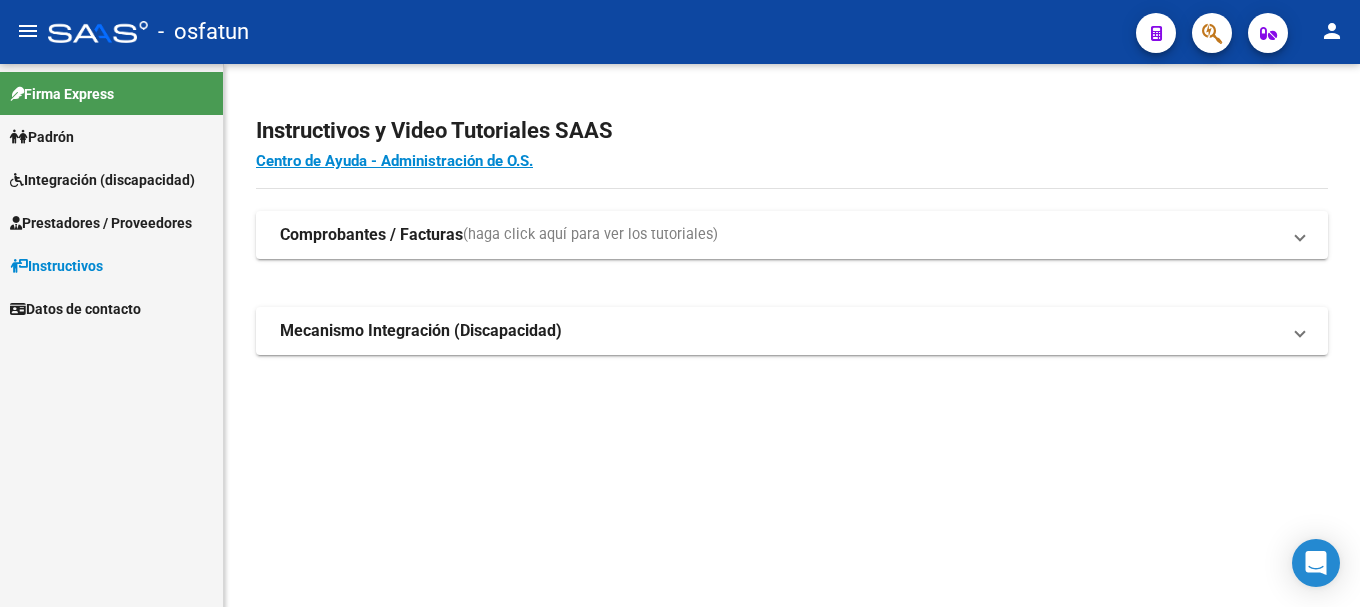 scroll, scrollTop: 0, scrollLeft: 0, axis: both 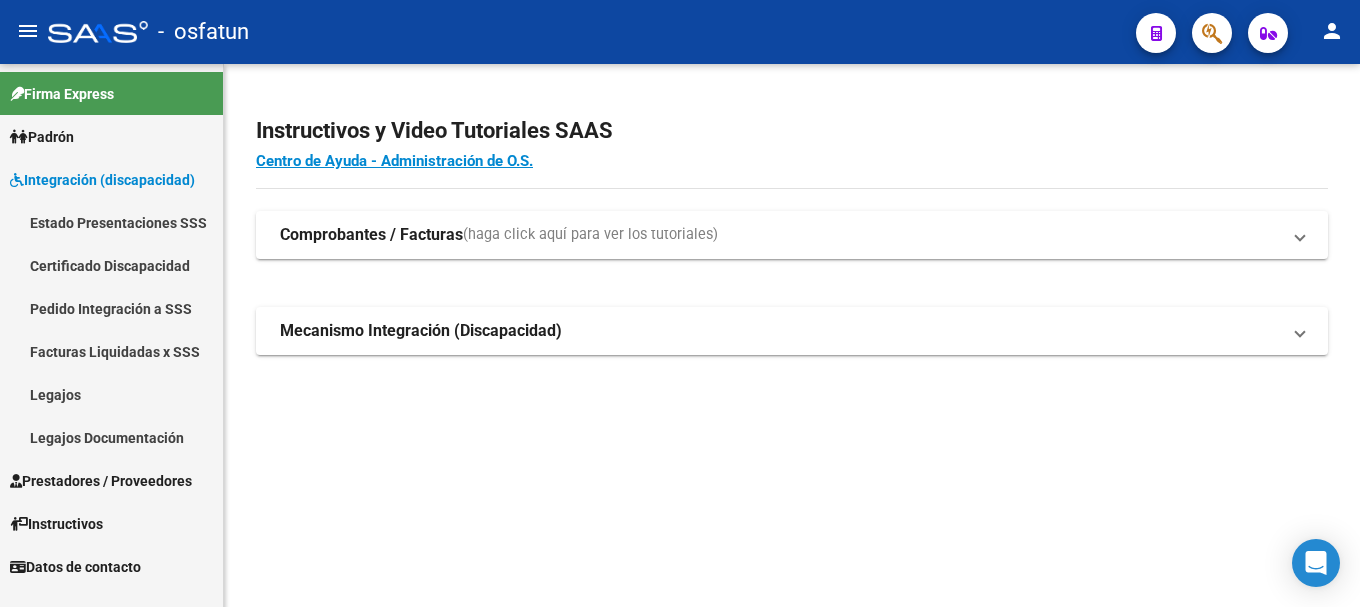 click on "Prestadores / Proveedores" at bounding box center [101, 481] 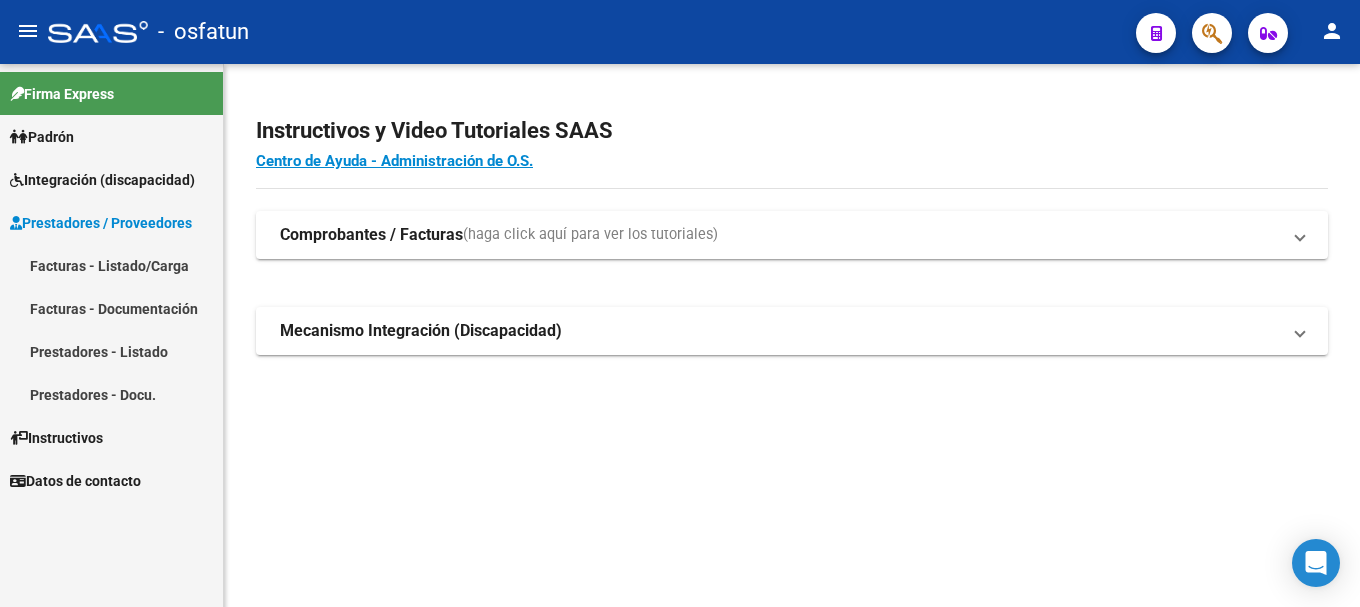 click on "Prestadores / Proveedores" at bounding box center (101, 223) 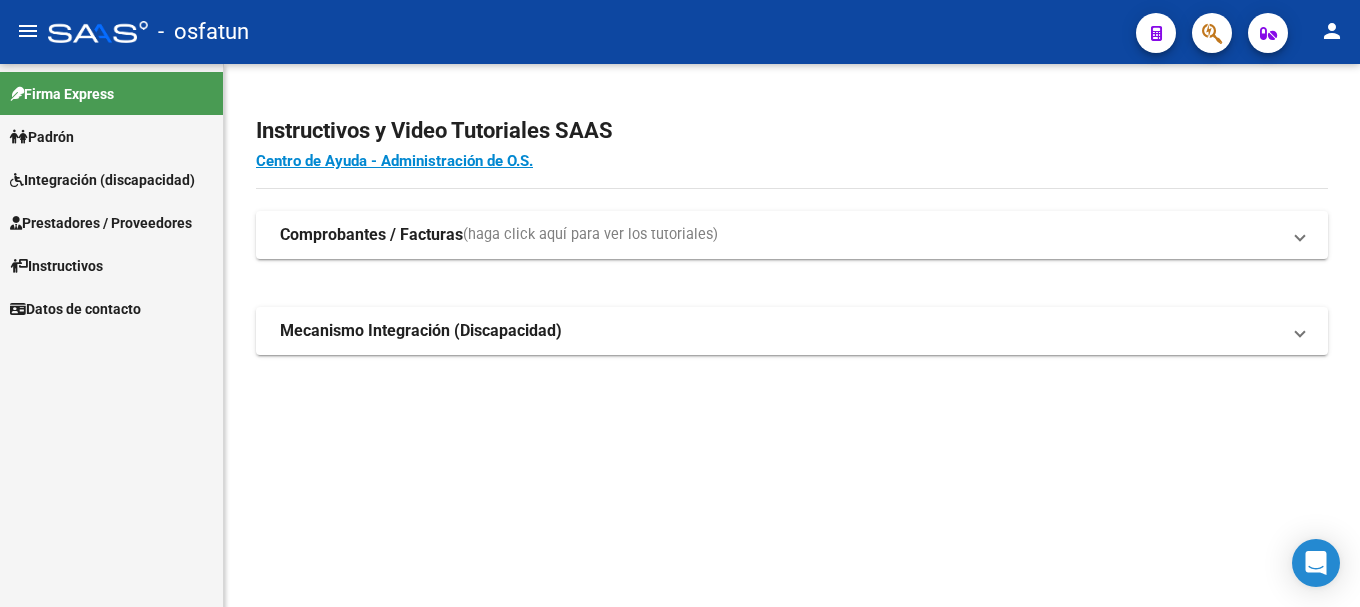click on "Prestadores / Proveedores" at bounding box center [101, 223] 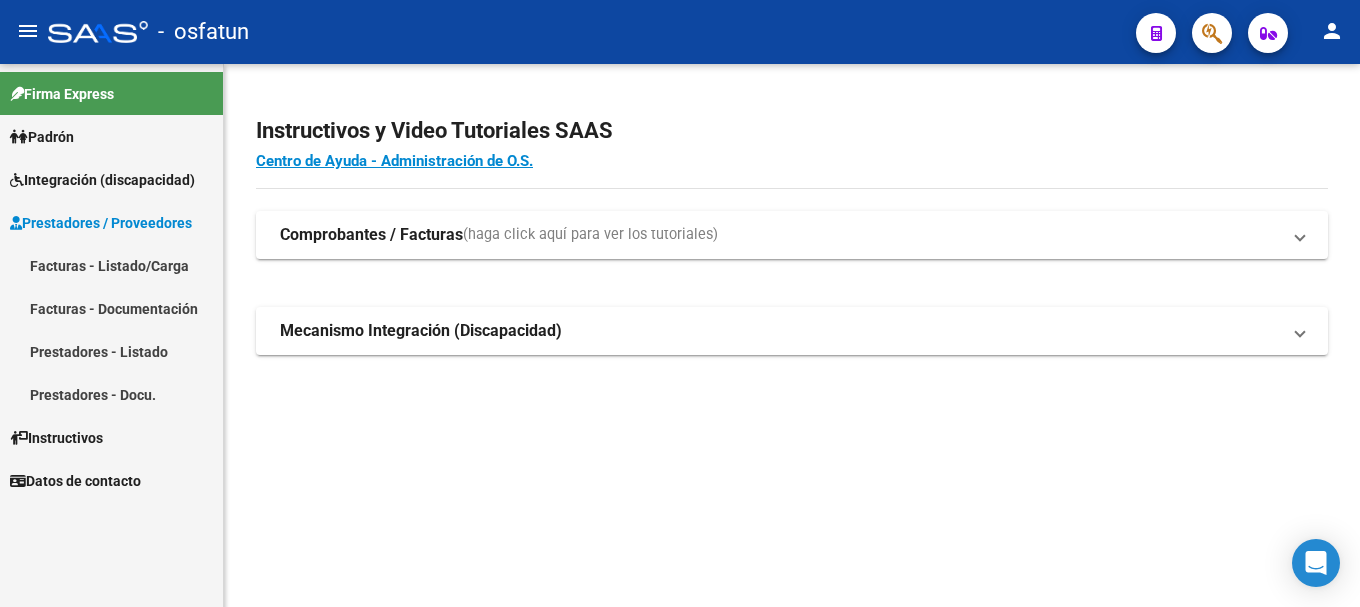 click on "Integración (discapacidad)" at bounding box center [102, 180] 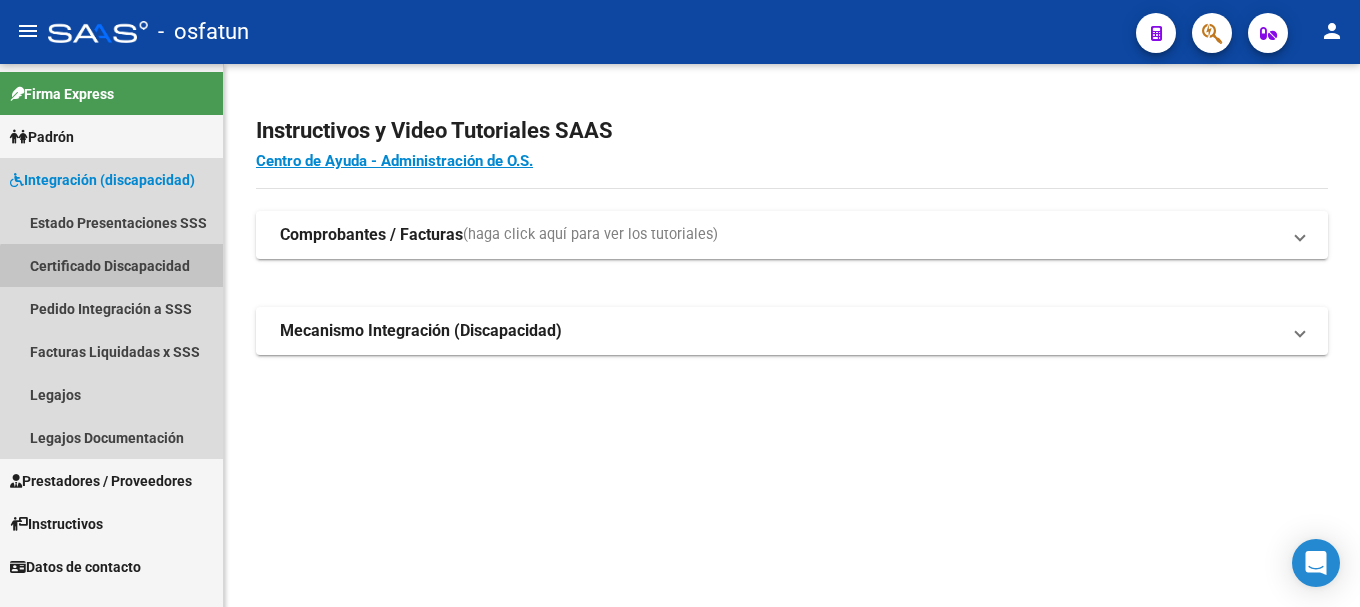click on "Certificado Discapacidad" at bounding box center (111, 265) 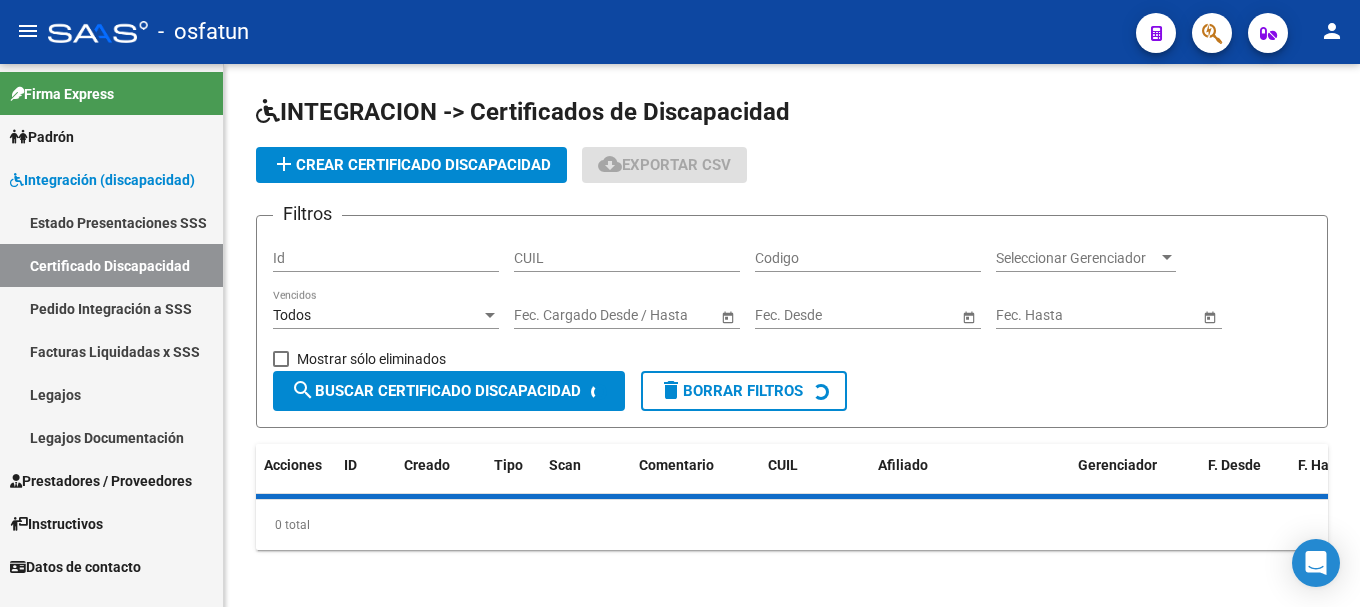 click on "Pedido Integración a SSS" at bounding box center (111, 308) 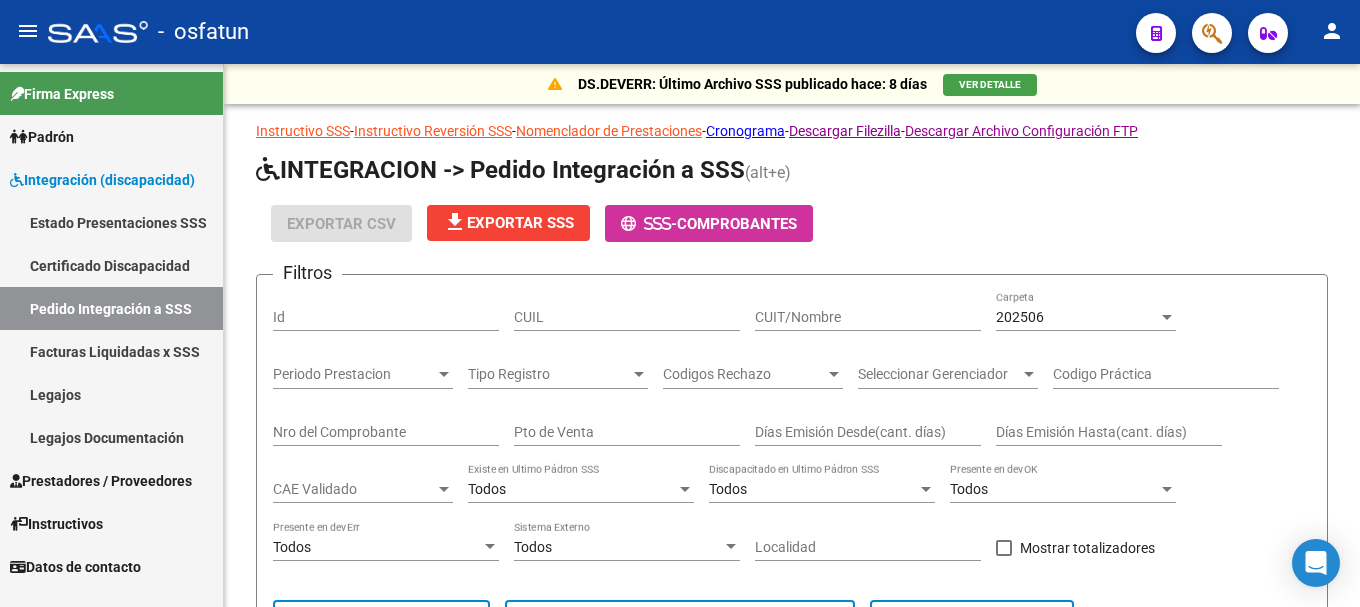 click on "Facturas Liquidadas x SSS" at bounding box center (111, 351) 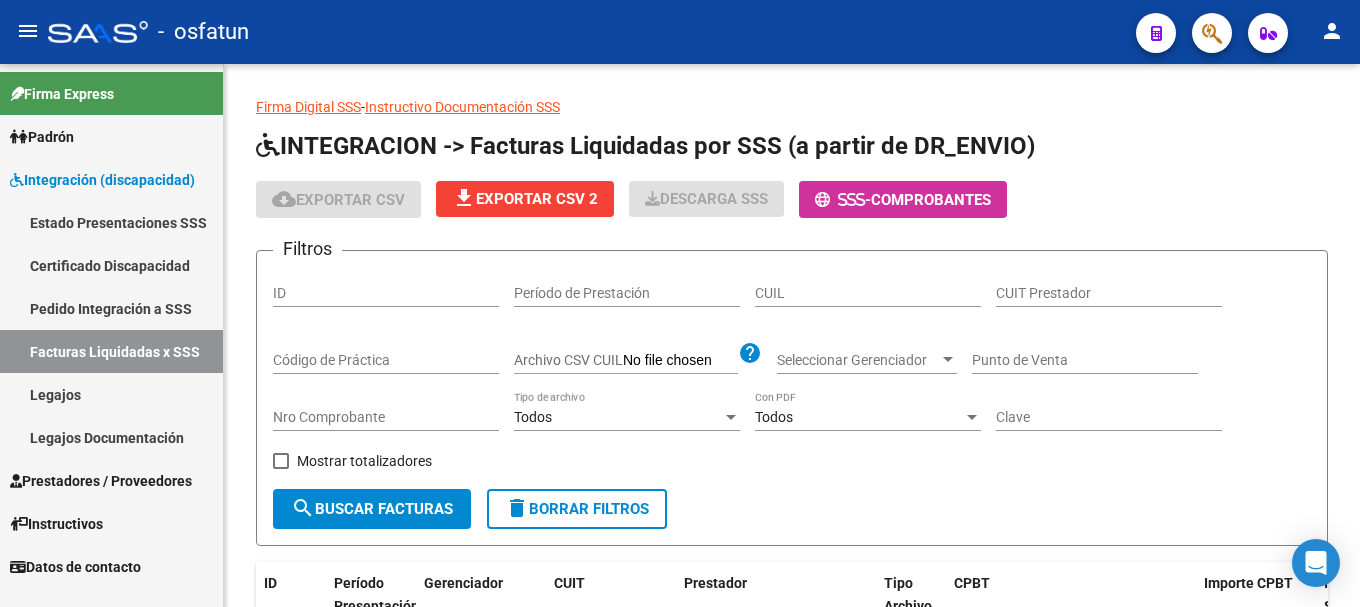 click on "Legajos" at bounding box center (111, 394) 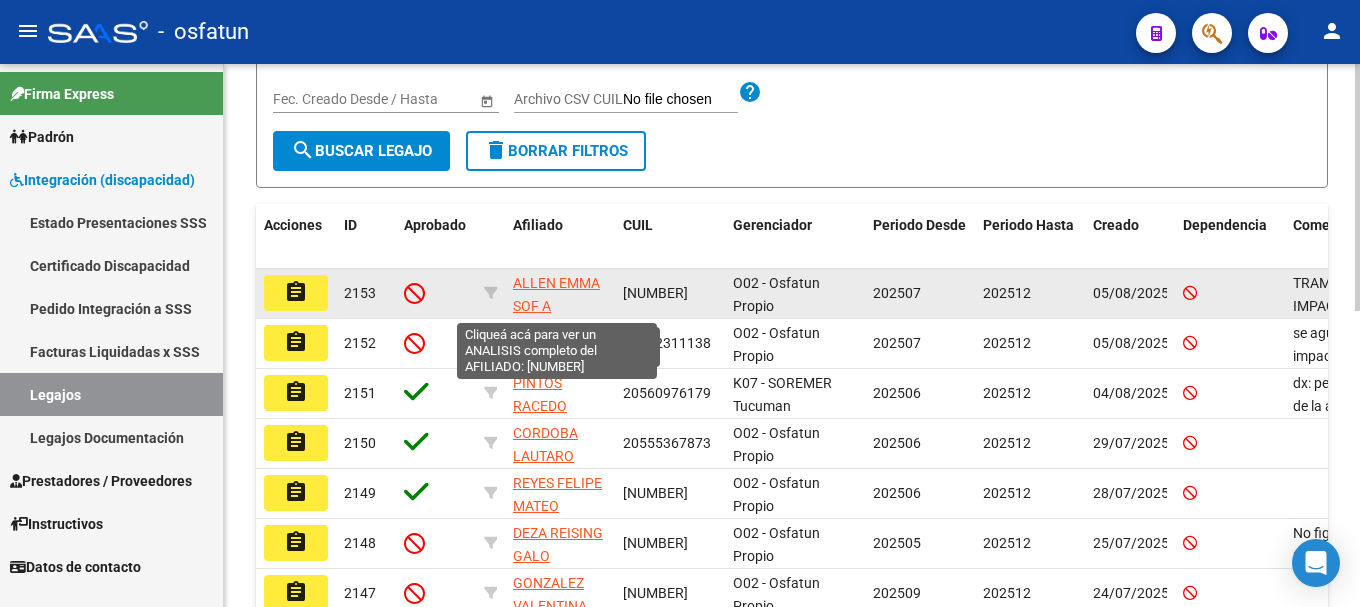 scroll, scrollTop: 250, scrollLeft: 0, axis: vertical 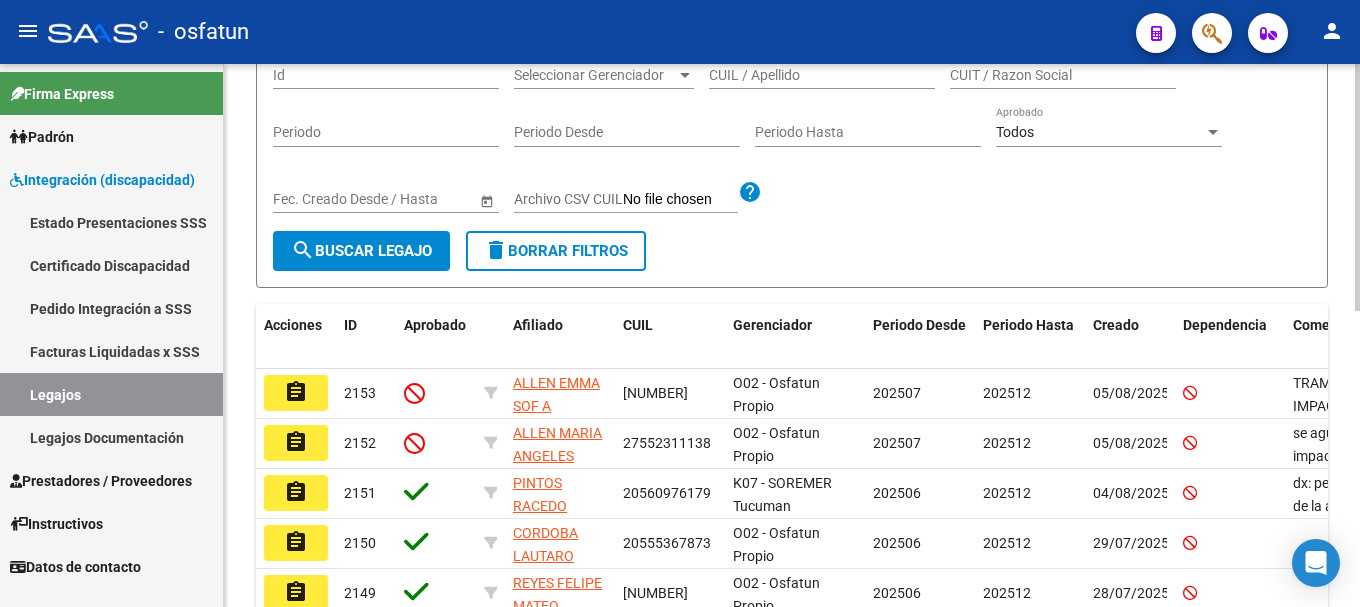click on "search  Buscar Legajo" 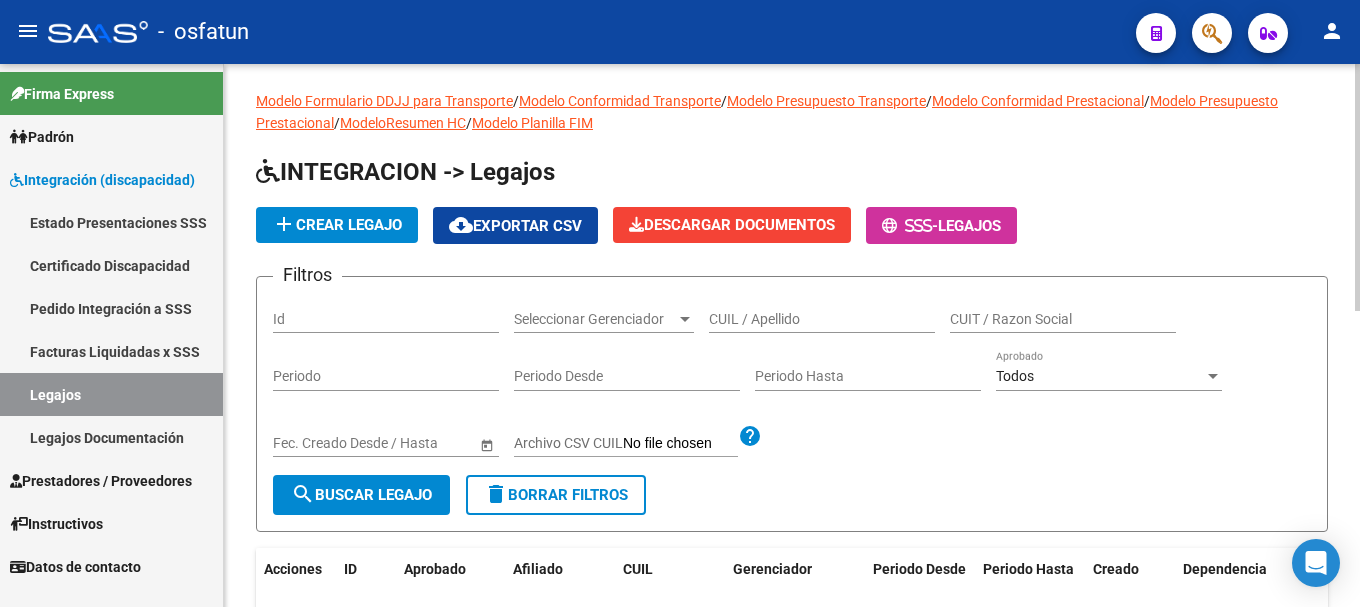 scroll, scrollTop: 0, scrollLeft: 0, axis: both 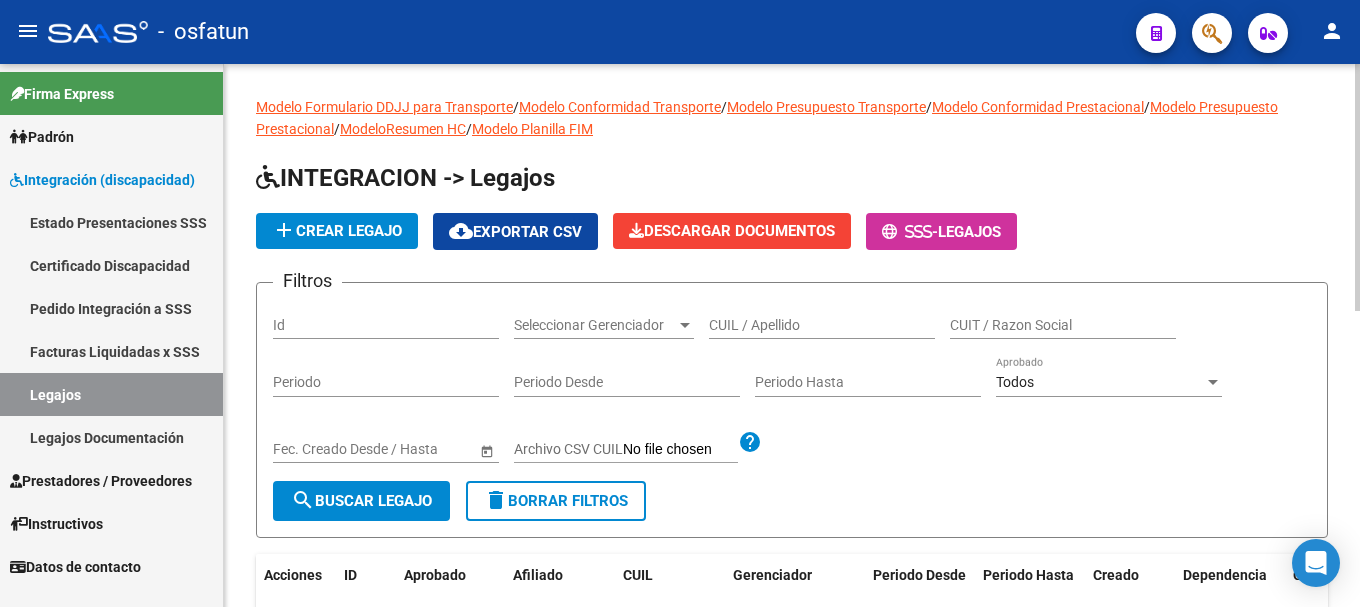 click on "add  Crear Legajo" 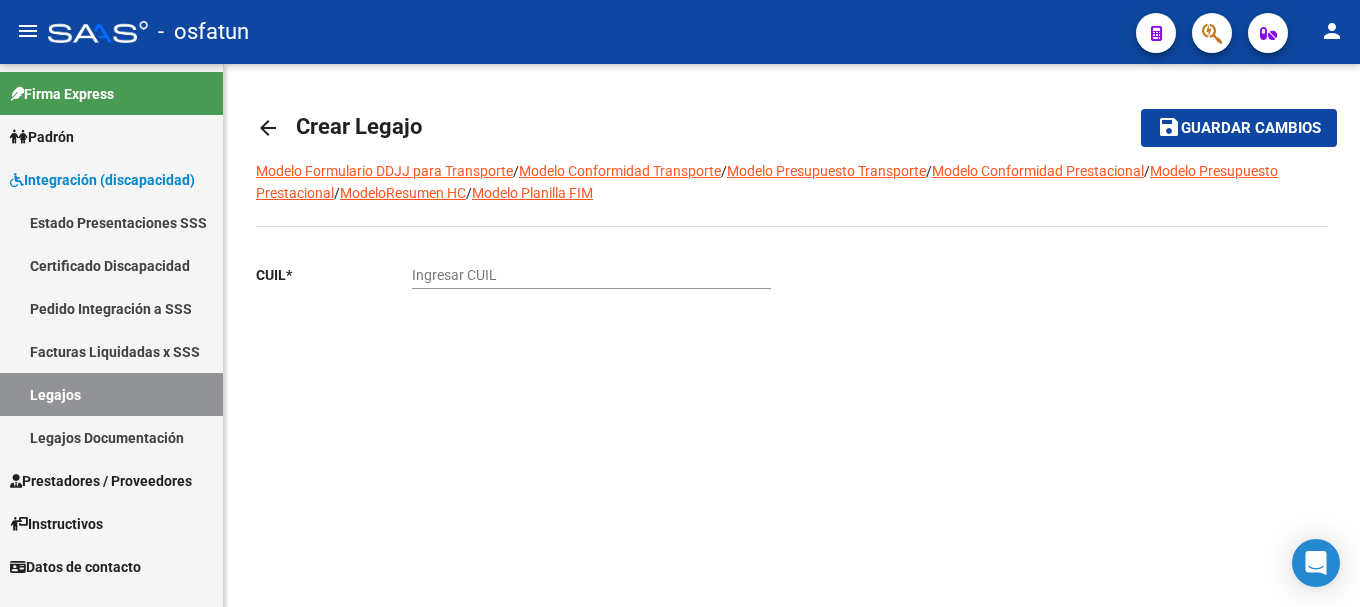 click on "Ingresar CUIL" 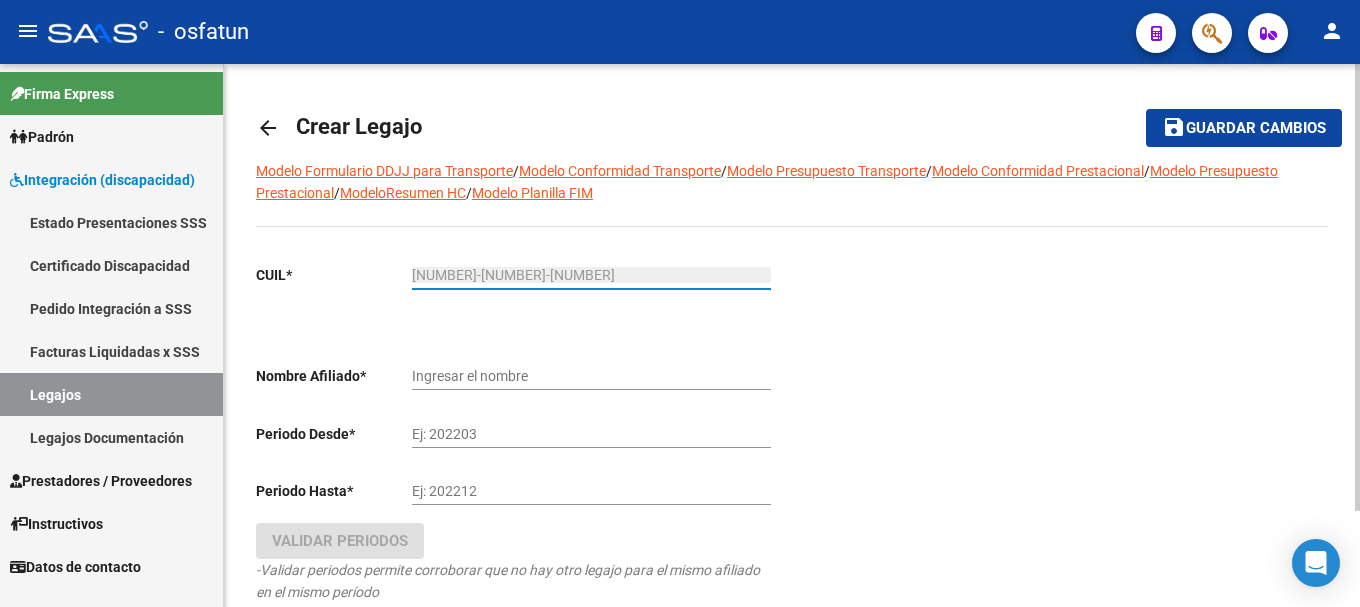 type on "[NUMBER]-[NUMBER]-[NUMBER]" 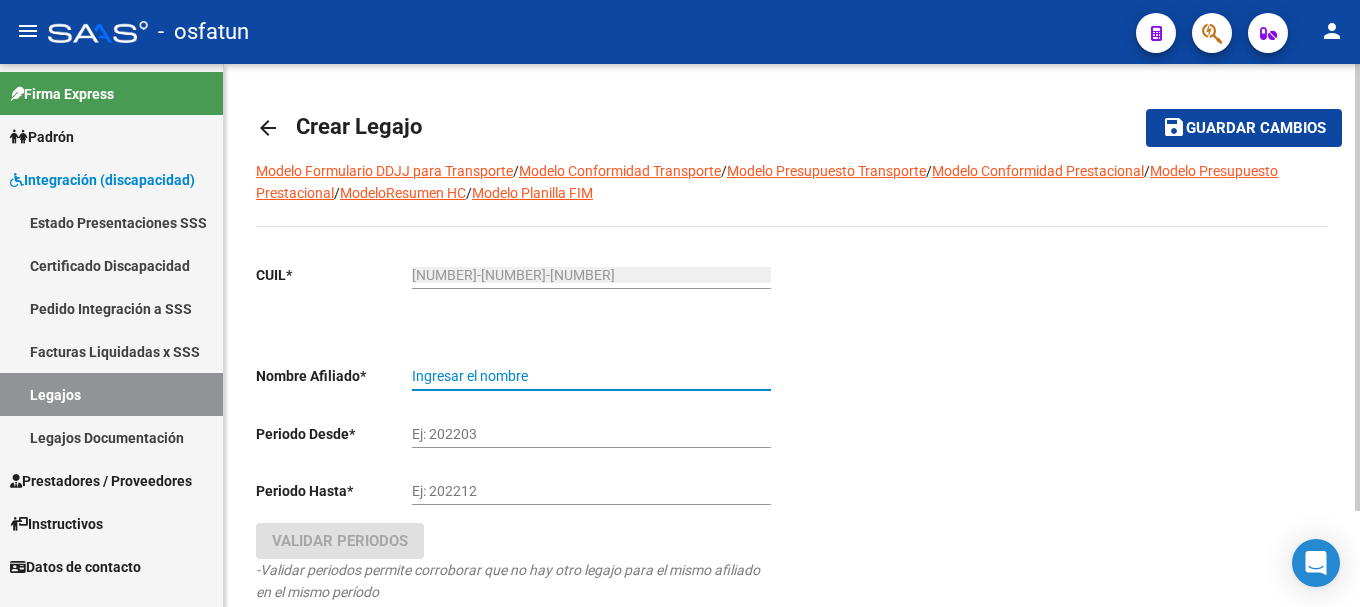 type on "[LAST] [FIRST] [FIRST] [LAST]" 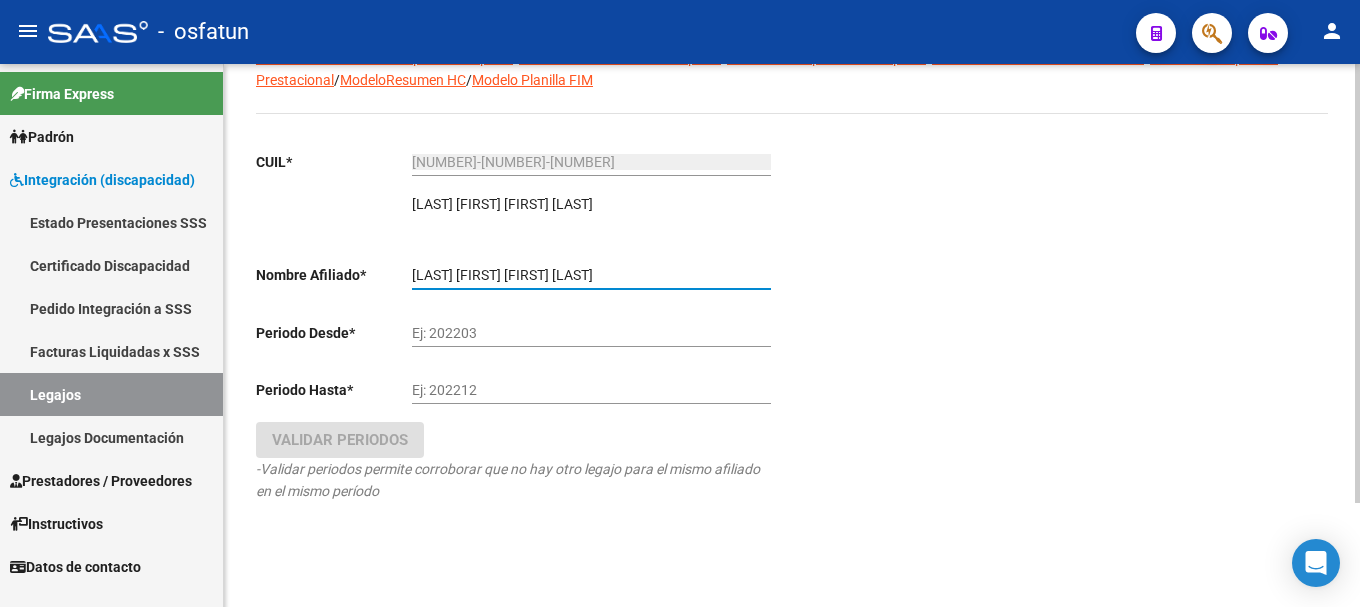 scroll, scrollTop: 128, scrollLeft: 0, axis: vertical 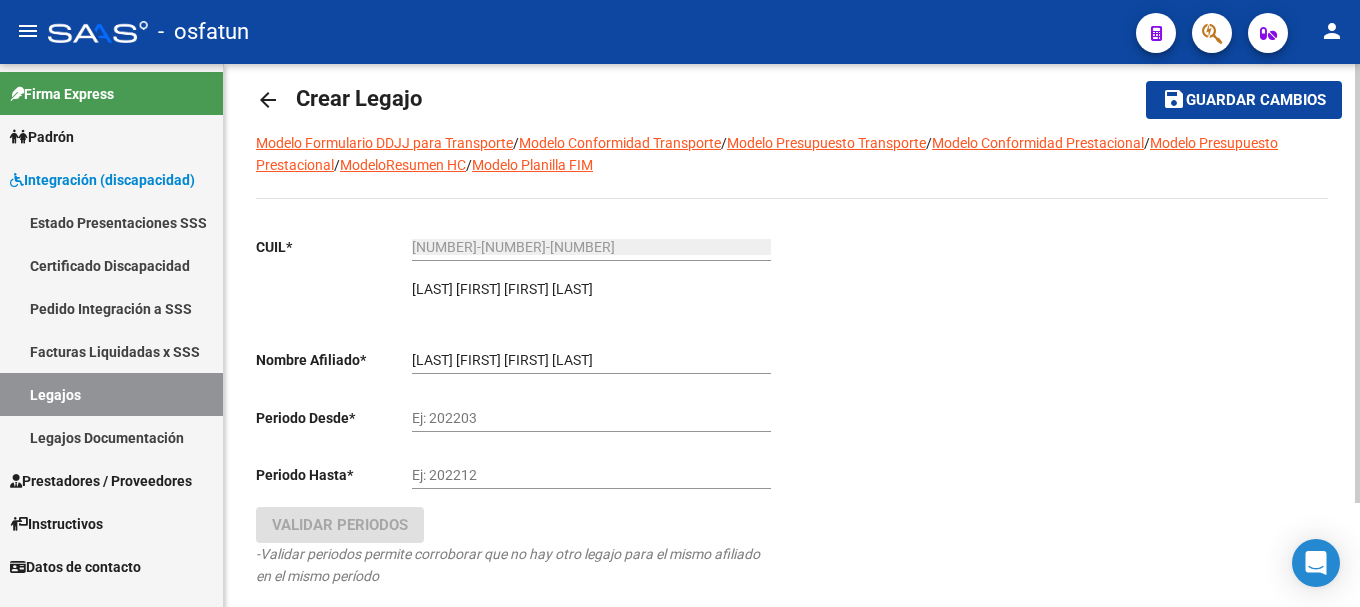 click on "arrow_back" 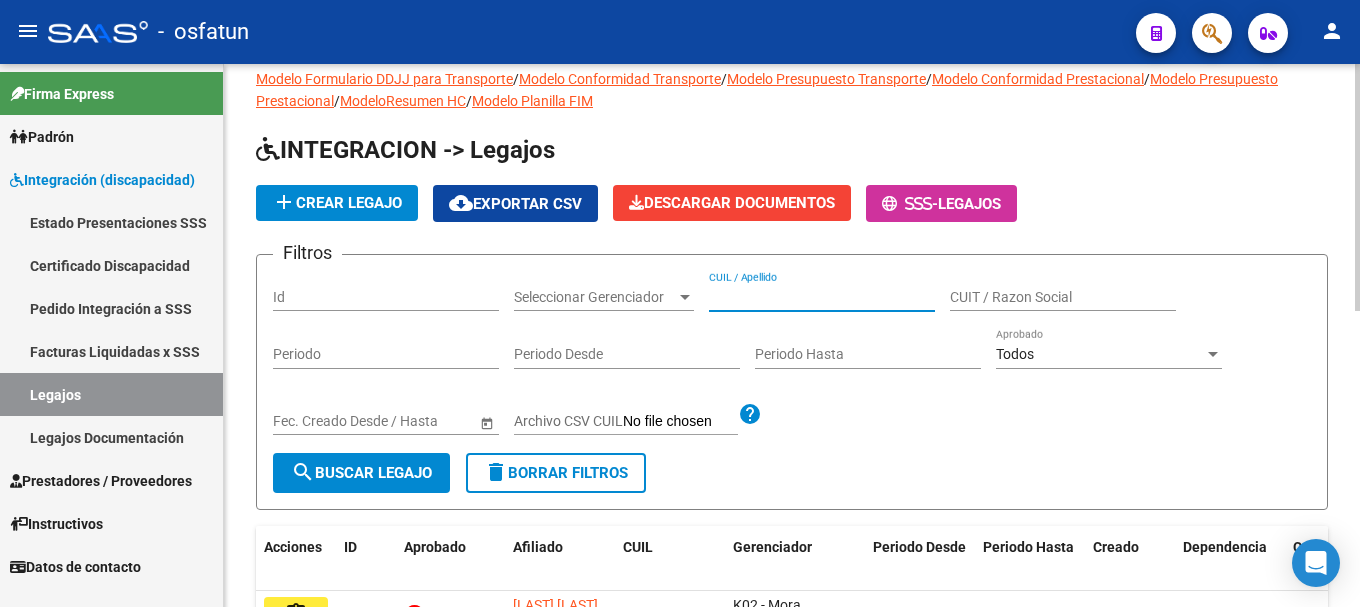 click on "CUIL / Apellido" at bounding box center [822, 297] 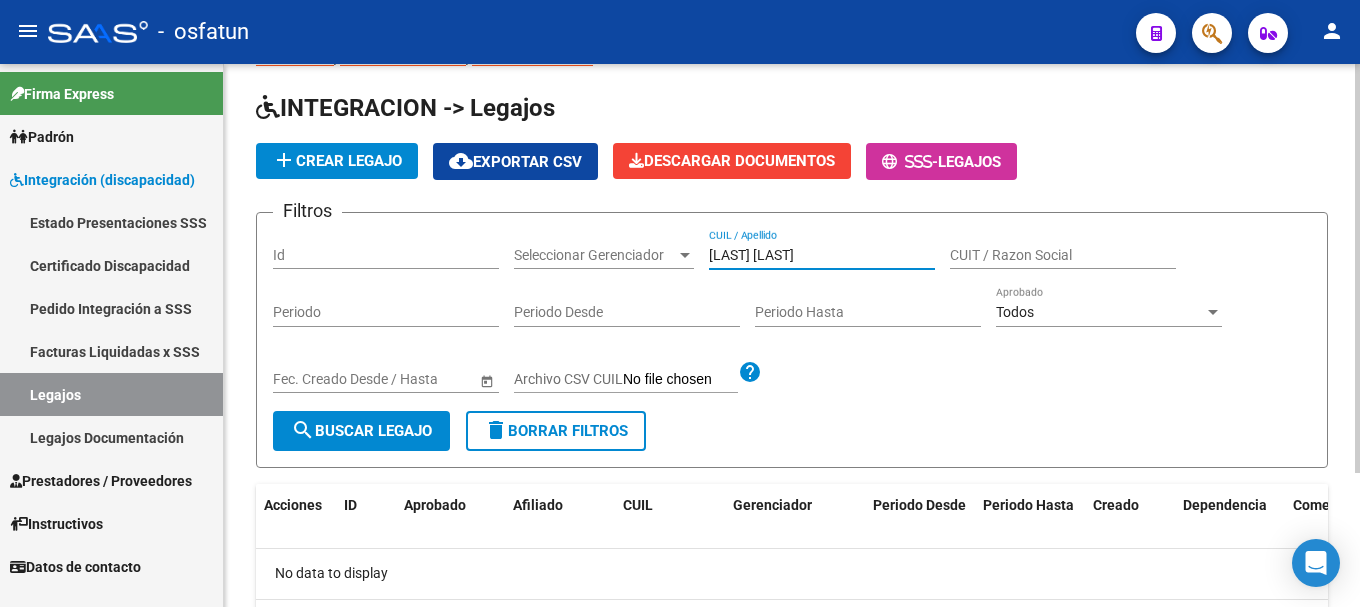 scroll, scrollTop: 100, scrollLeft: 0, axis: vertical 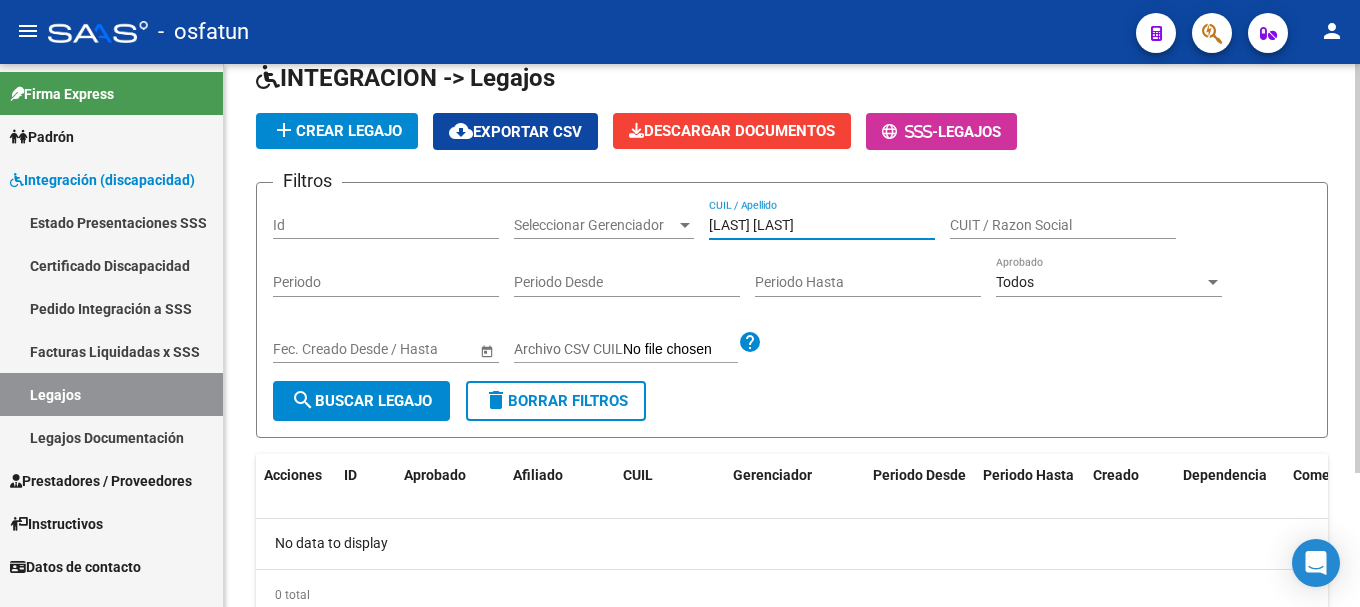 click on "Filtros Id Seleccionar Gerenciador Seleccionar Gerenciador [LAST] [LAST] CUIL / Apellido CUIT / Razon Social Periodo Periodo Desde Periodo Hasta Todos Aprobado Start date – End date Fec. Creado Desde / Hasta Archivo CSV CUIL help" 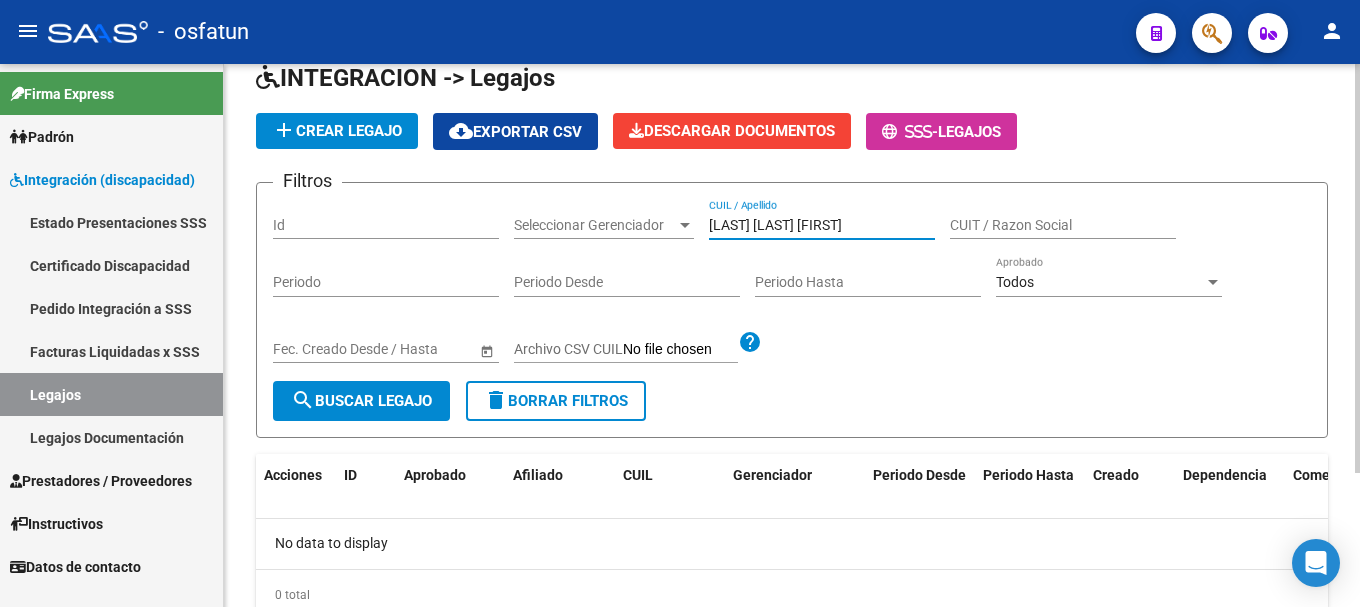 type on "[LAST] [LAST] [FIRST]" 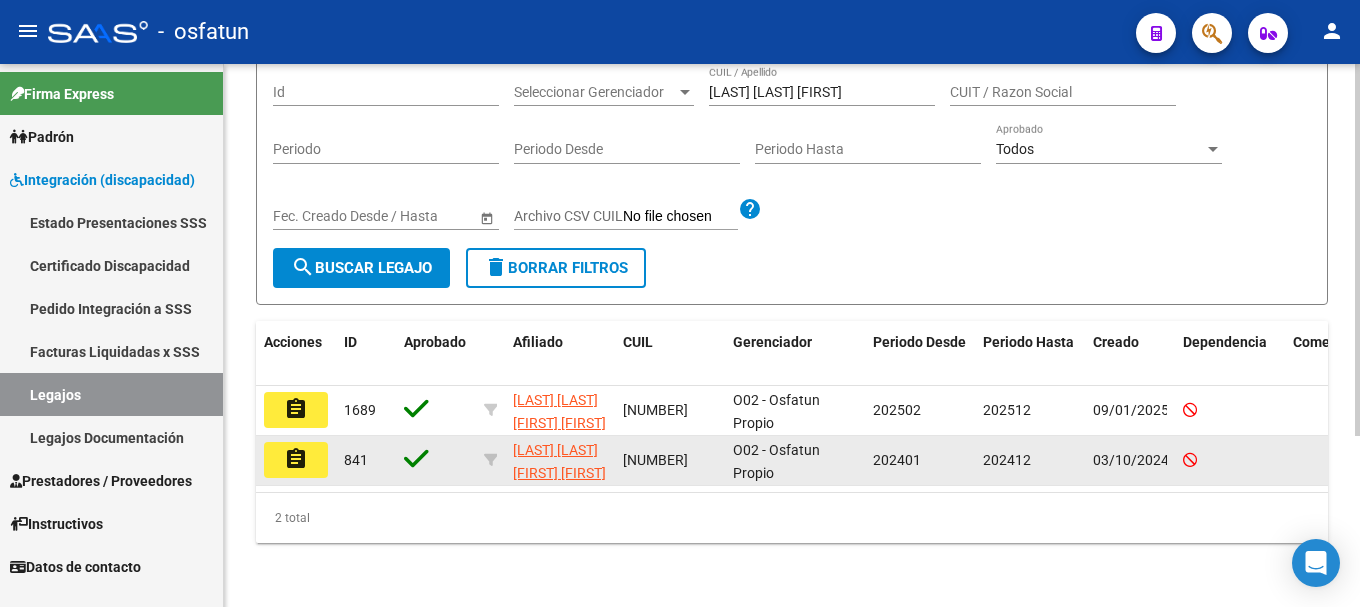 scroll, scrollTop: 250, scrollLeft: 0, axis: vertical 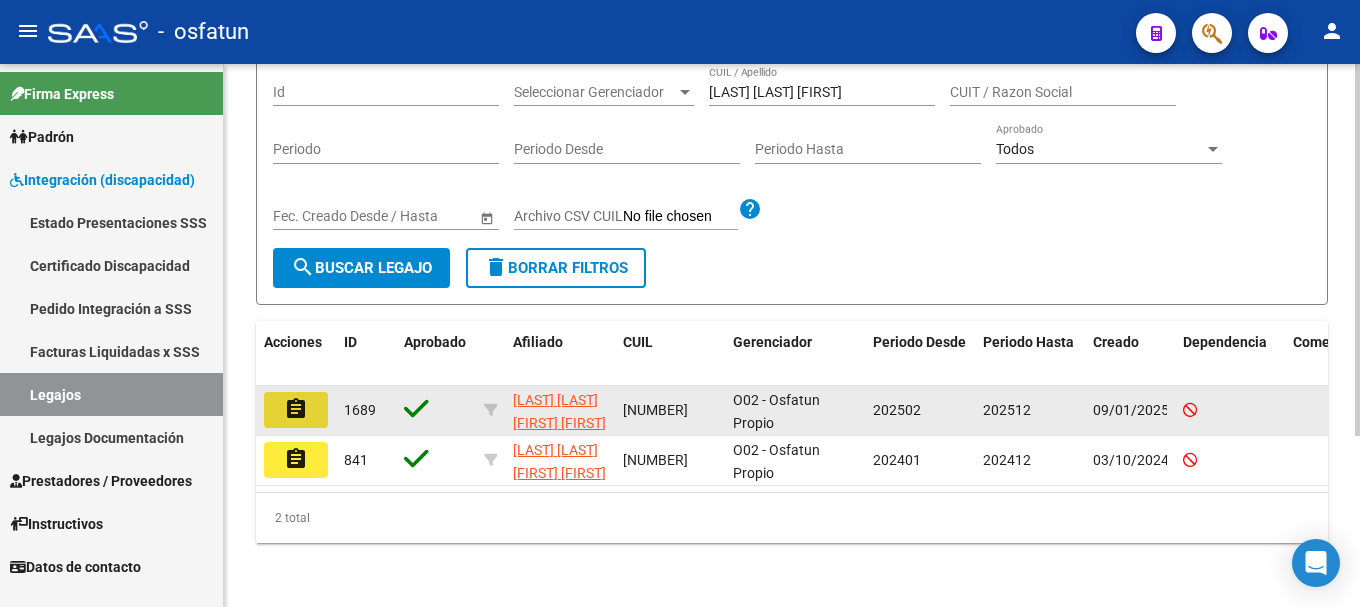 click on "assignment" 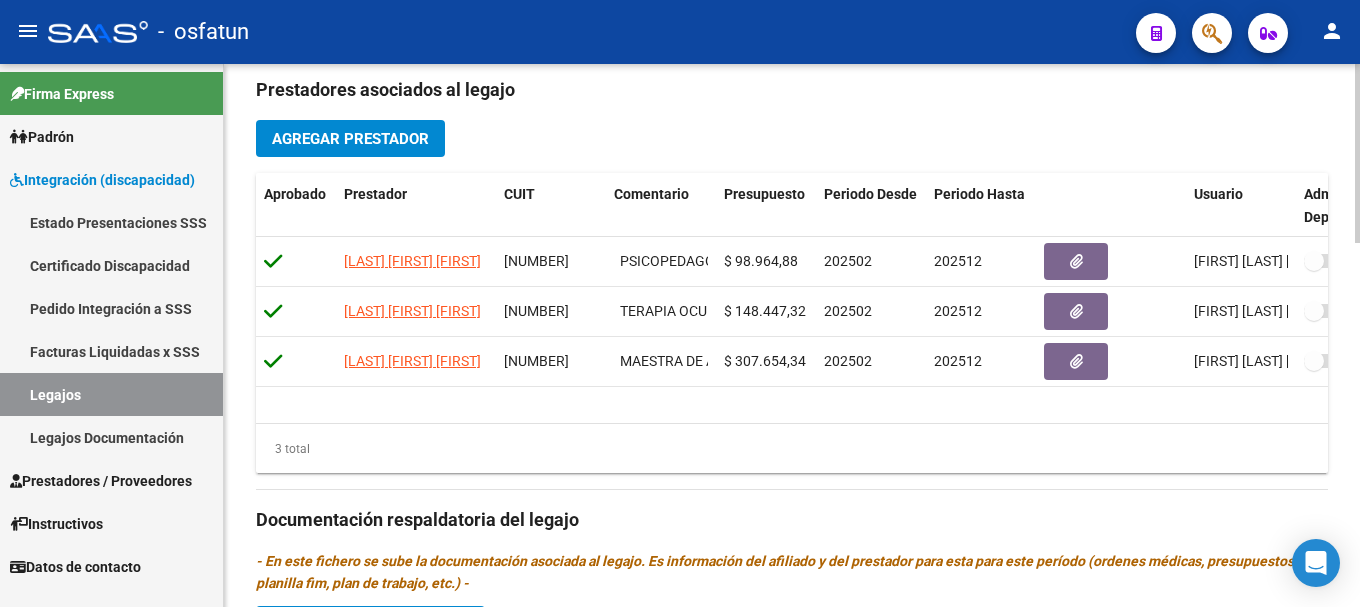 scroll, scrollTop: 700, scrollLeft: 0, axis: vertical 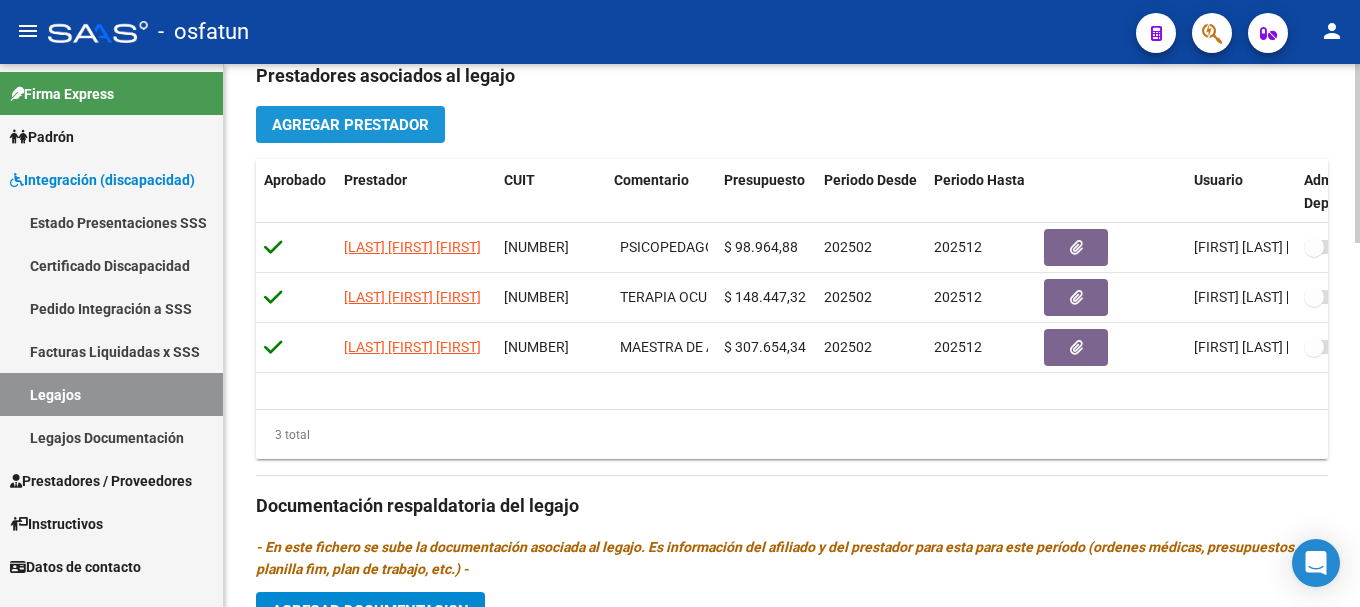 click on "Agregar Prestador" 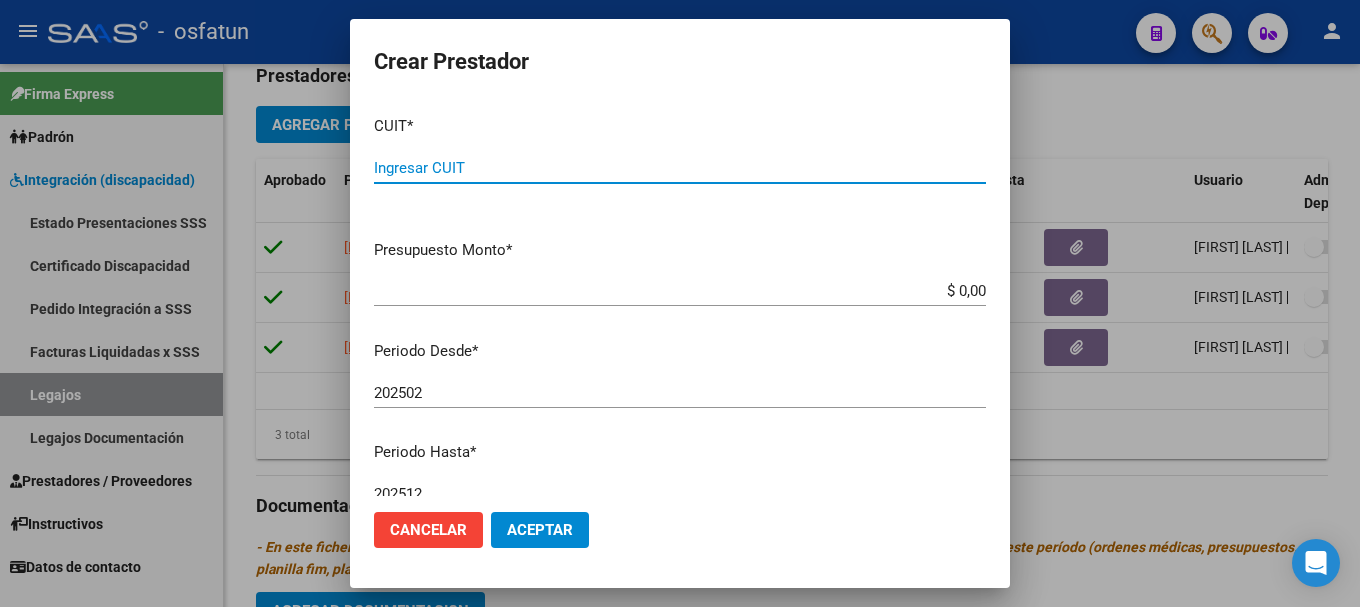 scroll, scrollTop: 0, scrollLeft: 0, axis: both 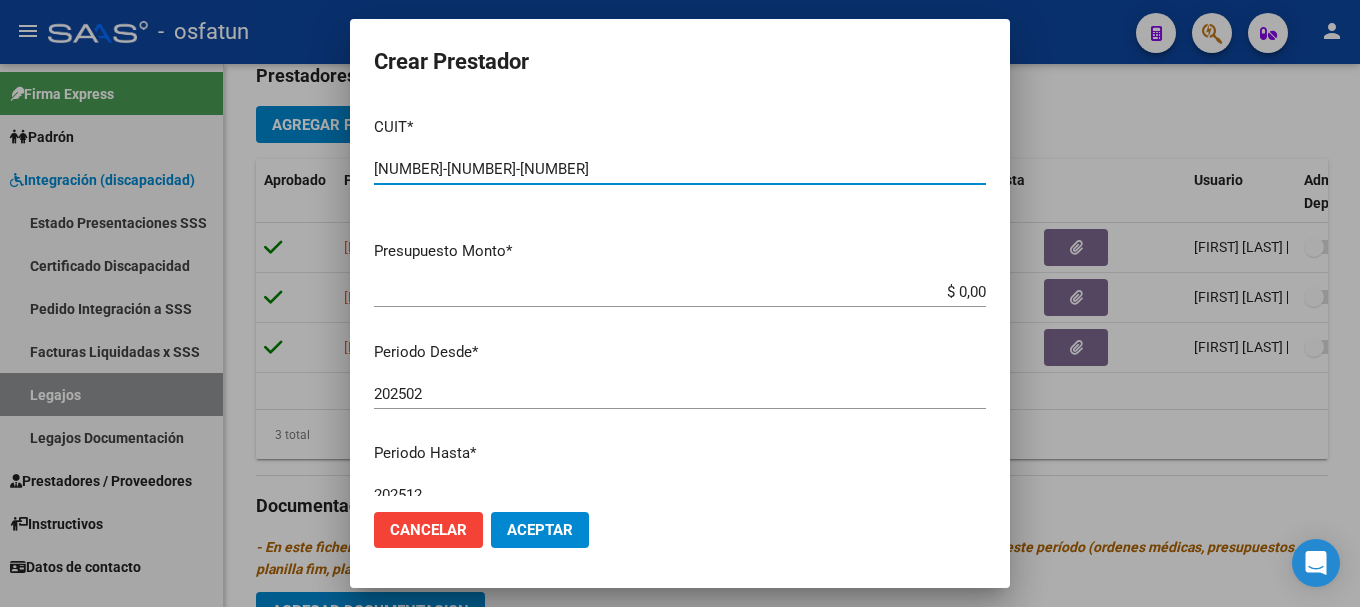 type on "[NUMBER]-[NUMBER]-[NUMBER]" 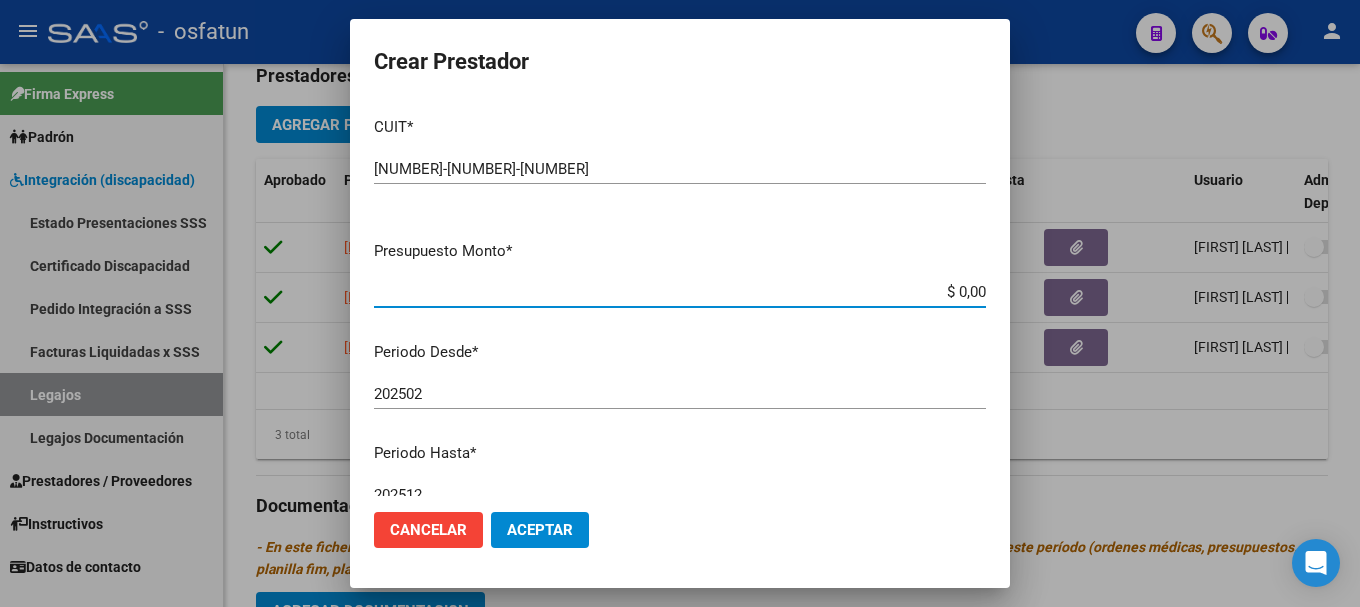 click on "$ 0,00" at bounding box center [680, 292] 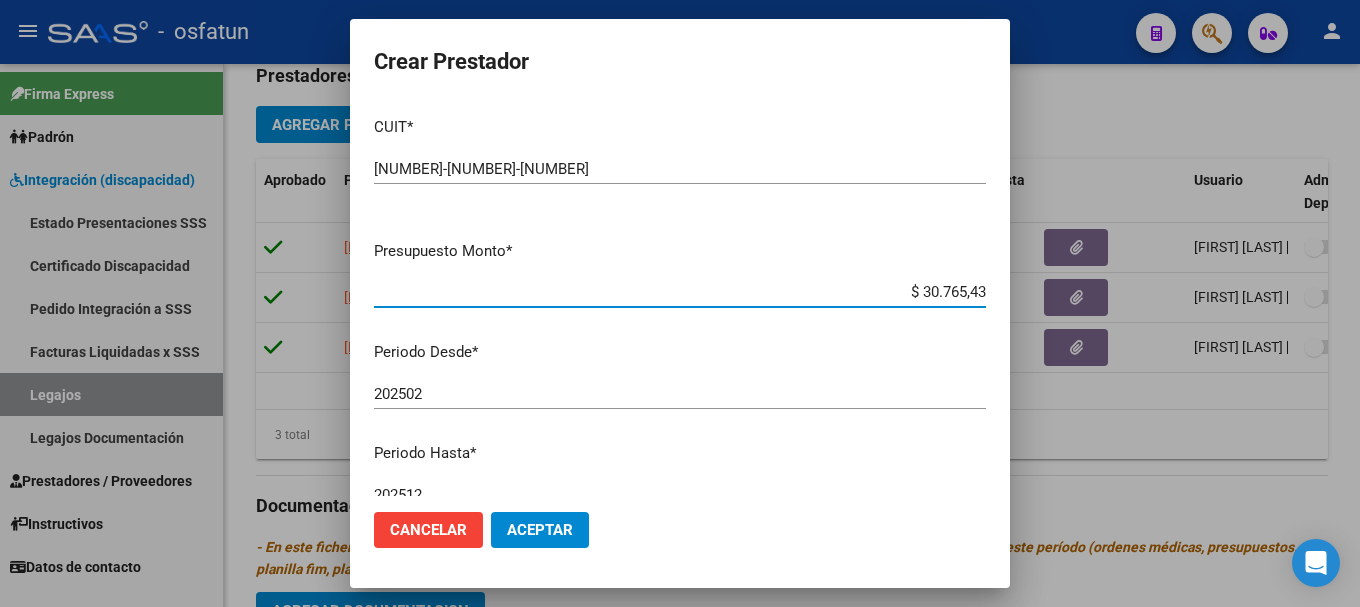 type on "$ 307.654,34" 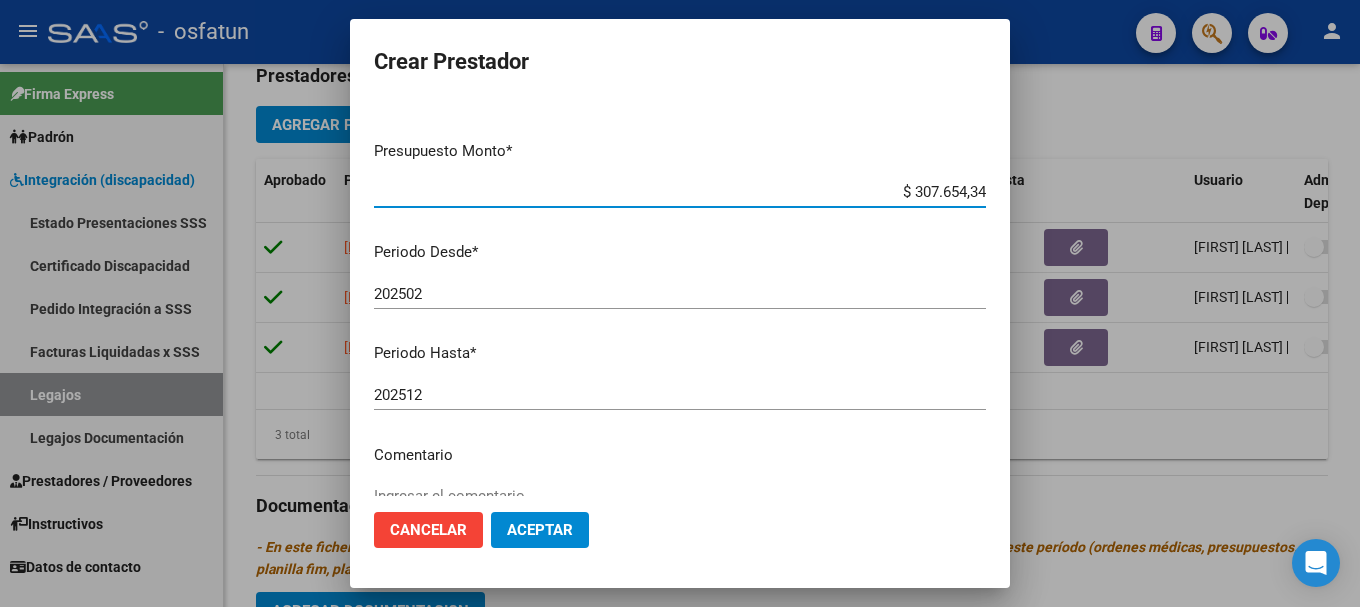 scroll, scrollTop: 200, scrollLeft: 0, axis: vertical 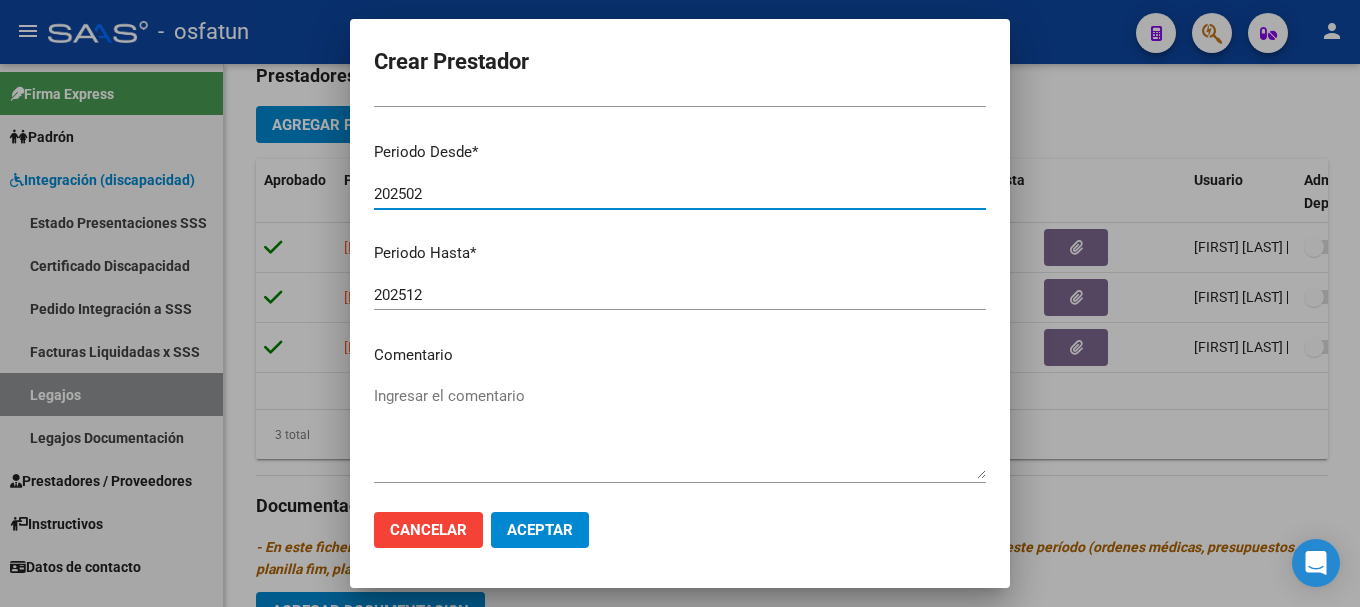 click on "202502" at bounding box center [680, 194] 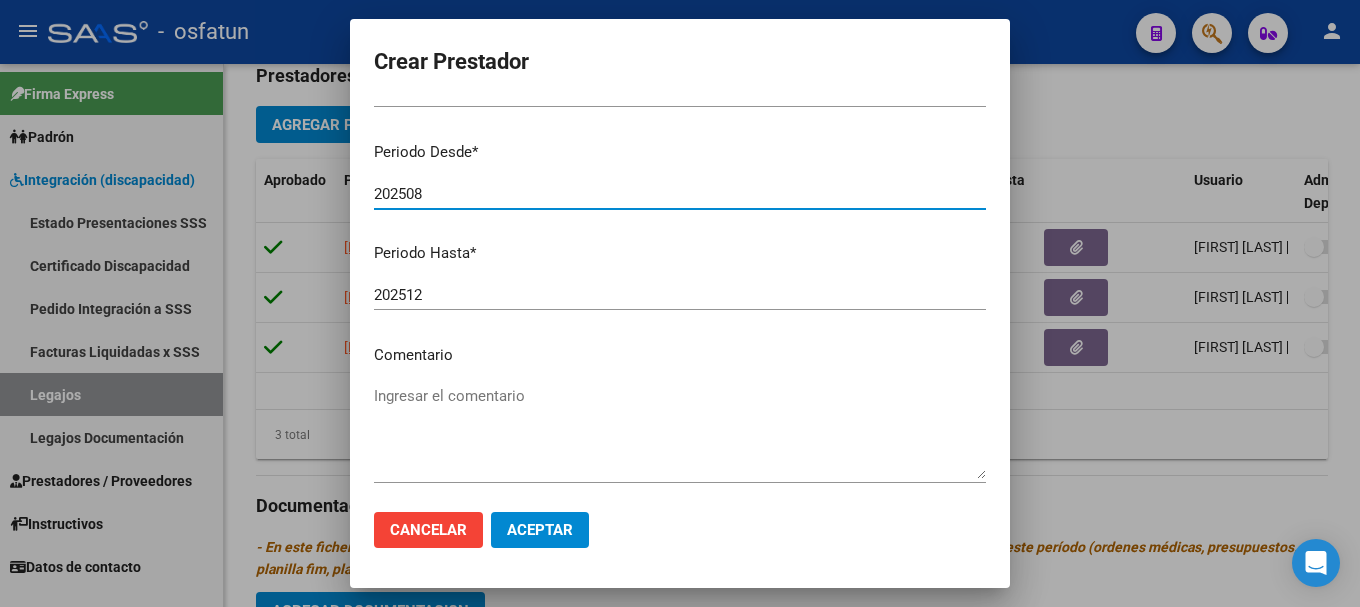scroll, scrollTop: 290, scrollLeft: 0, axis: vertical 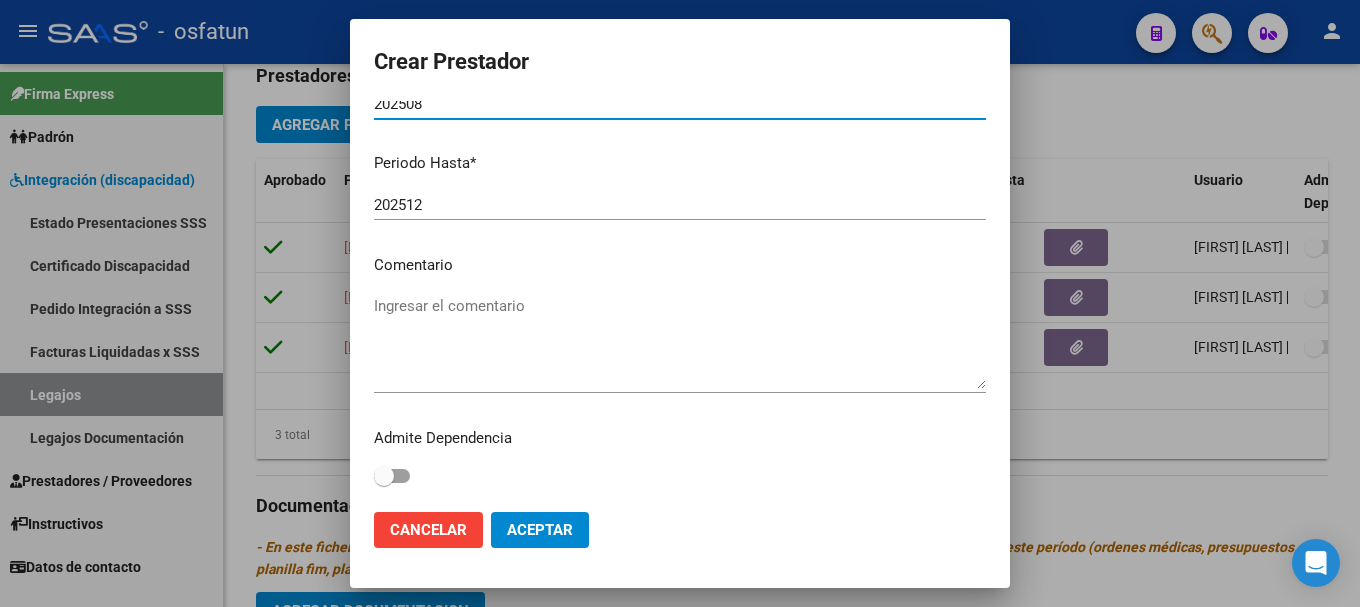 type on "202508" 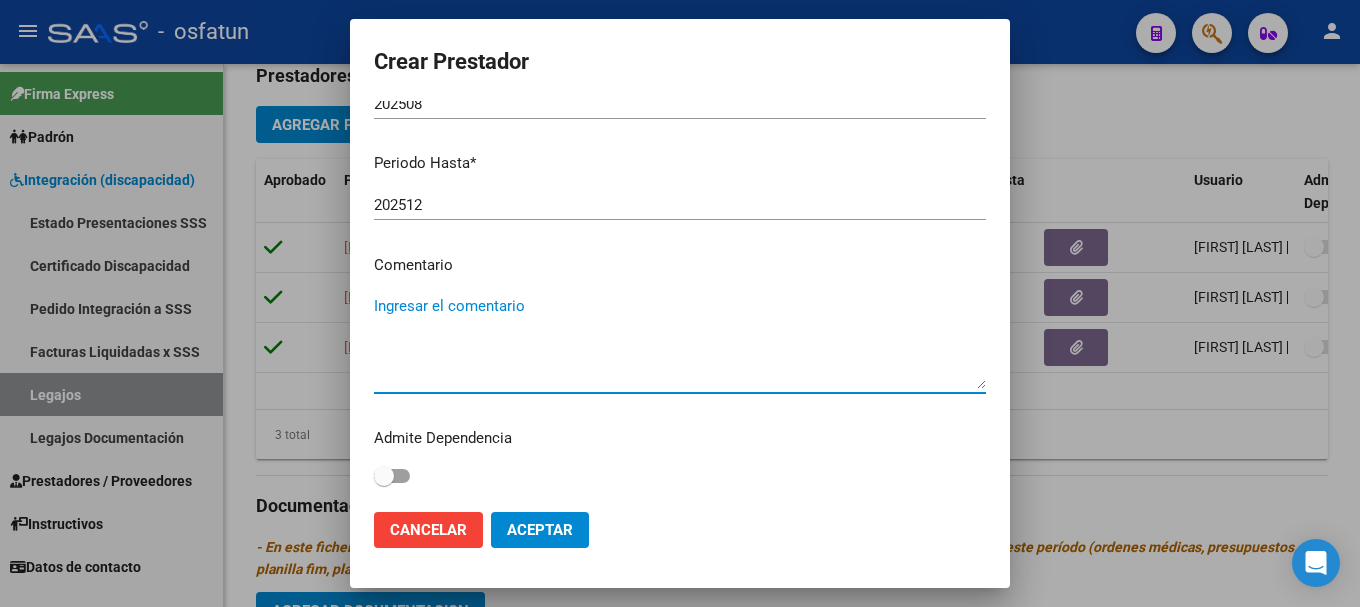 click on "Ingresar el comentario" at bounding box center [680, 342] 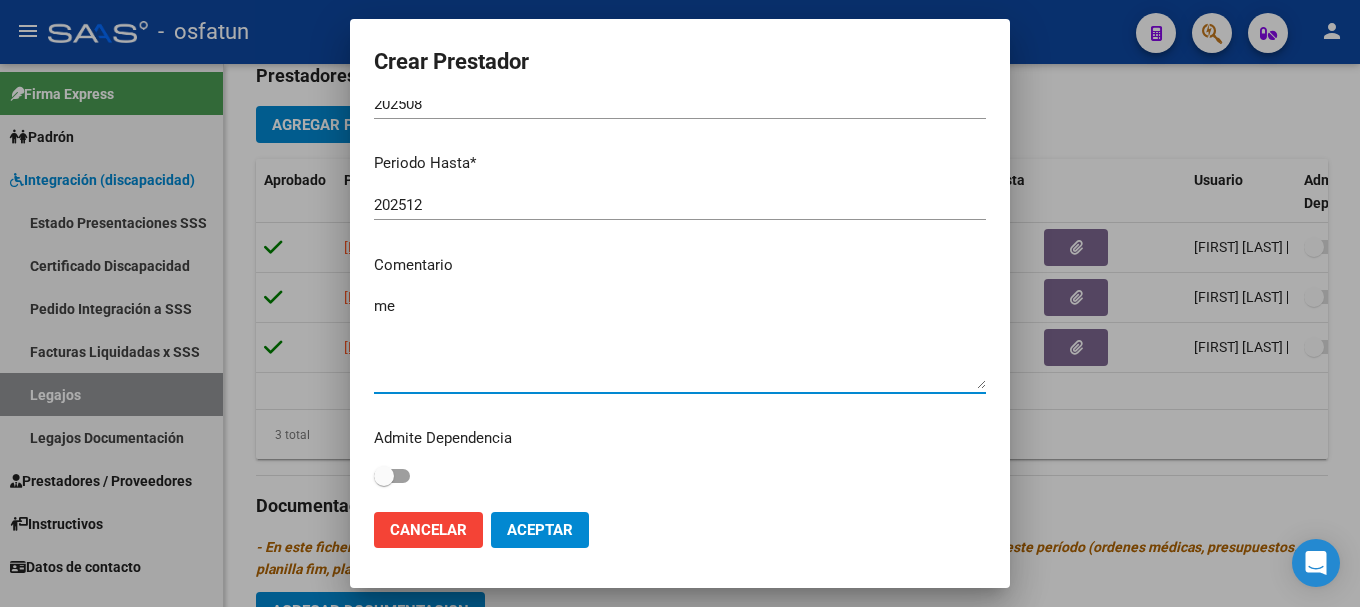 type on "m" 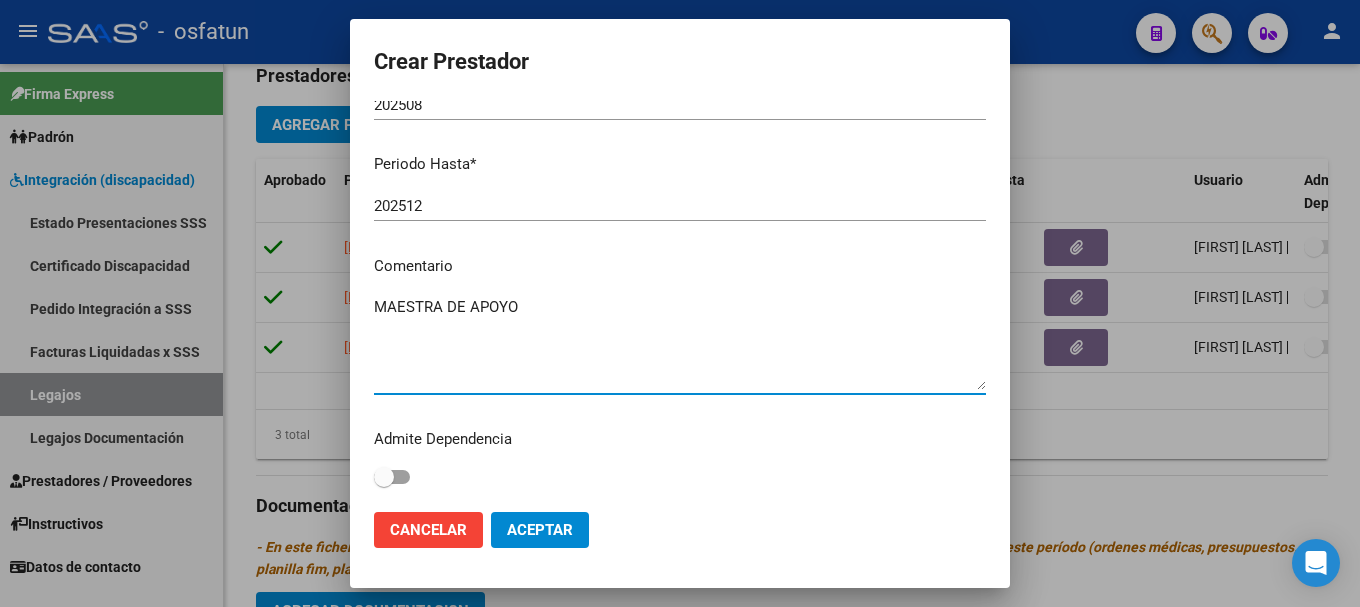 scroll, scrollTop: 290, scrollLeft: 0, axis: vertical 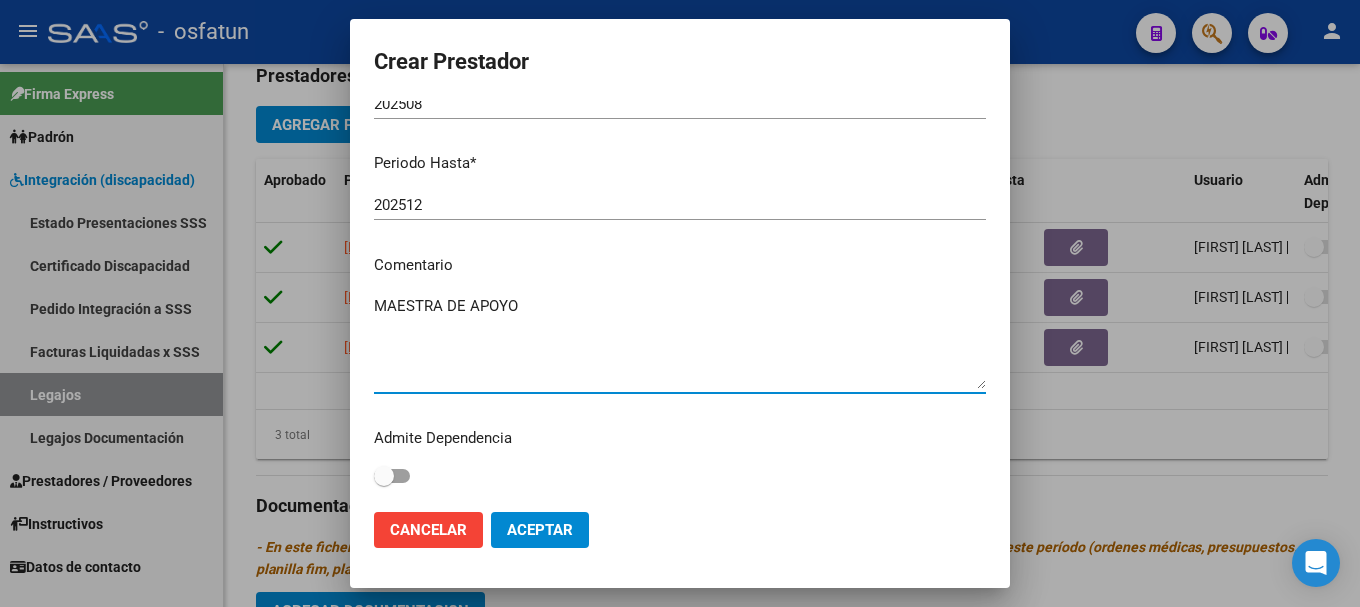 type on "MAESTRA DE APOYO" 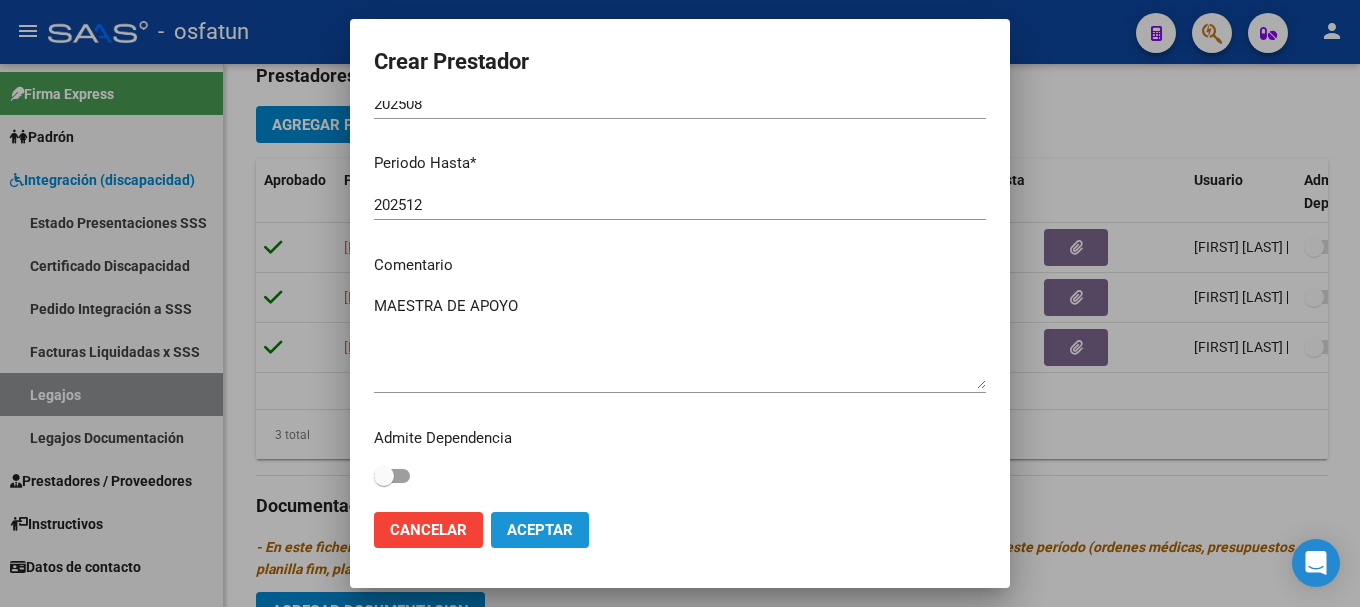 click on "Aceptar" 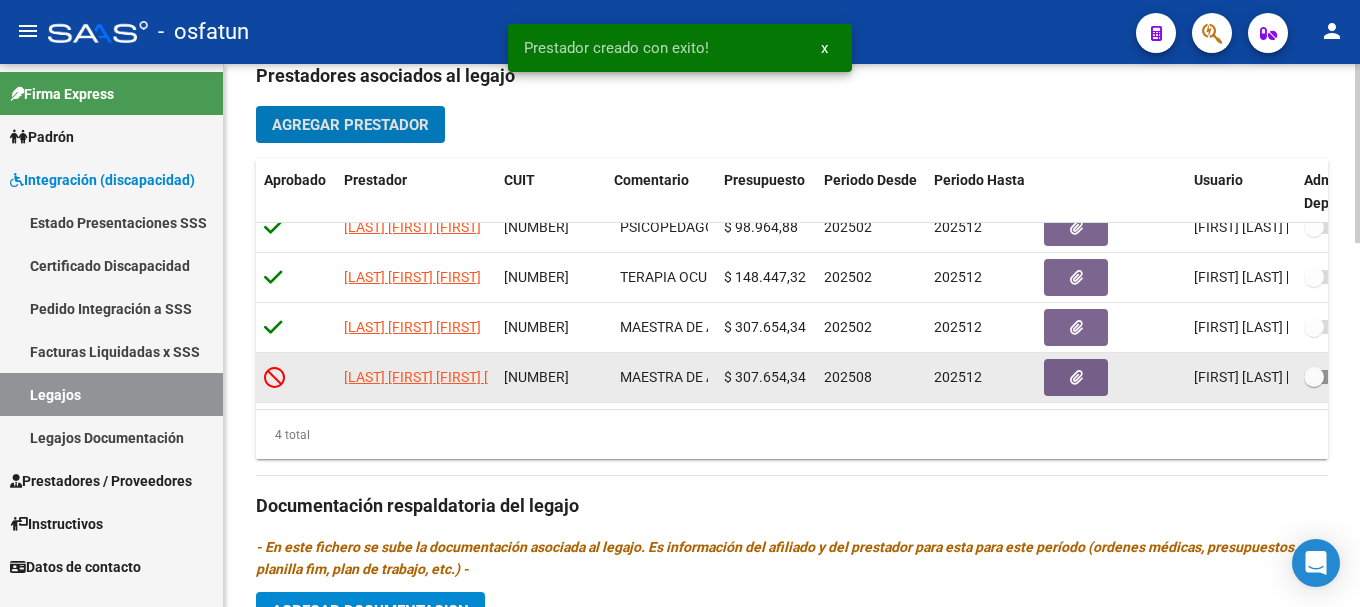 scroll, scrollTop: 36, scrollLeft: 0, axis: vertical 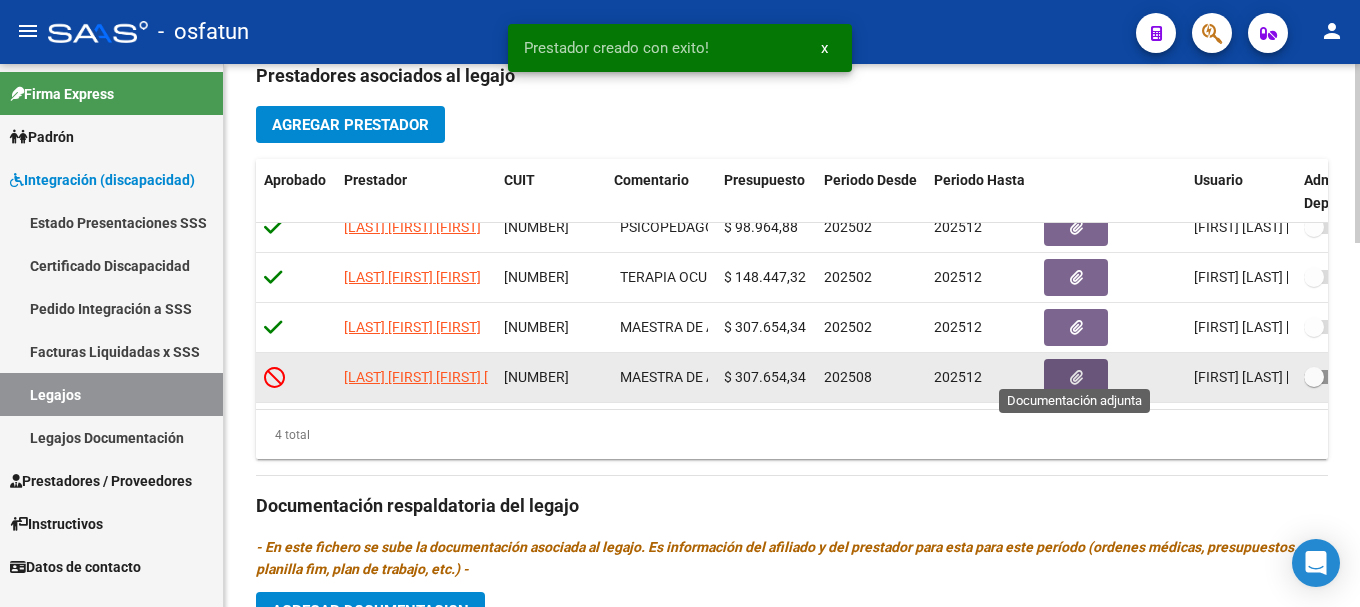click 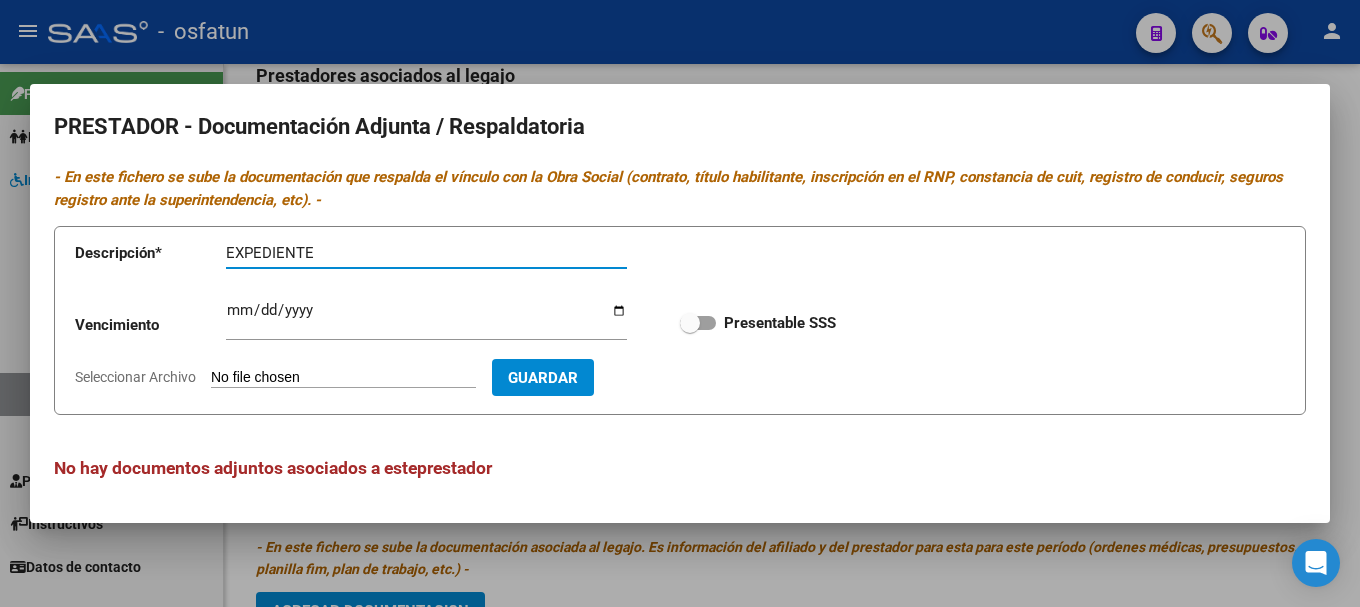 type on "EXPEDIENTE" 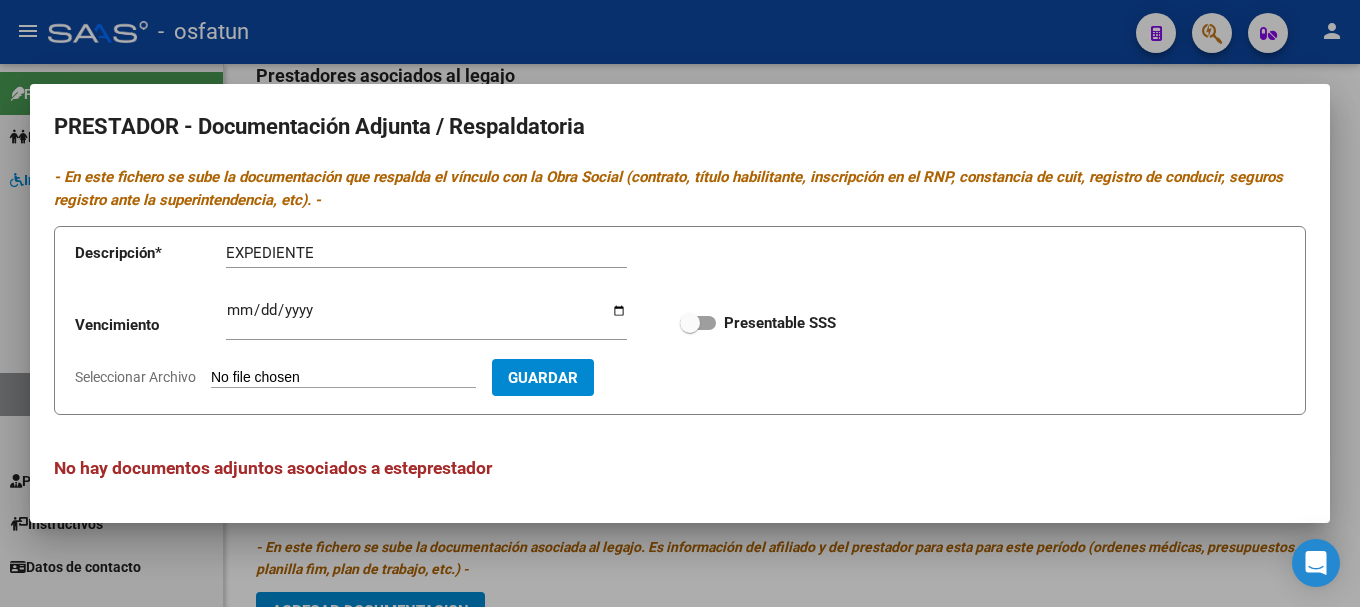 click on "Seleccionar Archivo" at bounding box center (343, 378) 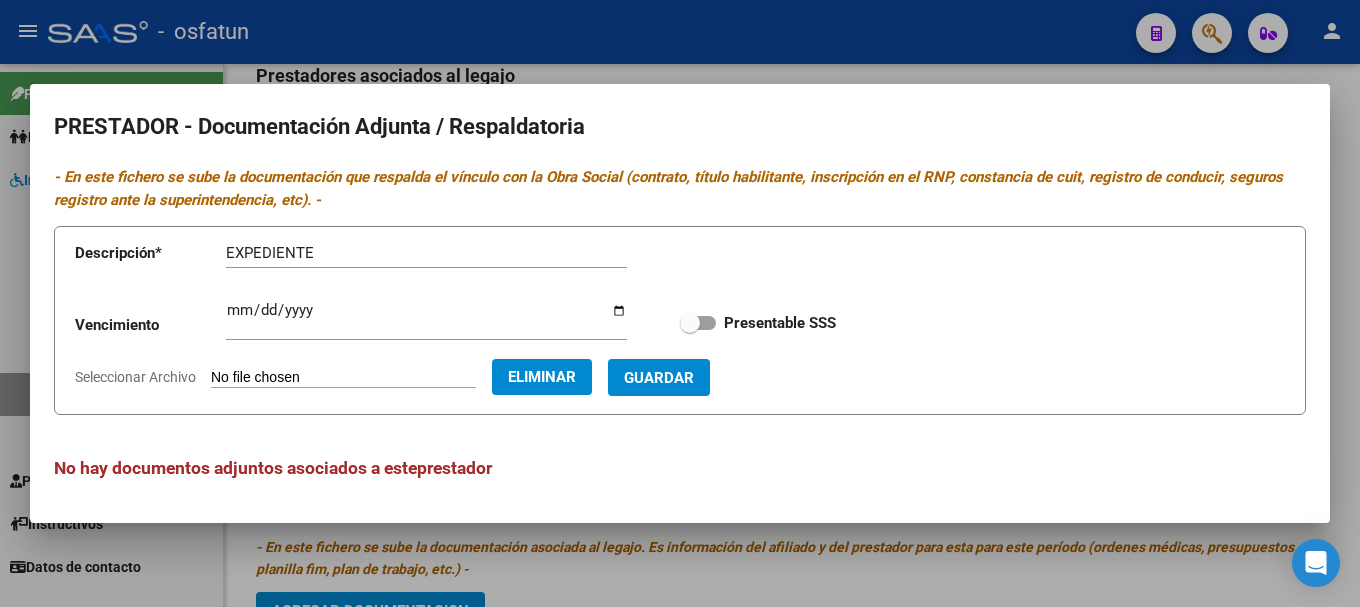 click on "Guardar" at bounding box center [659, 378] 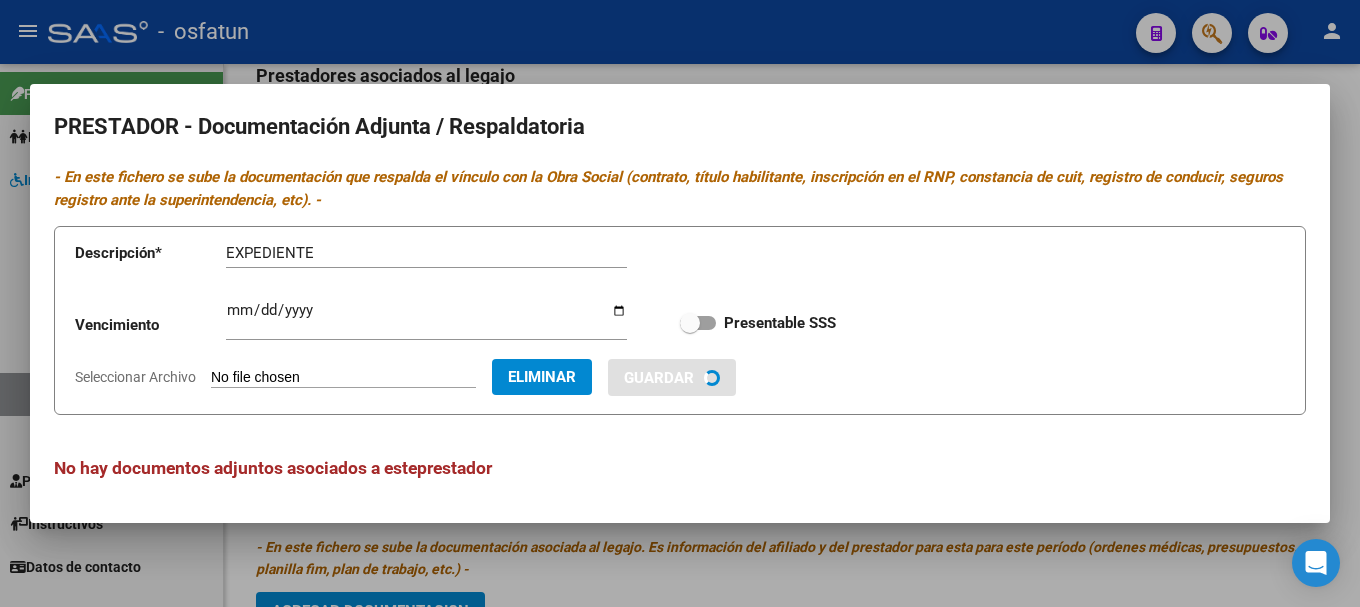 type 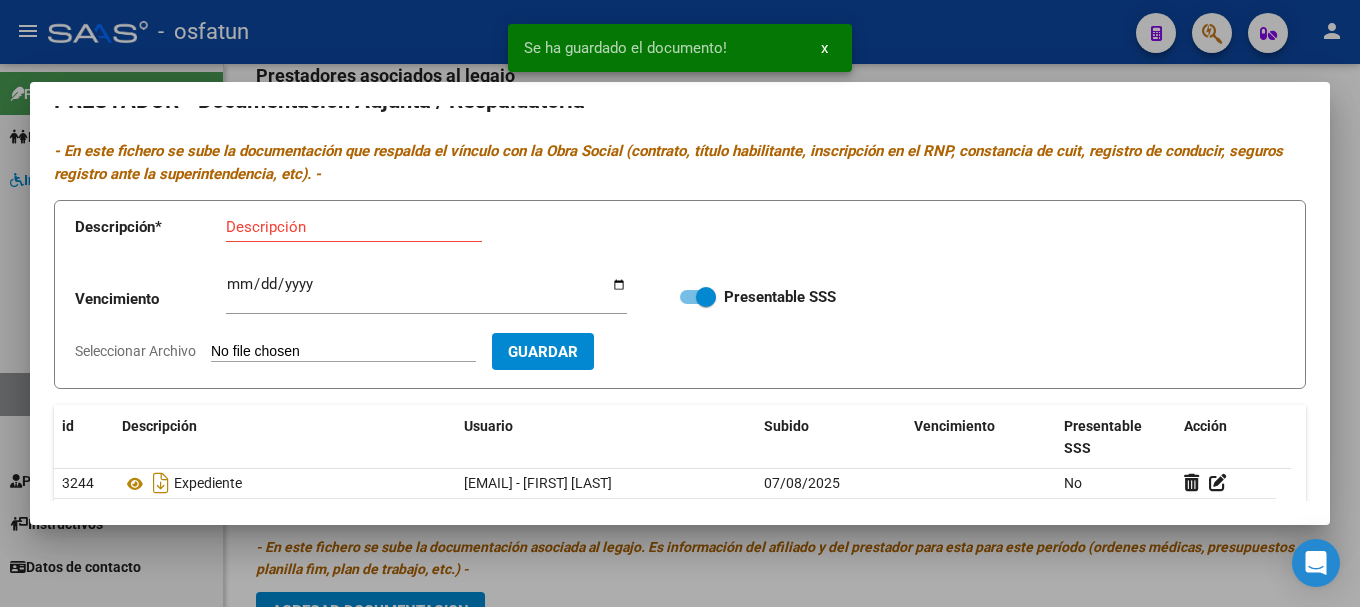 scroll, scrollTop: 0, scrollLeft: 0, axis: both 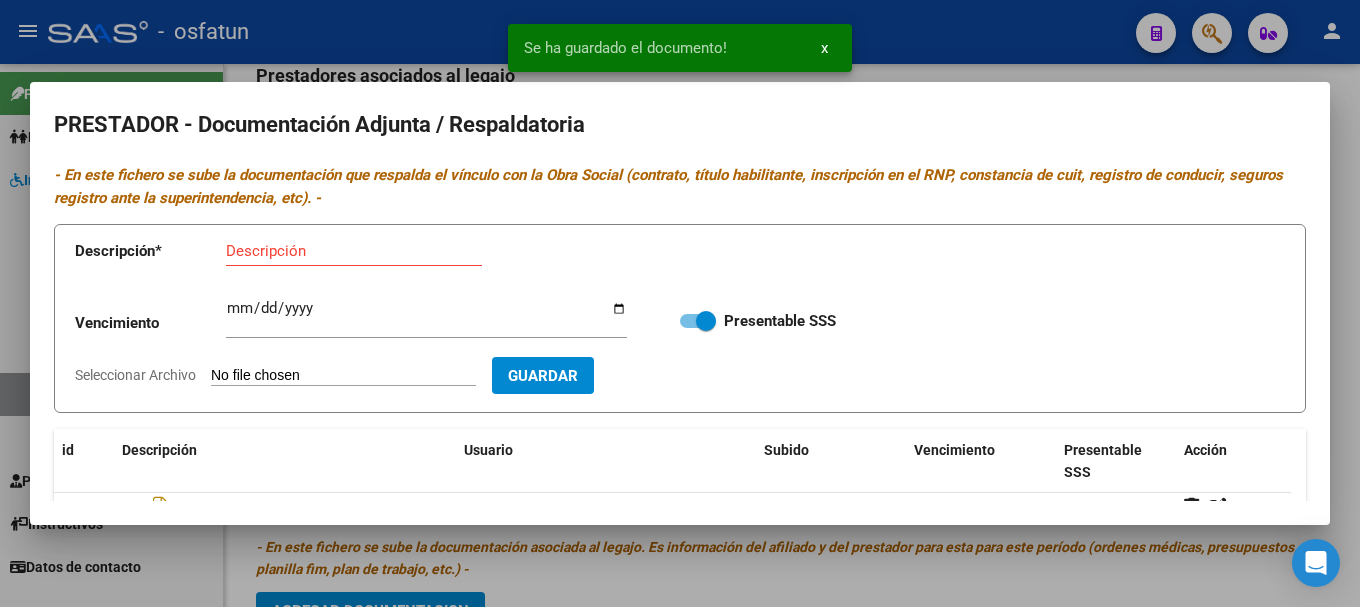 click at bounding box center [680, 303] 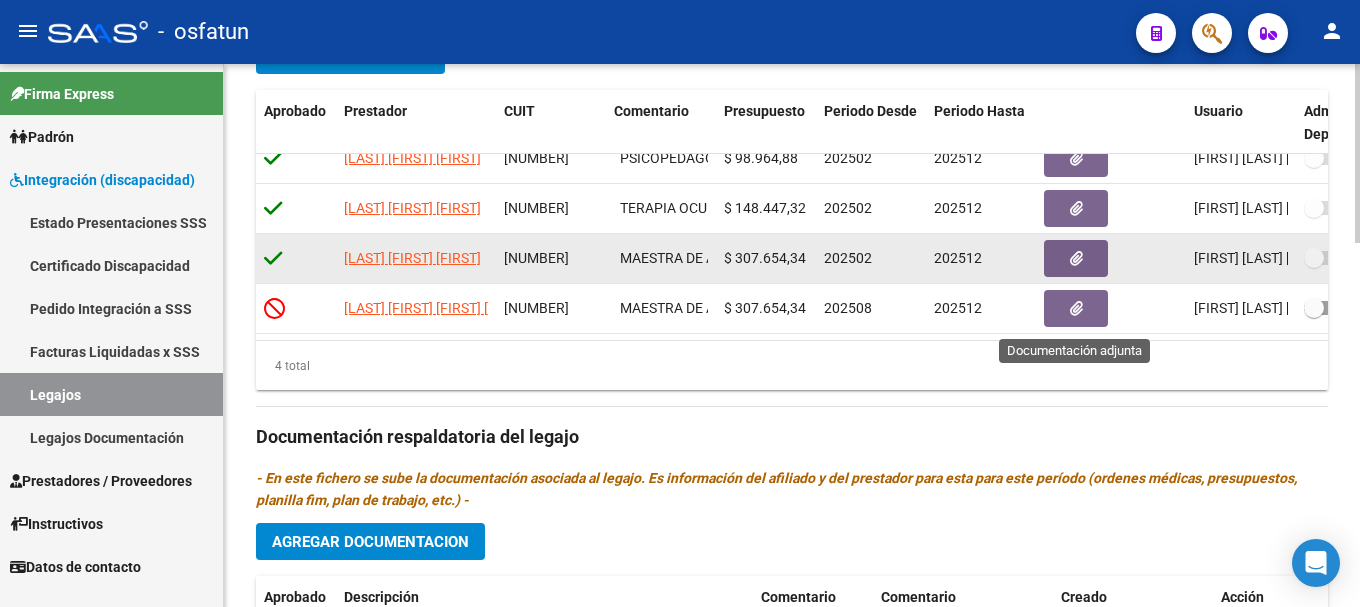 scroll, scrollTop: 800, scrollLeft: 0, axis: vertical 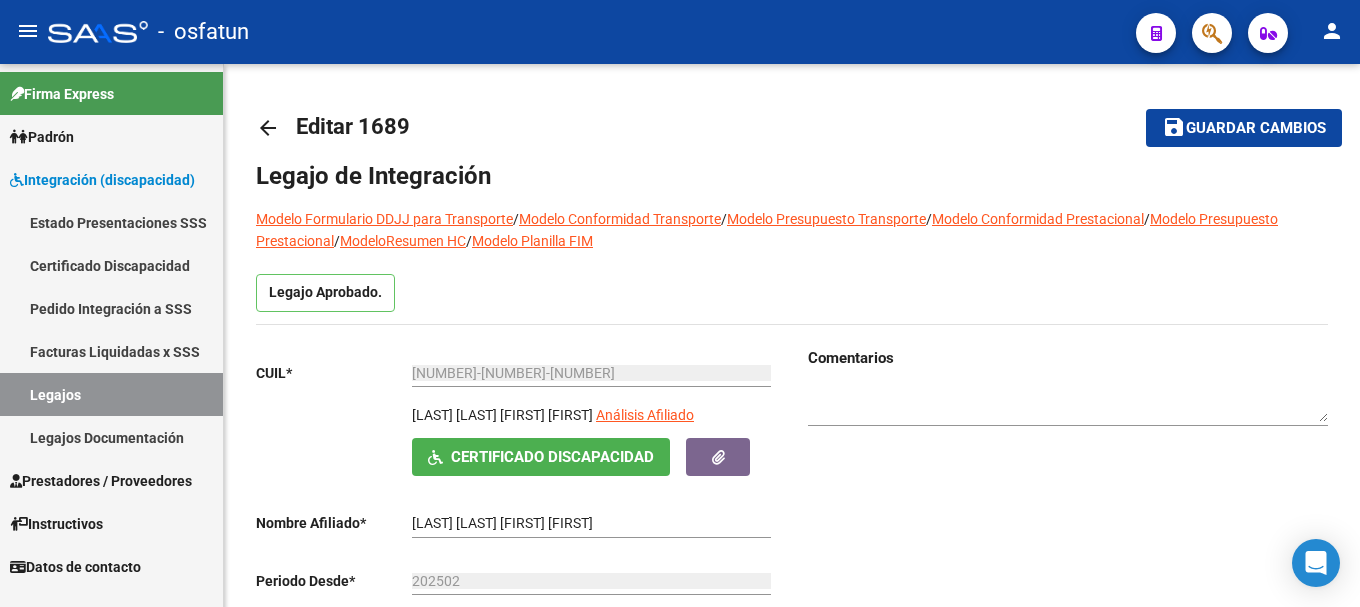 click on "Estado Presentaciones SSS" at bounding box center [111, 222] 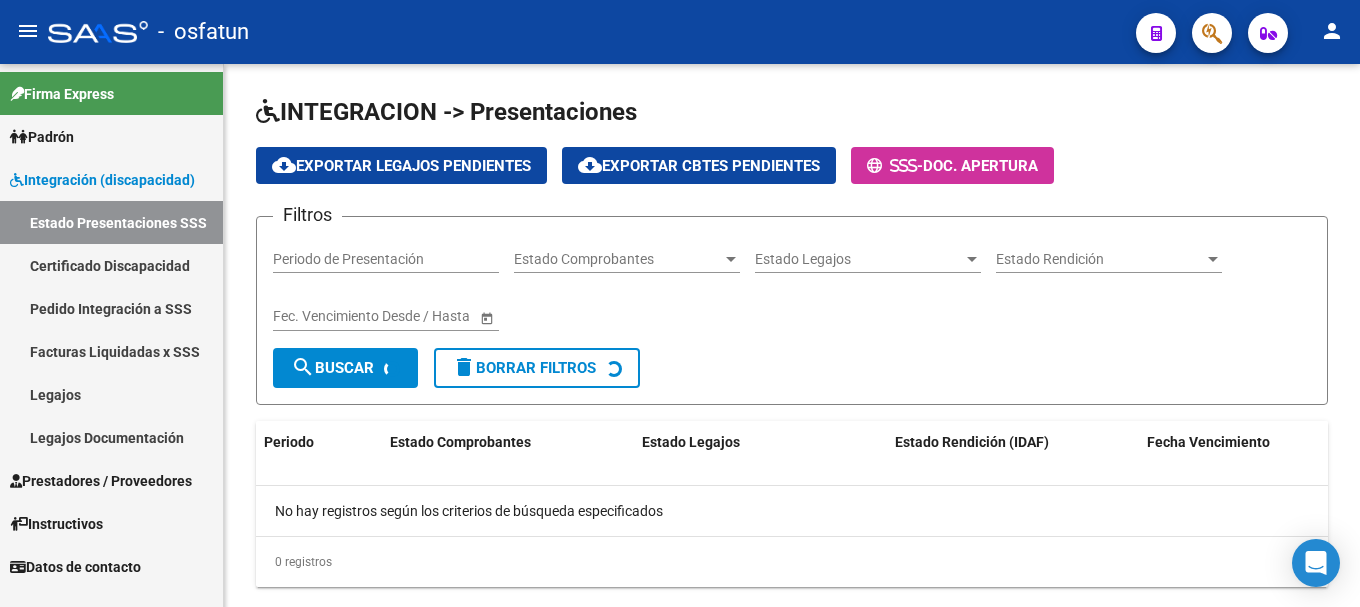 click on "Integración (discapacidad)" at bounding box center (102, 180) 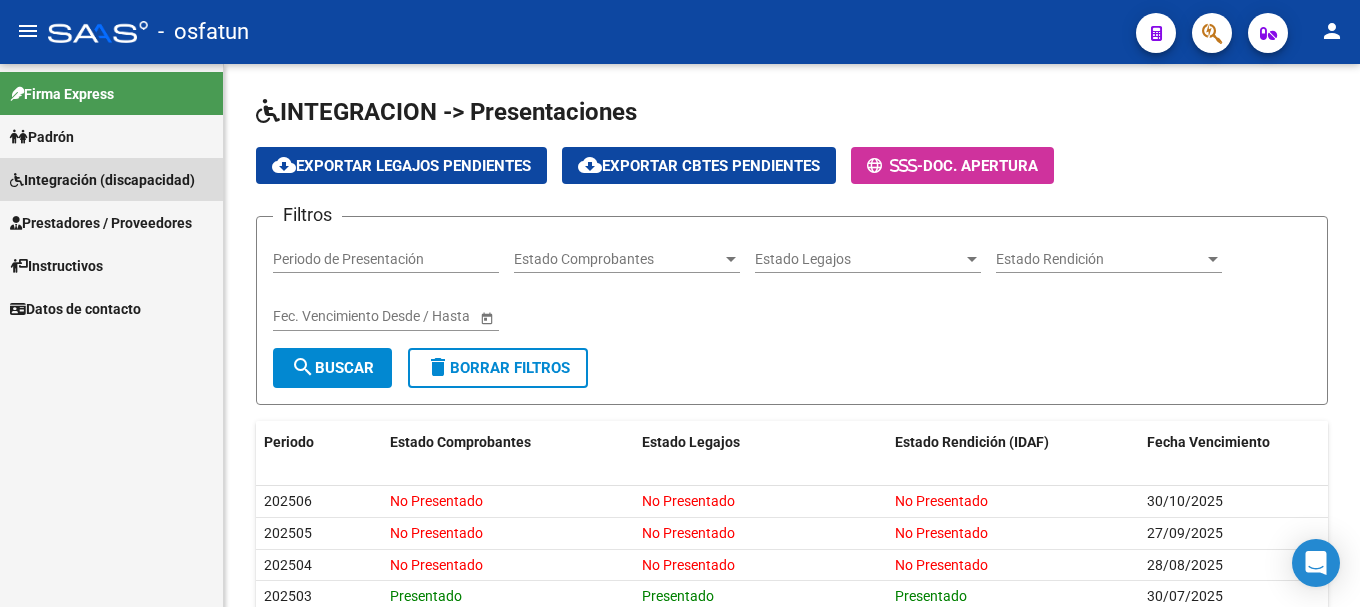 click on "Integración (discapacidad)" at bounding box center (102, 180) 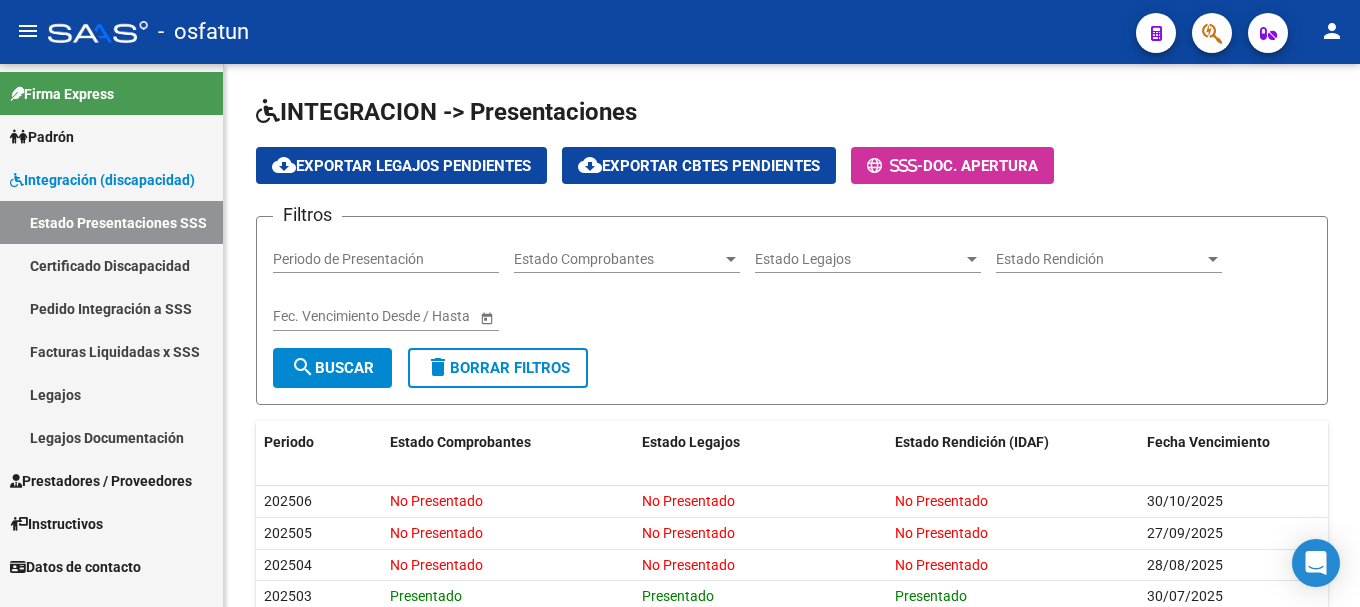 click on "Pedido Integración a SSS" at bounding box center (111, 308) 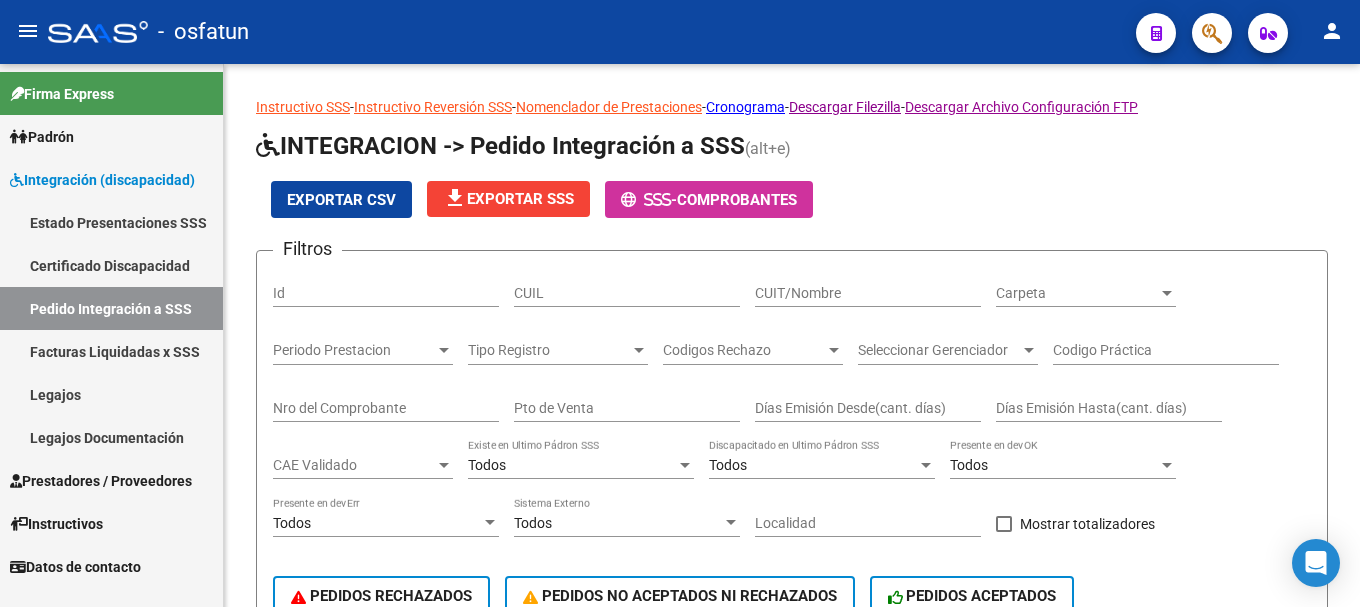 click on "Certificado Discapacidad" at bounding box center (111, 265) 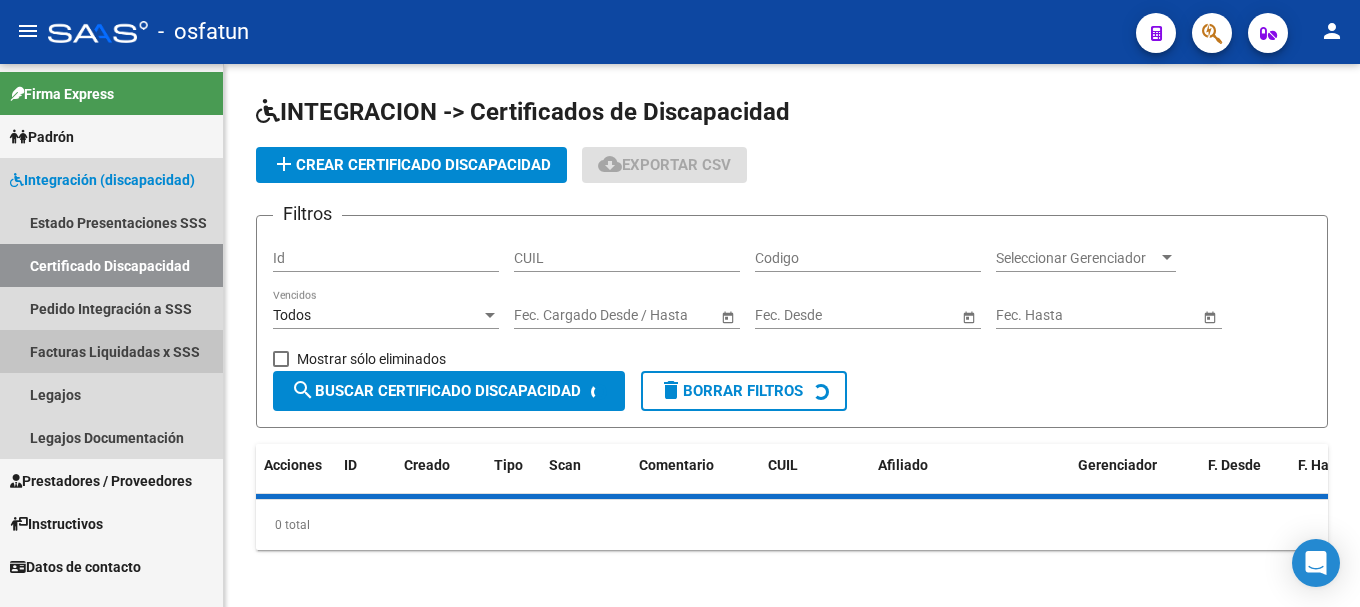click on "Facturas Liquidadas x SSS" at bounding box center [111, 351] 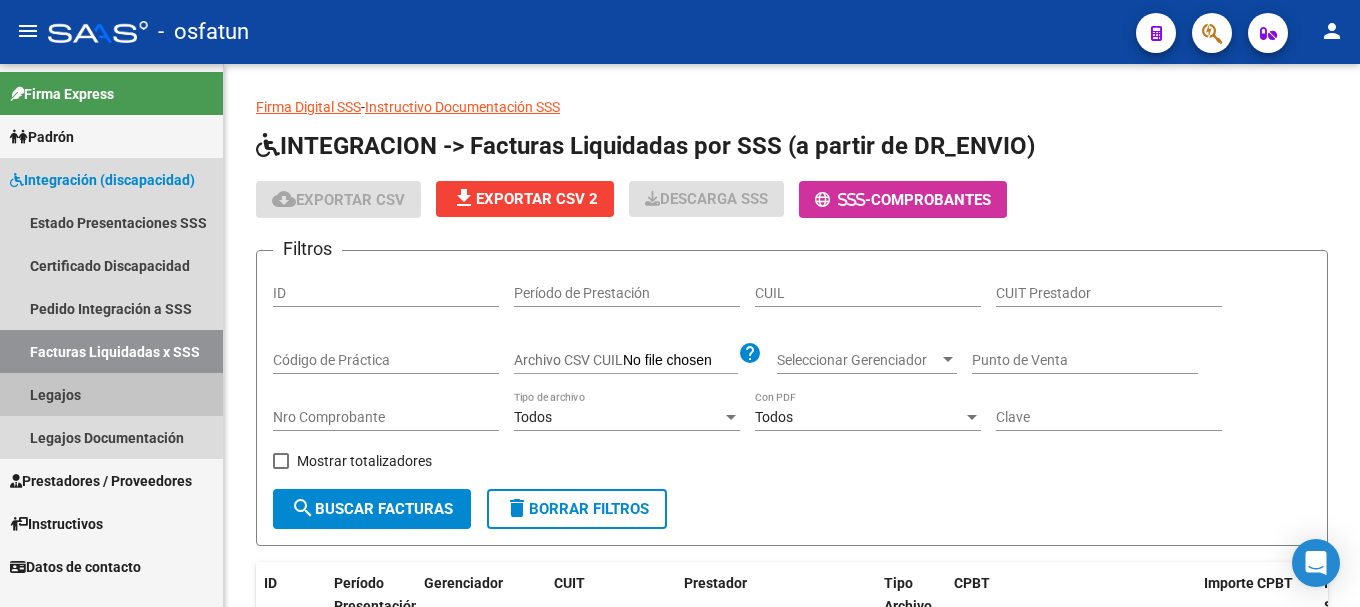 click on "Legajos" at bounding box center [111, 394] 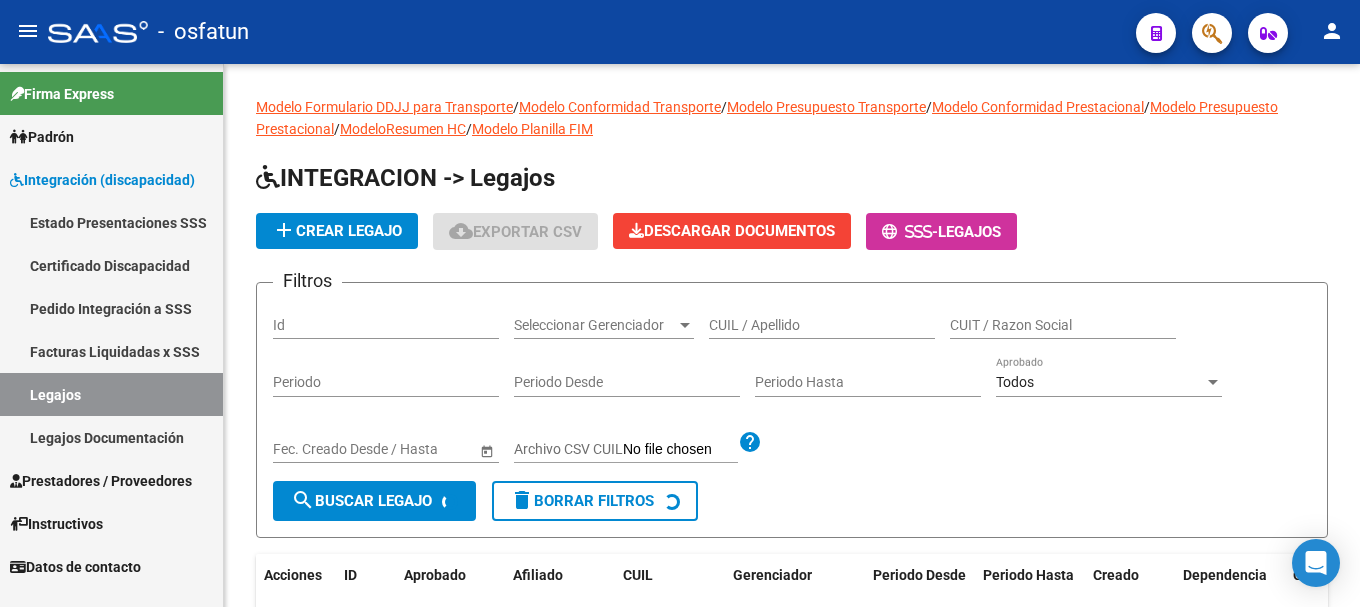 click on "Legajos Documentación" at bounding box center [111, 437] 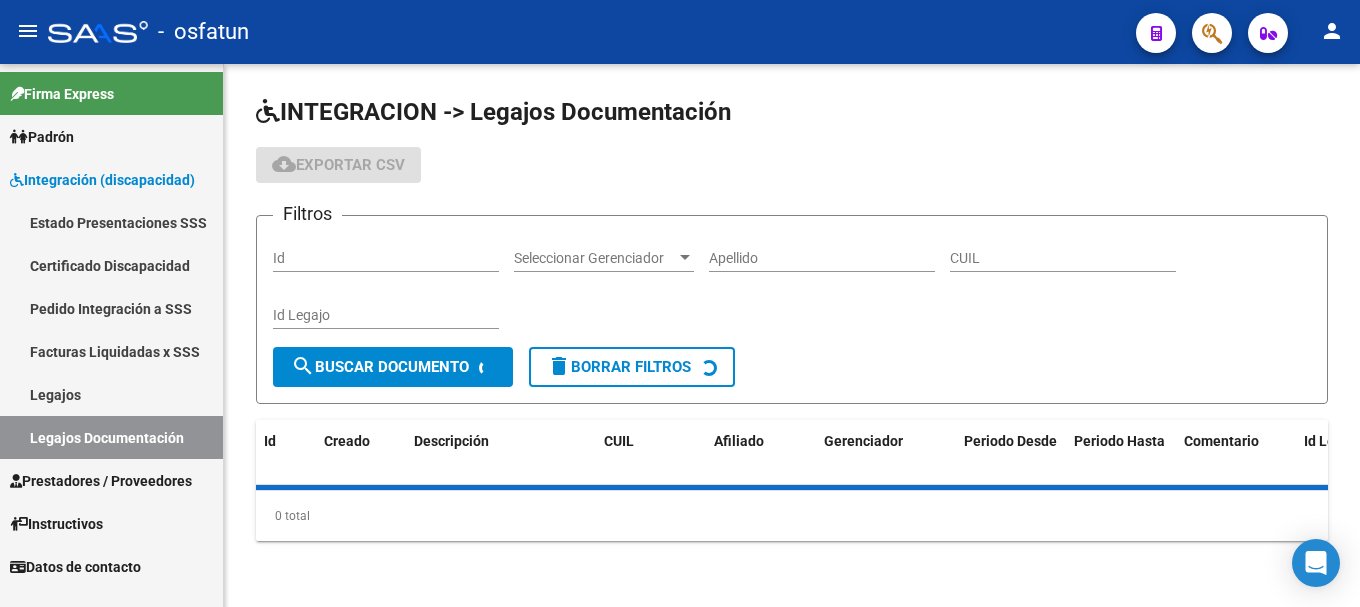 click on "Prestadores / Proveedores" at bounding box center [101, 481] 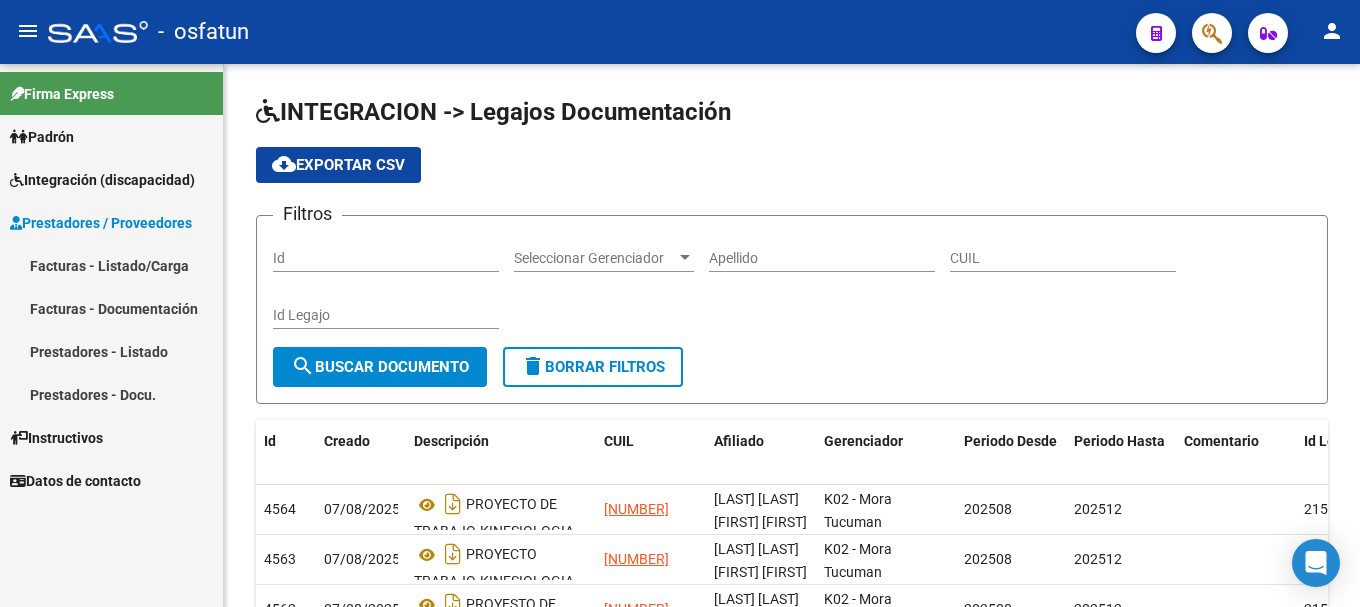click on "Prestadores - Docu." at bounding box center (111, 394) 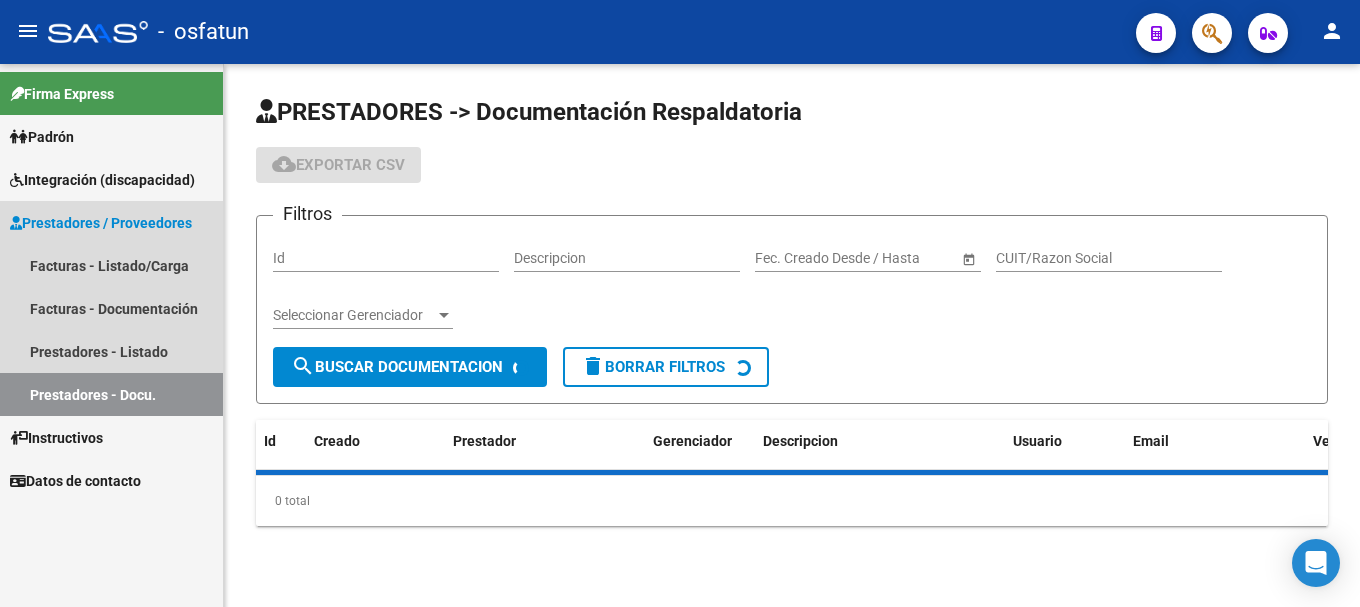 click on "Prestadores / Proveedores" at bounding box center (111, 222) 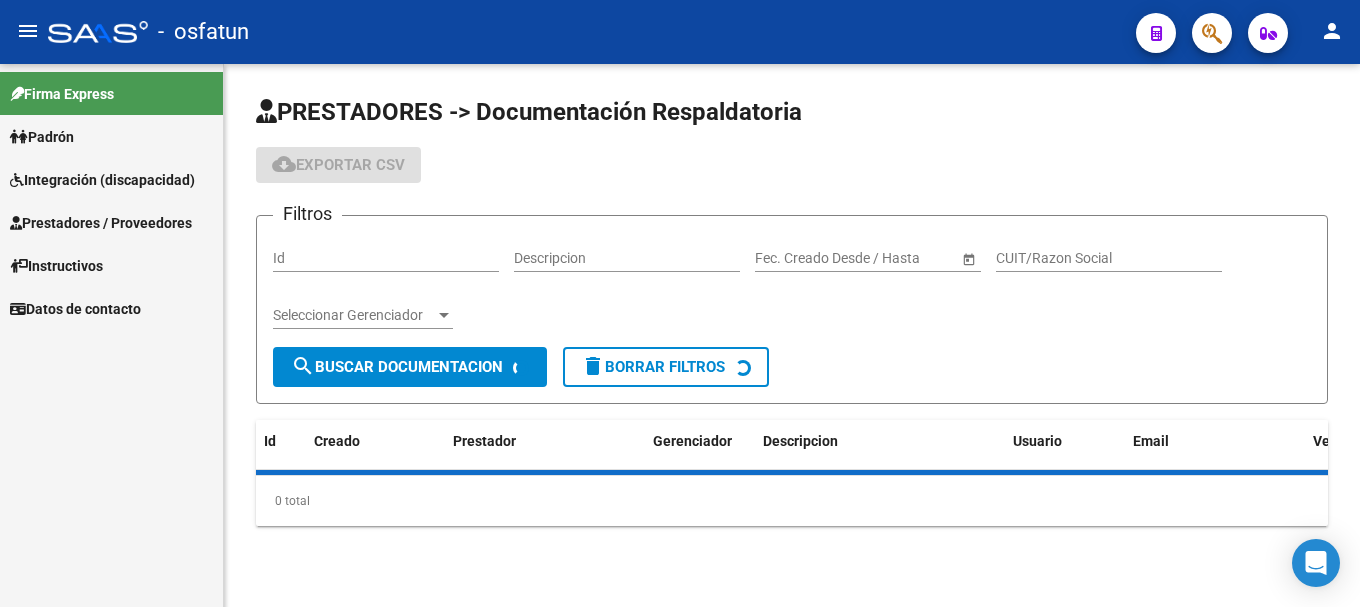 click on "Integración (discapacidad)" at bounding box center [102, 180] 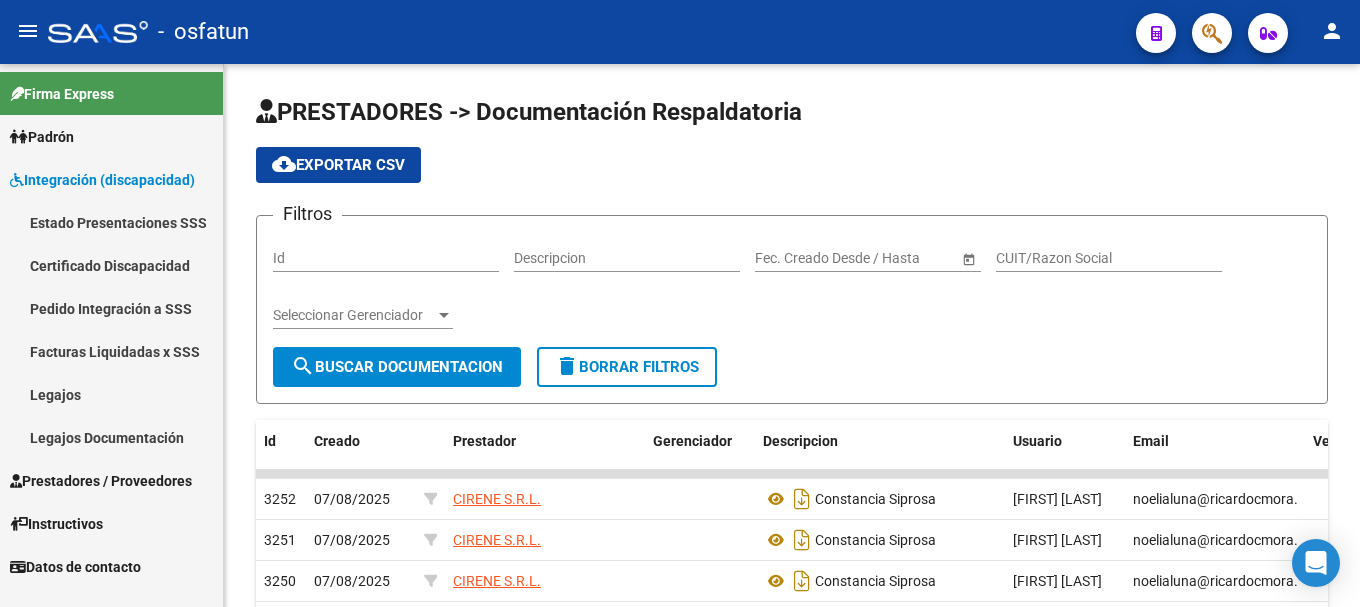 click on "Integración (discapacidad)" at bounding box center [102, 180] 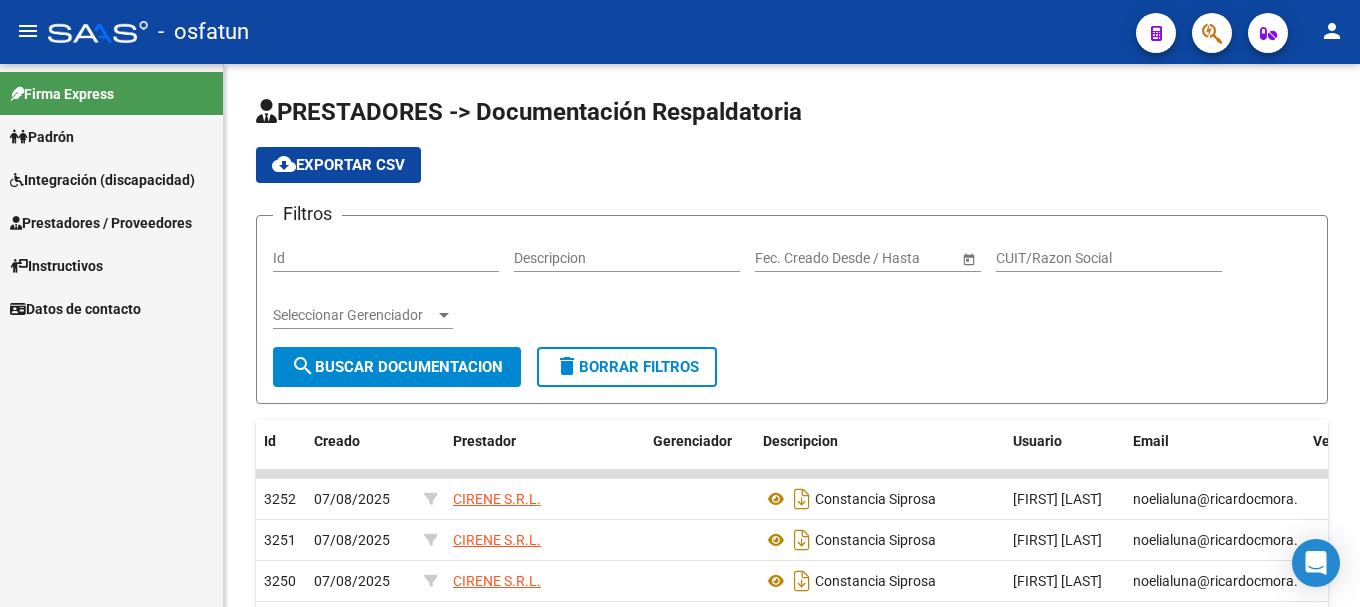 click on "Integración (discapacidad)" at bounding box center [102, 180] 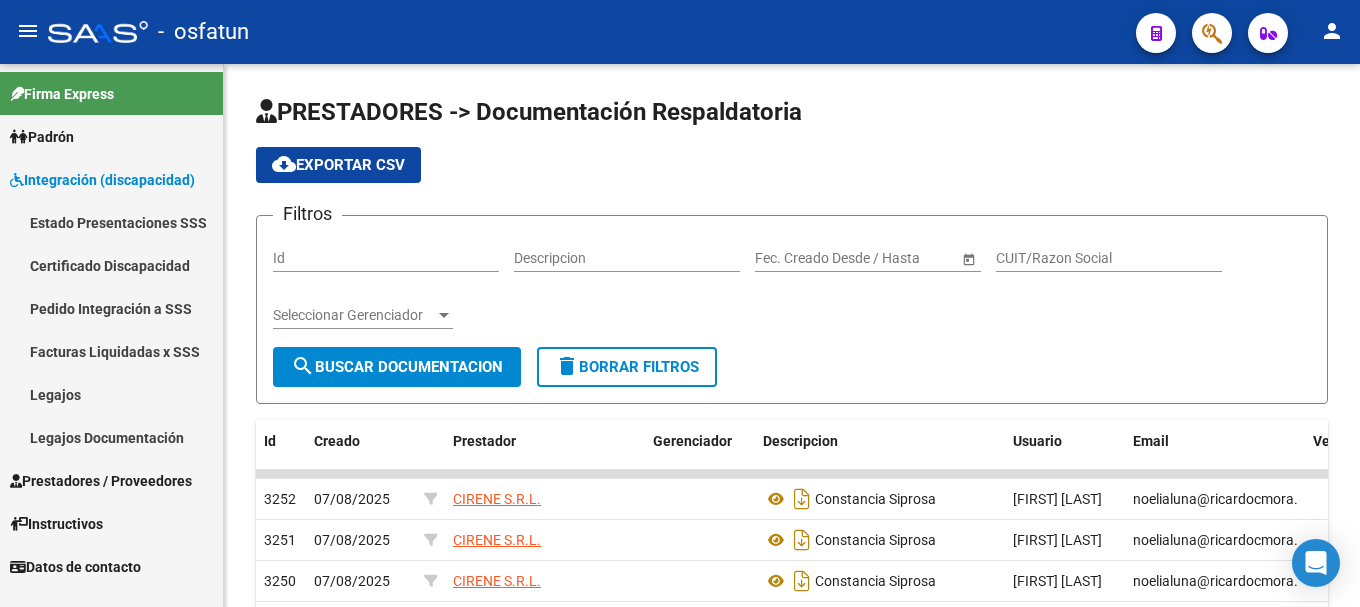click on "Estado Presentaciones SSS" at bounding box center [111, 222] 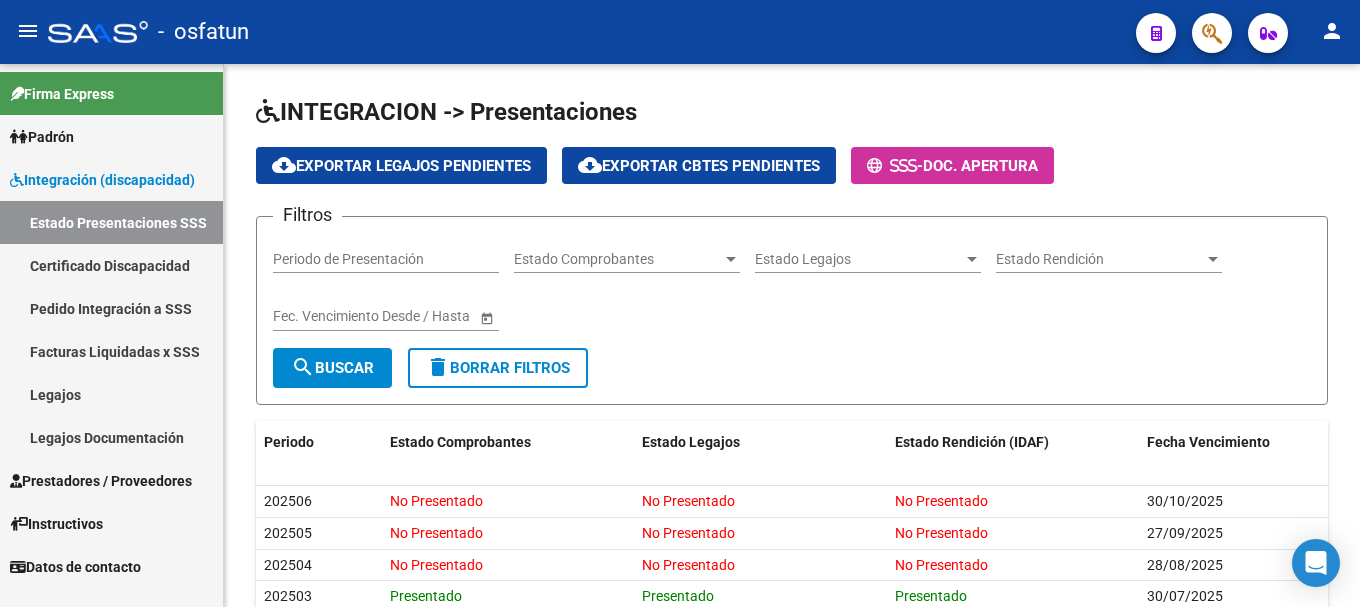 click on "Certificado Discapacidad" at bounding box center [111, 265] 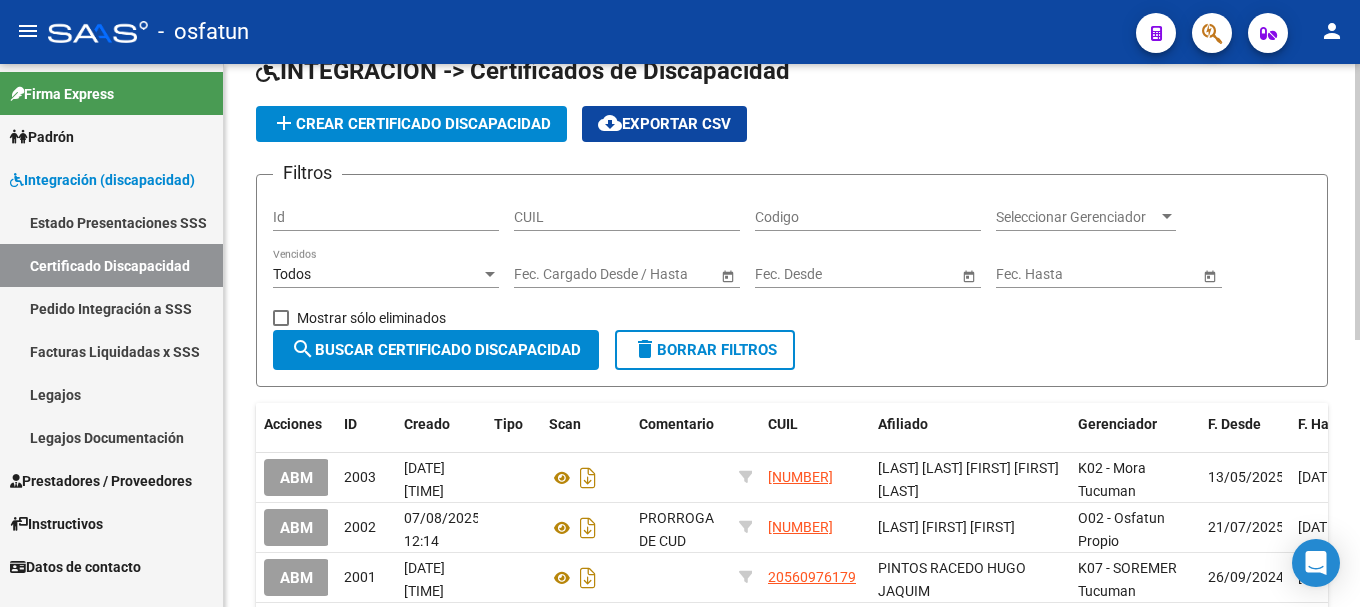 scroll, scrollTop: 0, scrollLeft: 0, axis: both 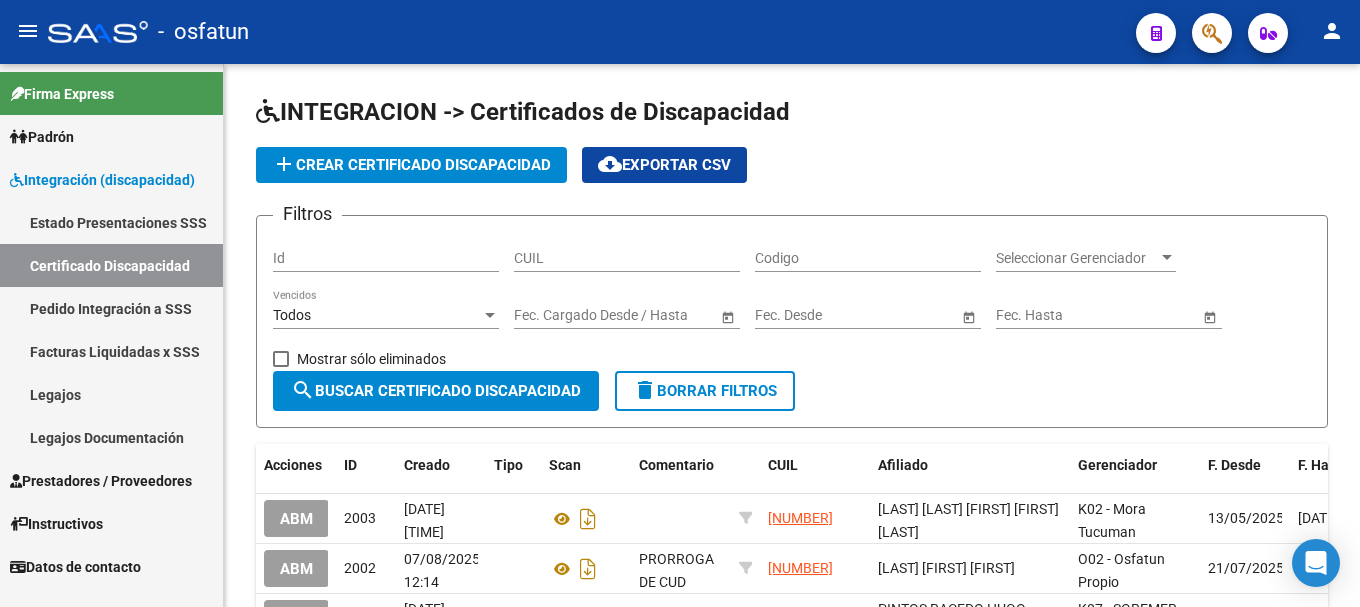 click on "Integración (discapacidad)" at bounding box center [102, 180] 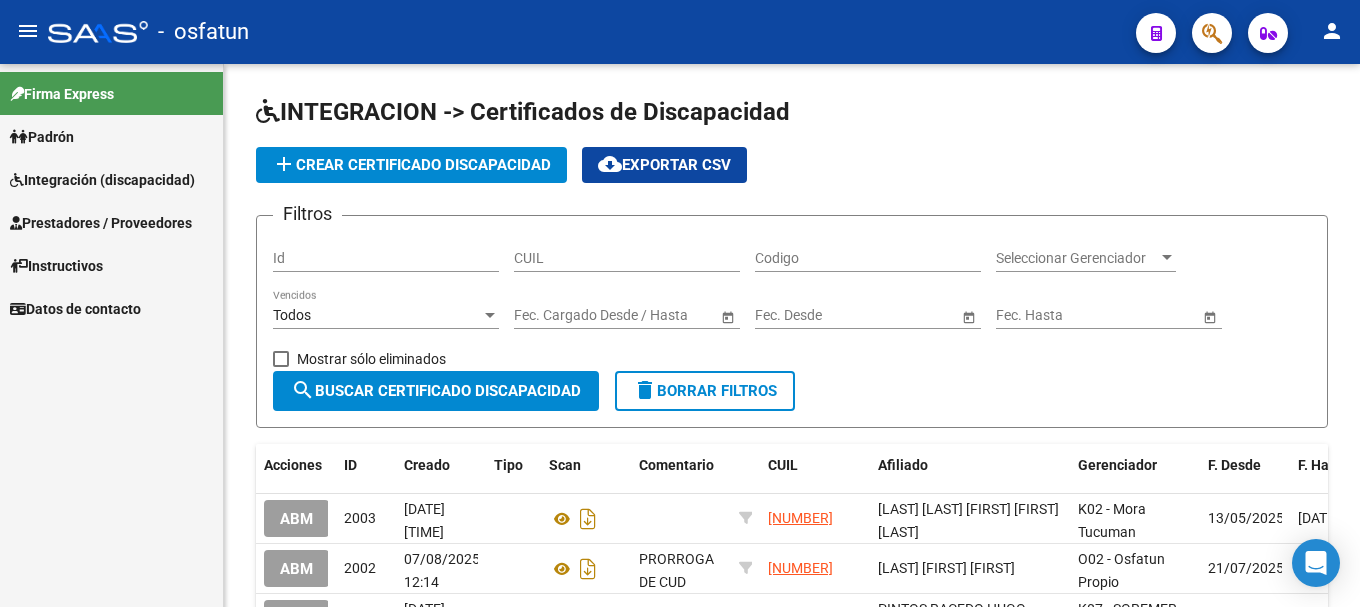 click on "Prestadores / Proveedores" at bounding box center (101, 223) 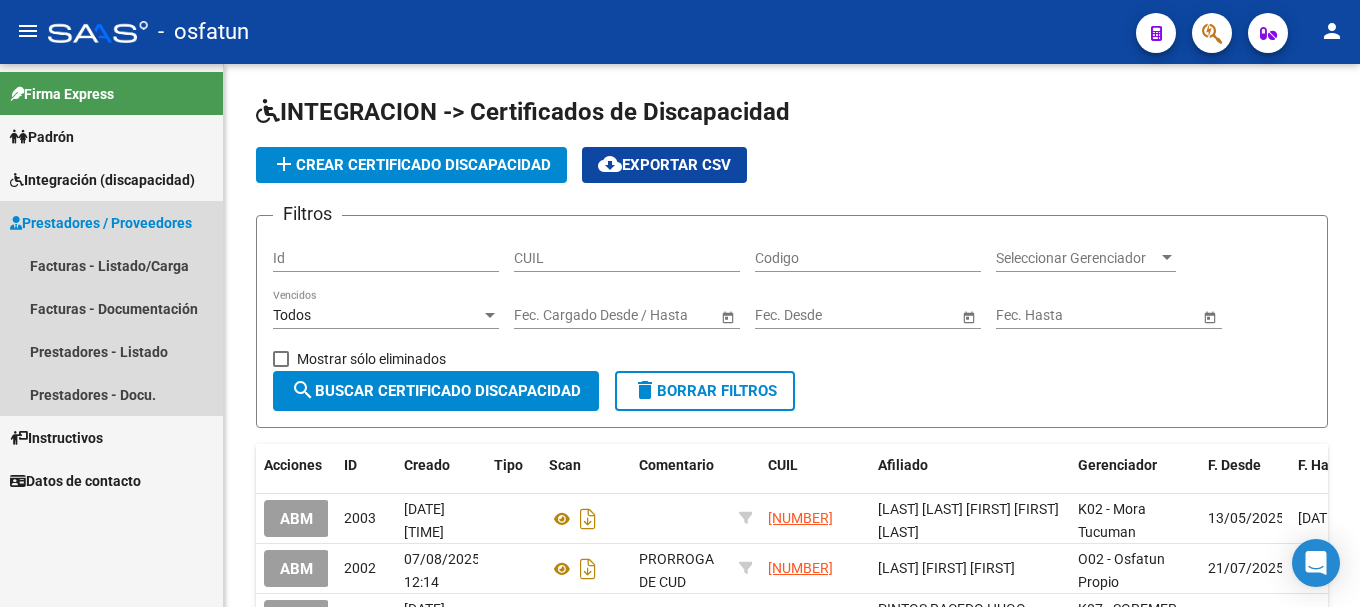 click on "Prestadores / Proveedores" at bounding box center [101, 223] 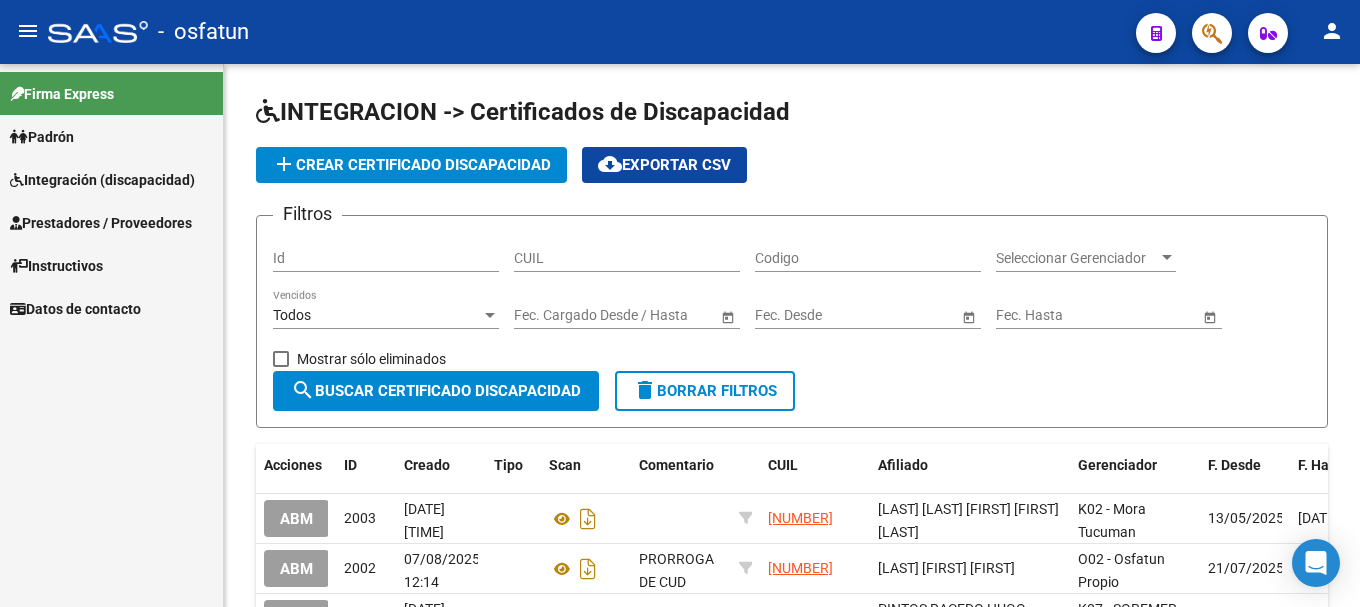 click on "Integración (discapacidad)" at bounding box center [102, 180] 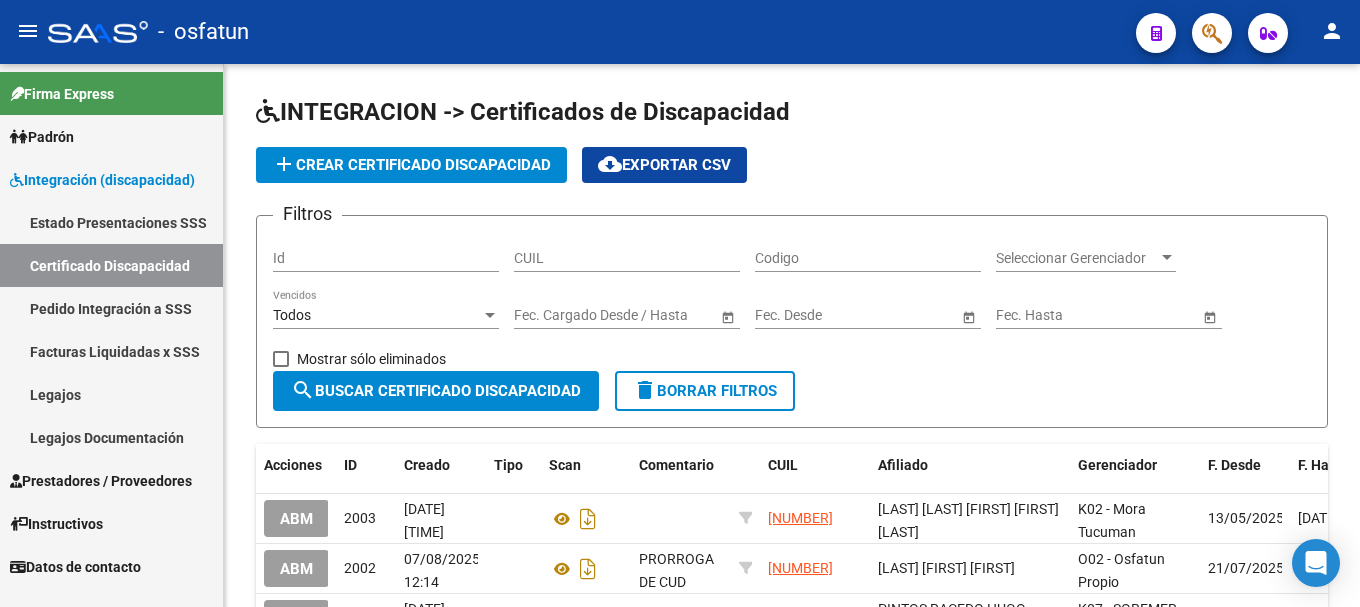 click on "Pedido Integración a SSS" at bounding box center (111, 308) 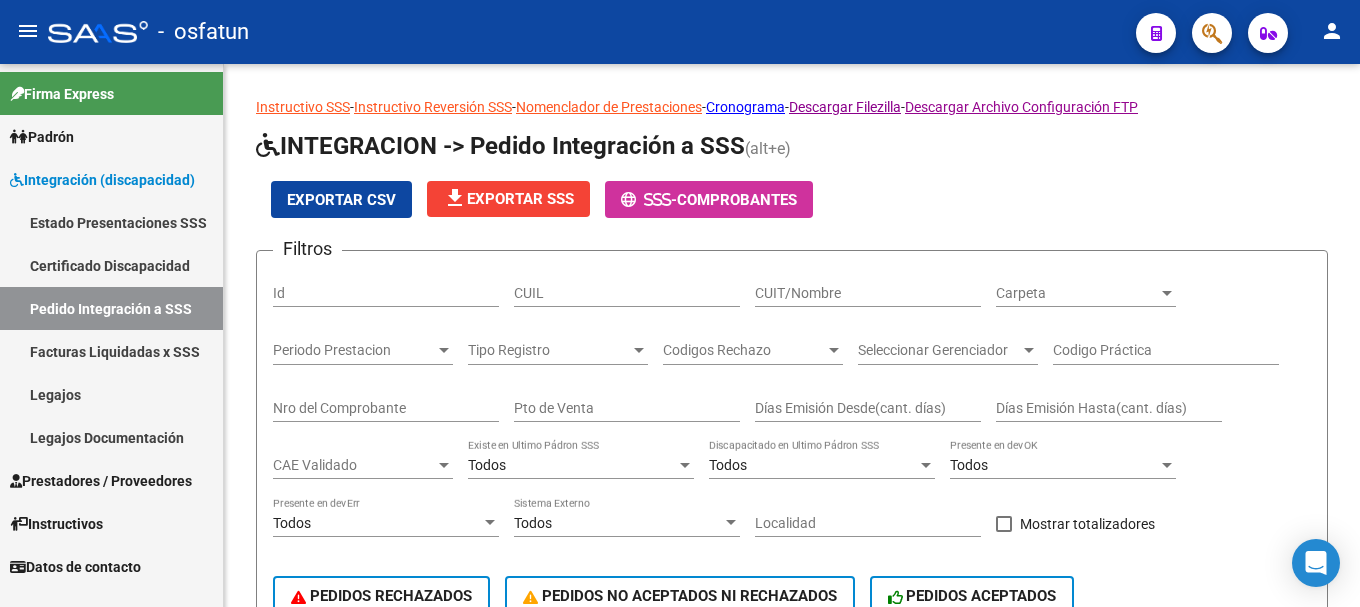 click on "Certificado Discapacidad" at bounding box center (111, 265) 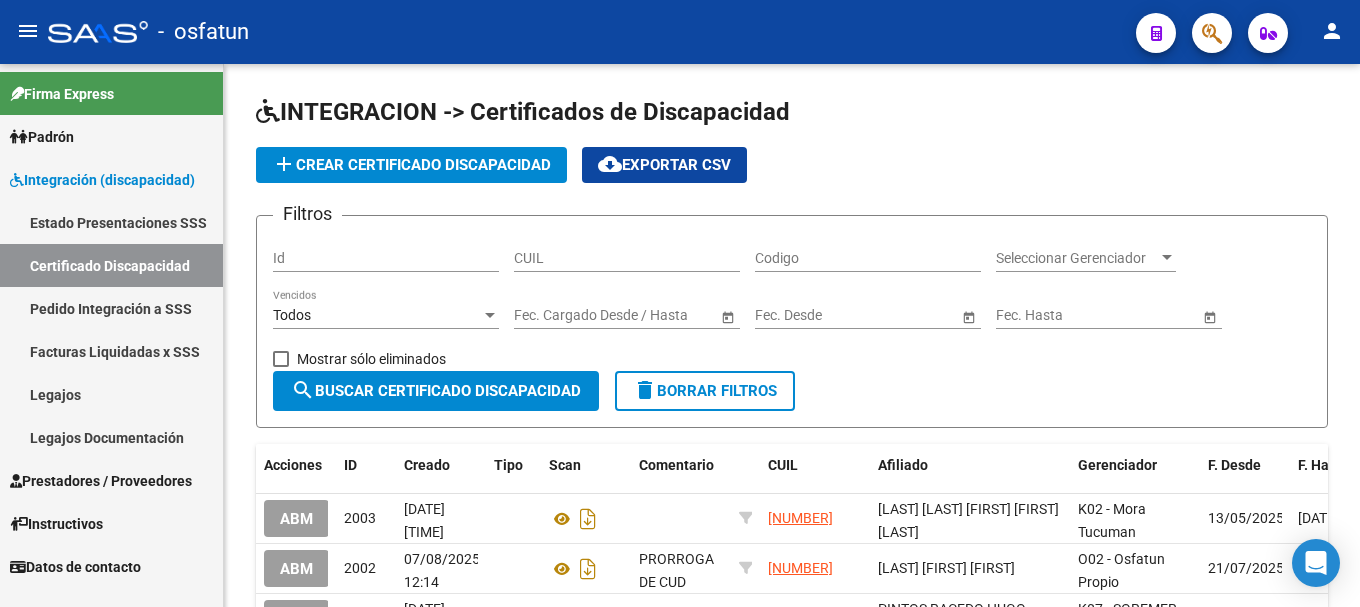 click on "Estado Presentaciones SSS" at bounding box center [111, 222] 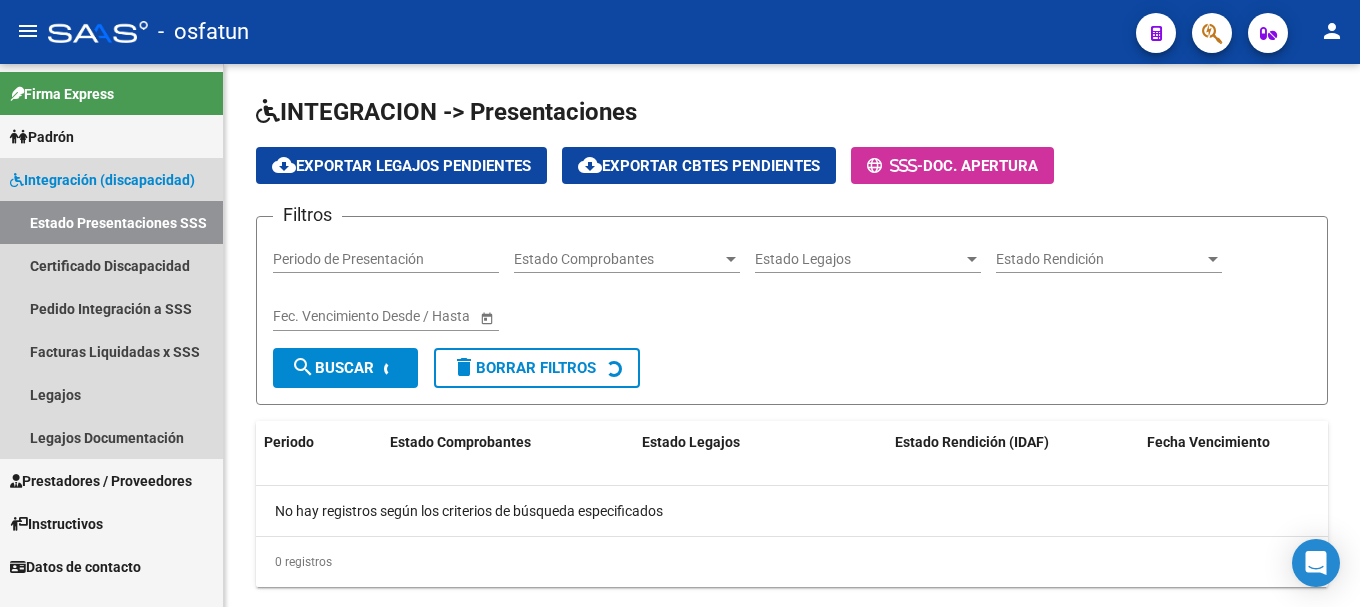 click on "Integración (discapacidad)" at bounding box center (102, 180) 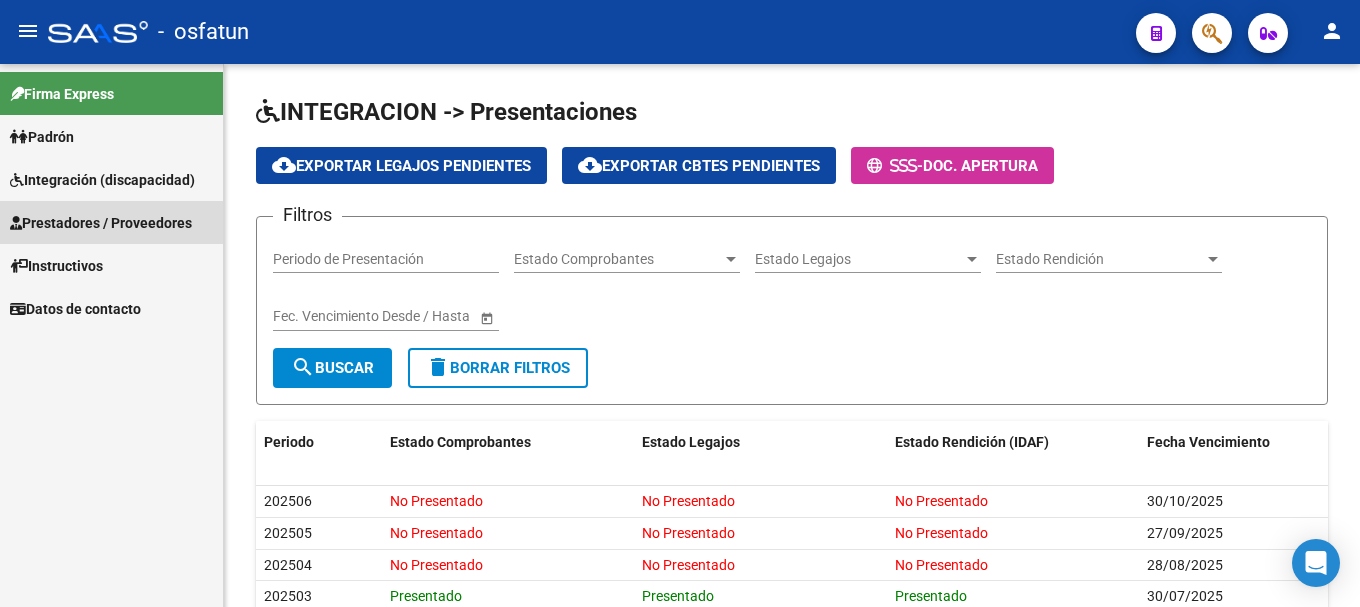 click on "Prestadores / Proveedores" at bounding box center [111, 222] 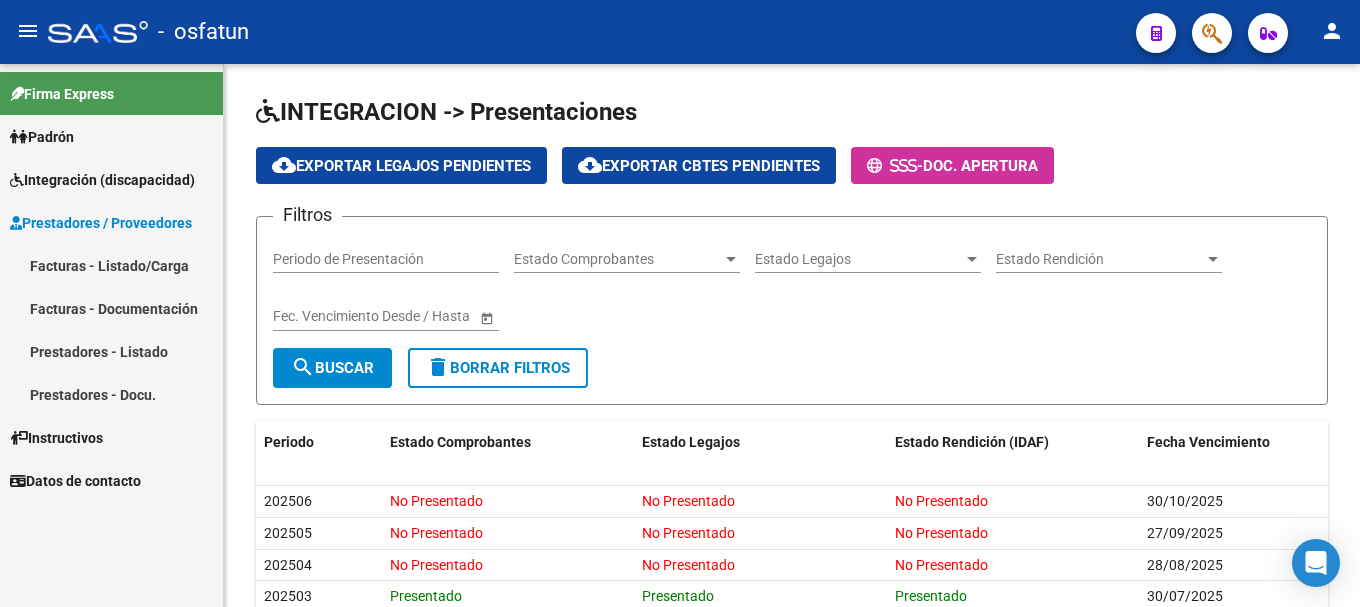 click on "Instructivos" at bounding box center (111, 437) 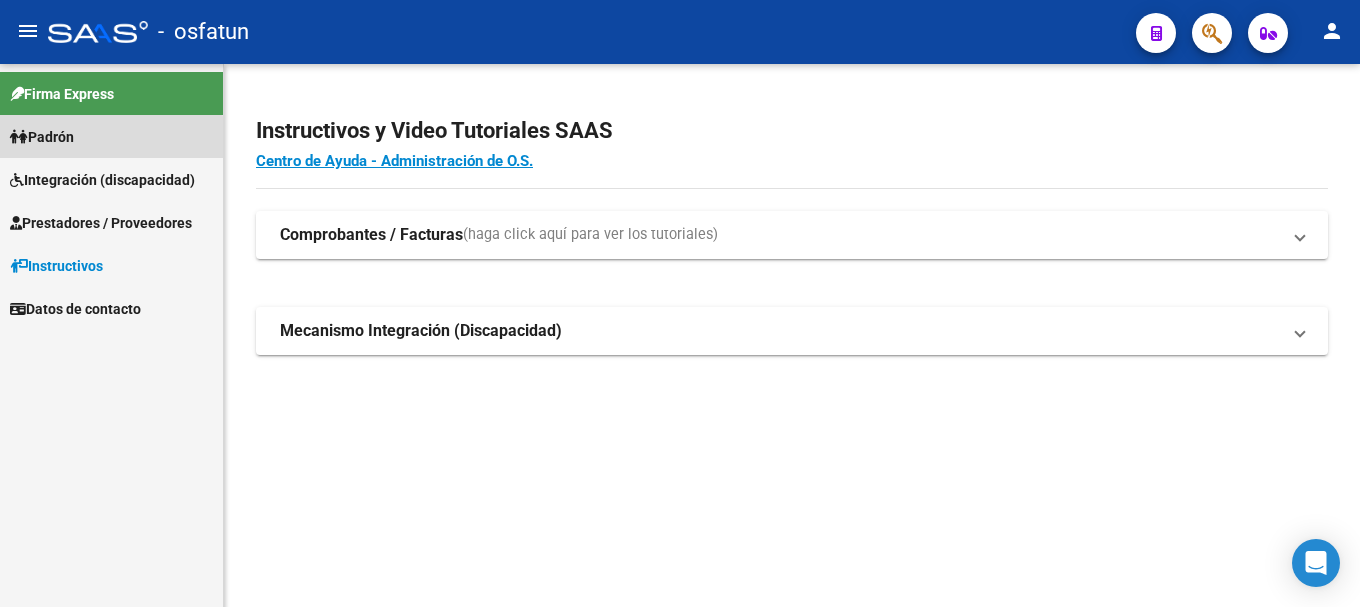 click on "Padrón" at bounding box center [111, 136] 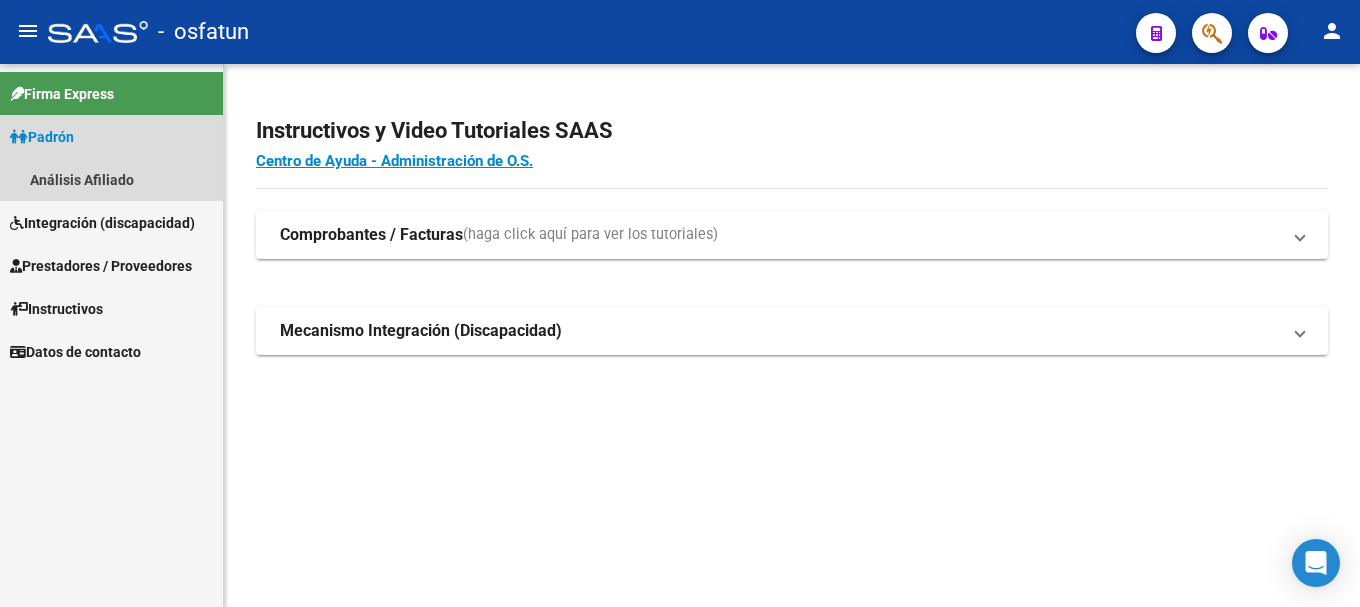 click on "Padrón" at bounding box center (111, 136) 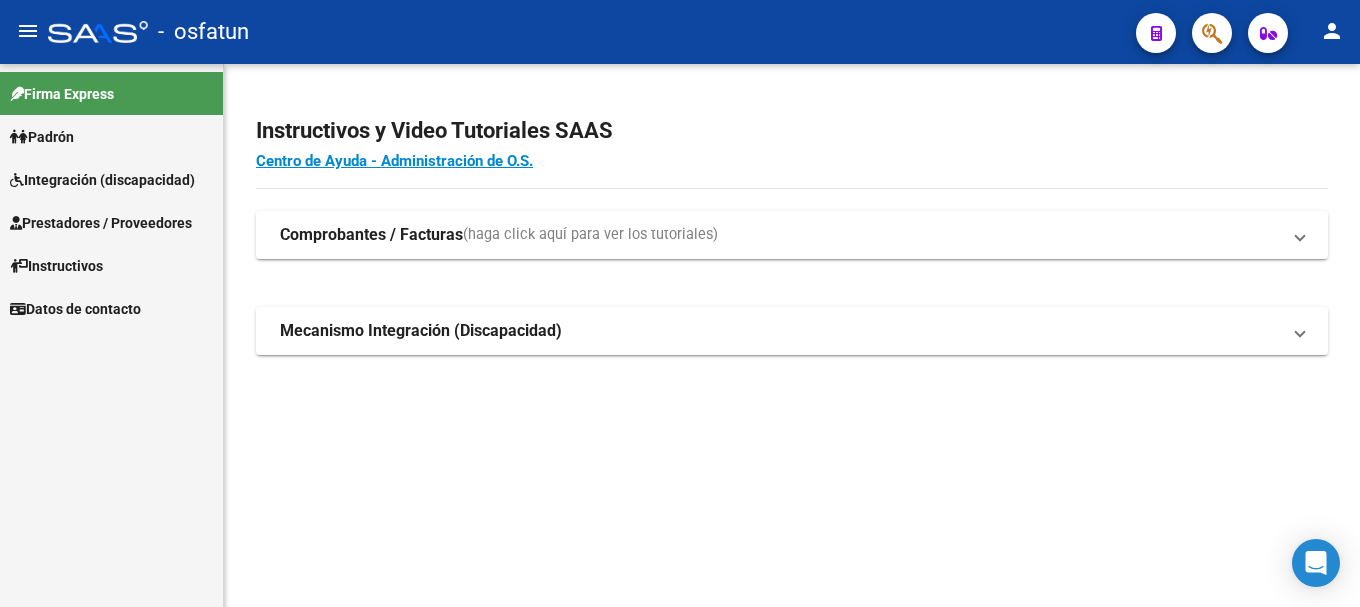 click on "Integración (discapacidad)" at bounding box center (102, 180) 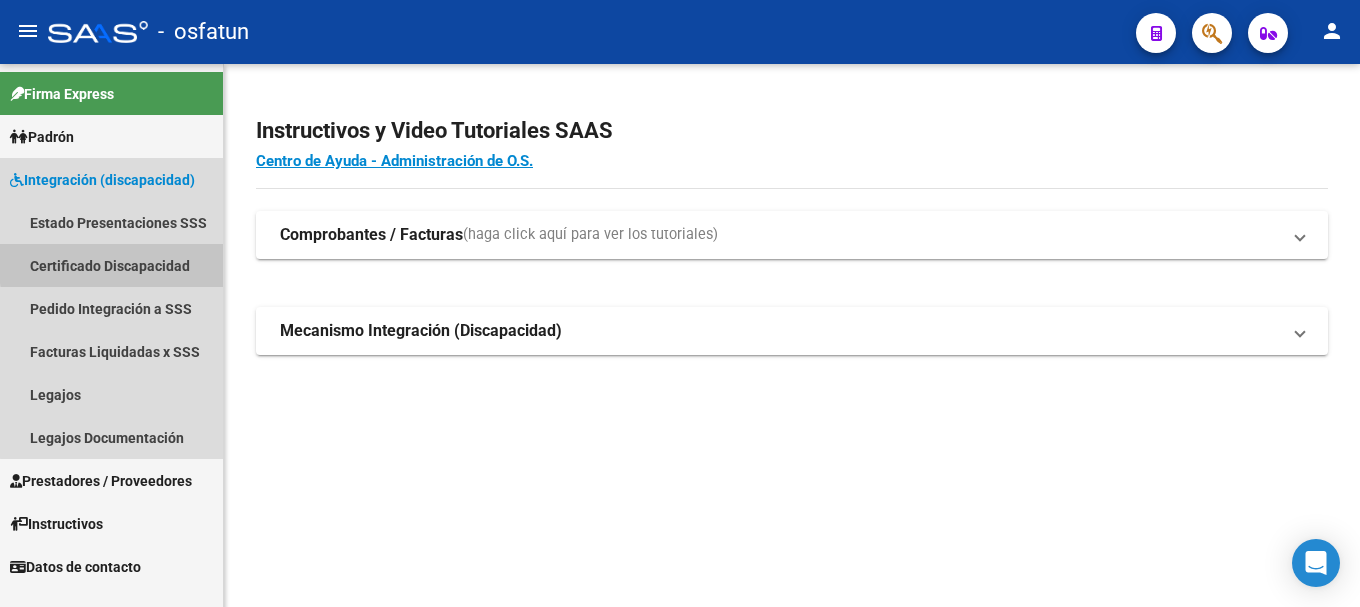 click on "Certificado Discapacidad" at bounding box center (111, 265) 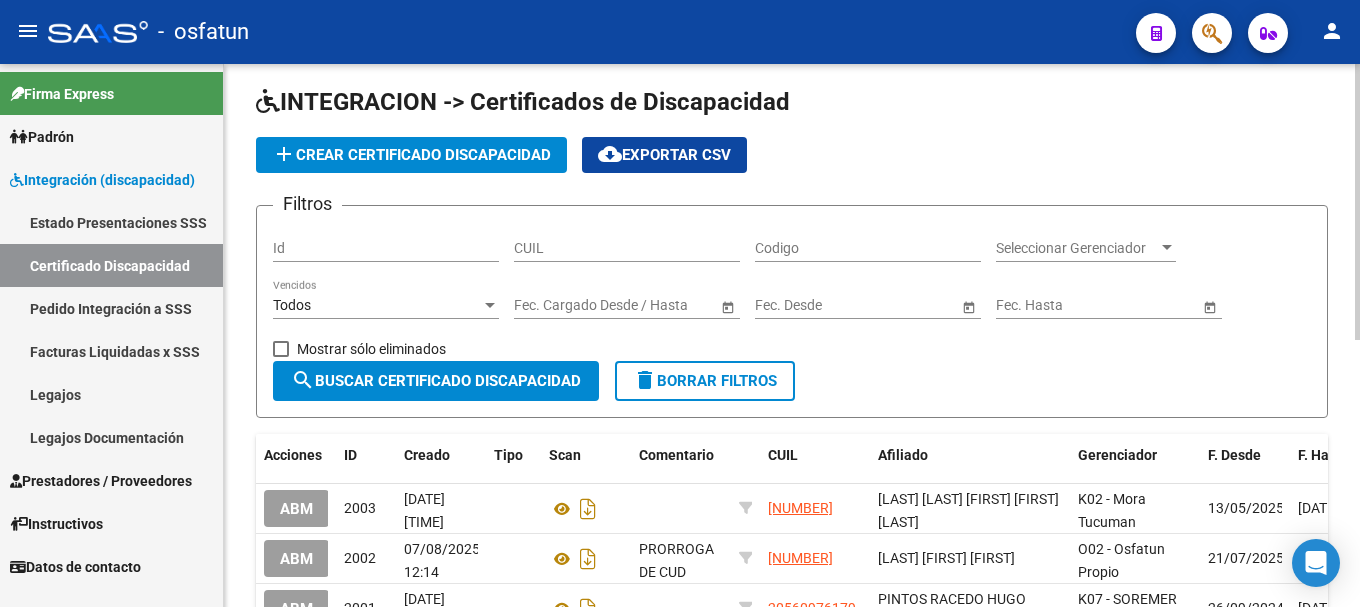 scroll, scrollTop: 0, scrollLeft: 0, axis: both 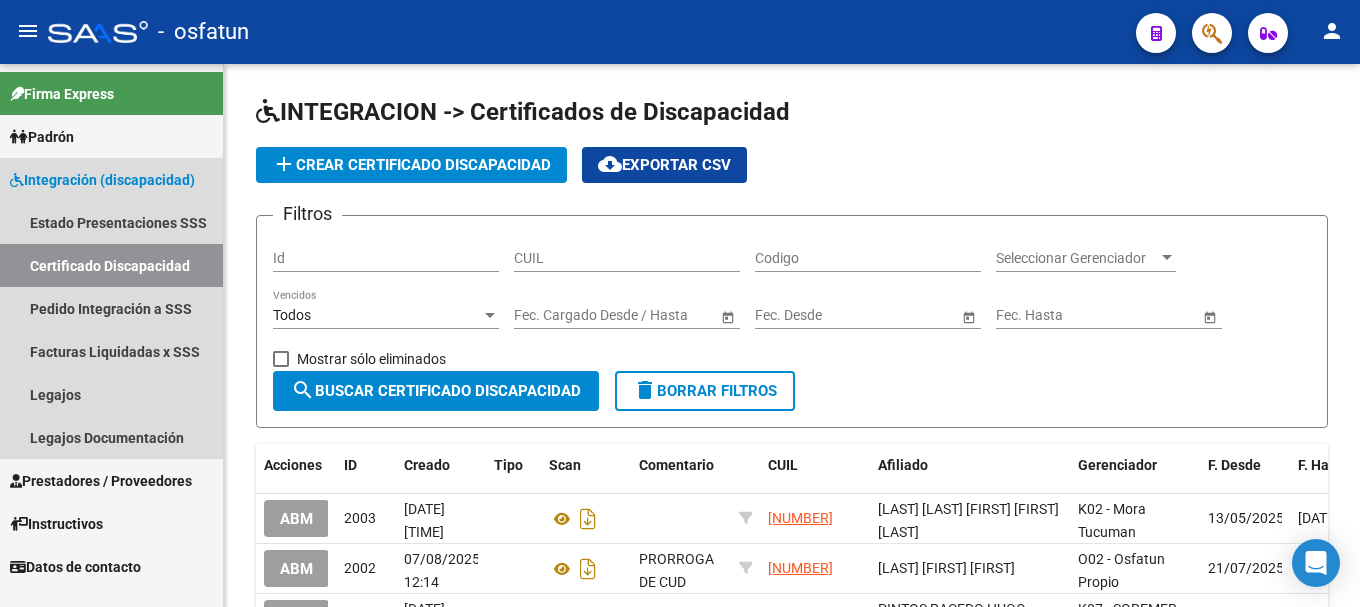 click on "Integración (discapacidad)" at bounding box center [102, 180] 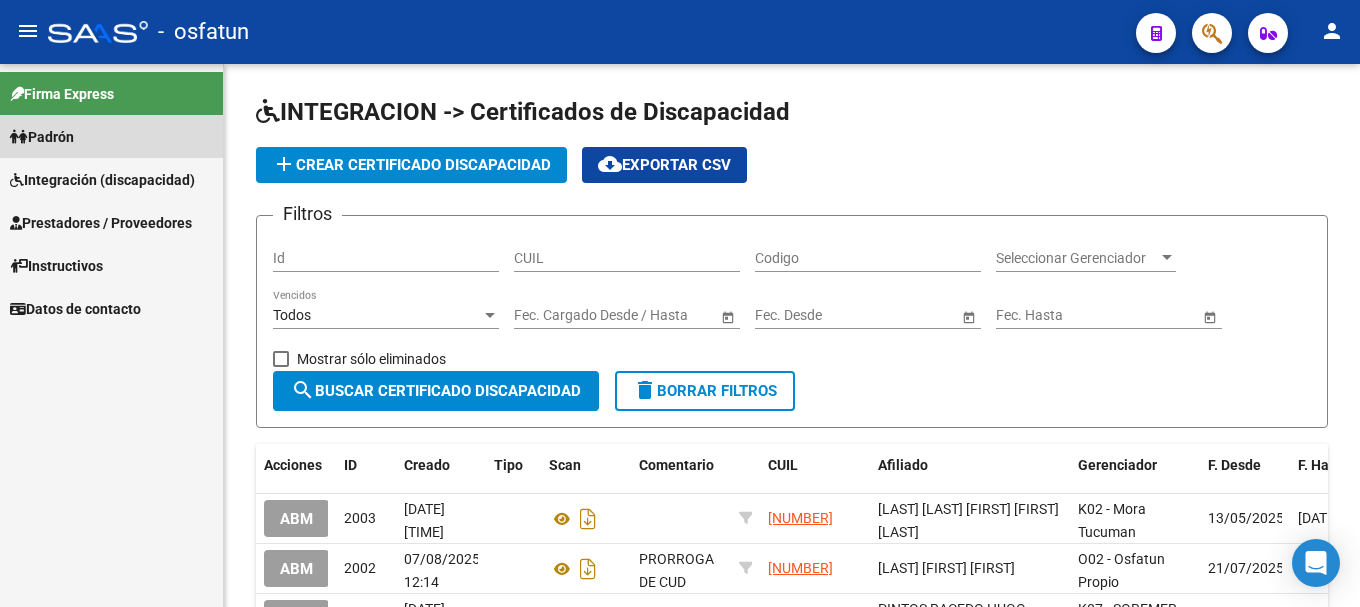 click on "Padrón" at bounding box center [111, 136] 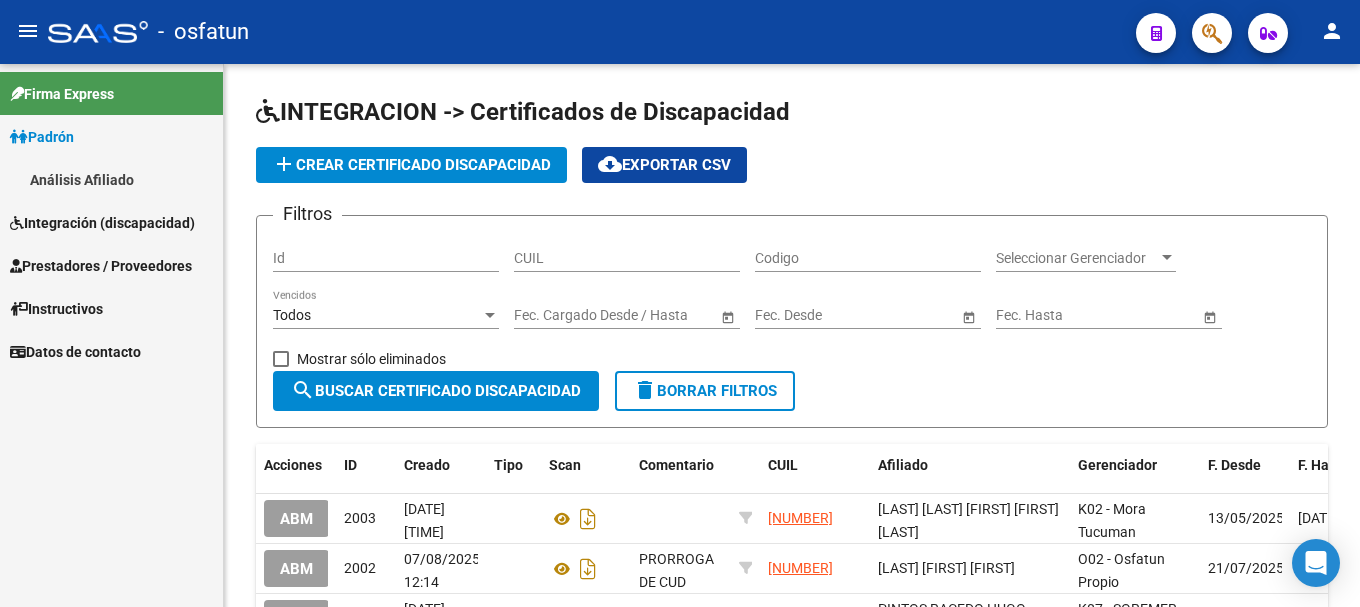 click on "Análisis Afiliado" at bounding box center (111, 179) 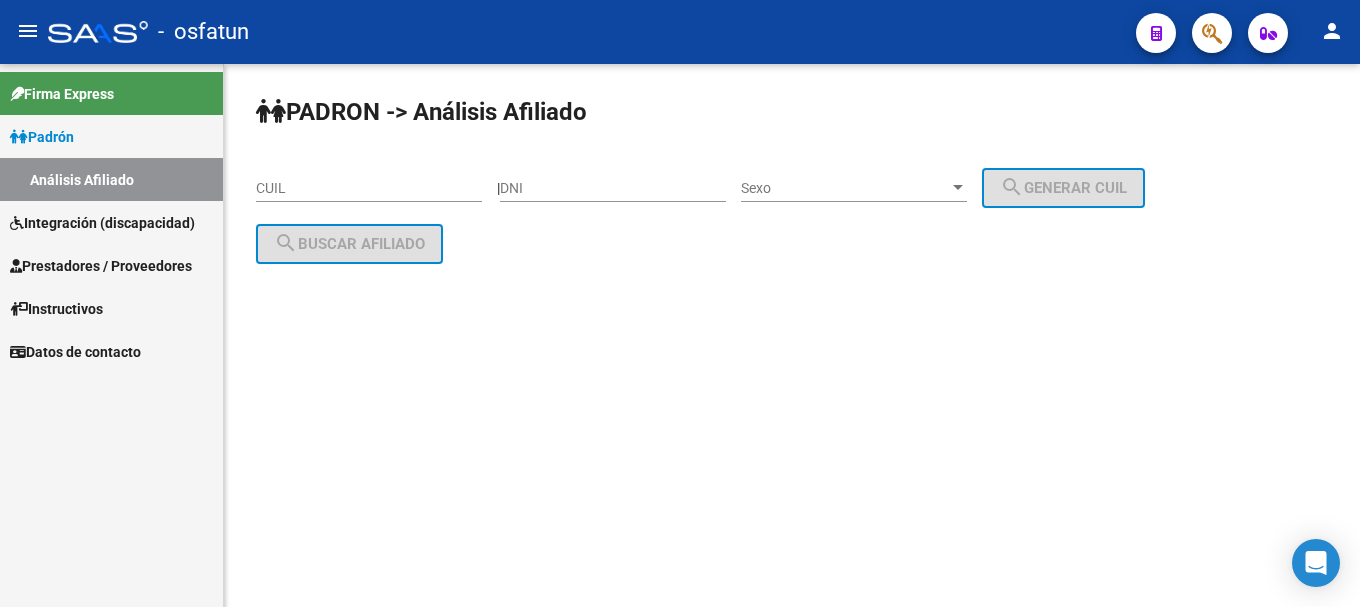 click on "Integración (discapacidad)" at bounding box center (102, 223) 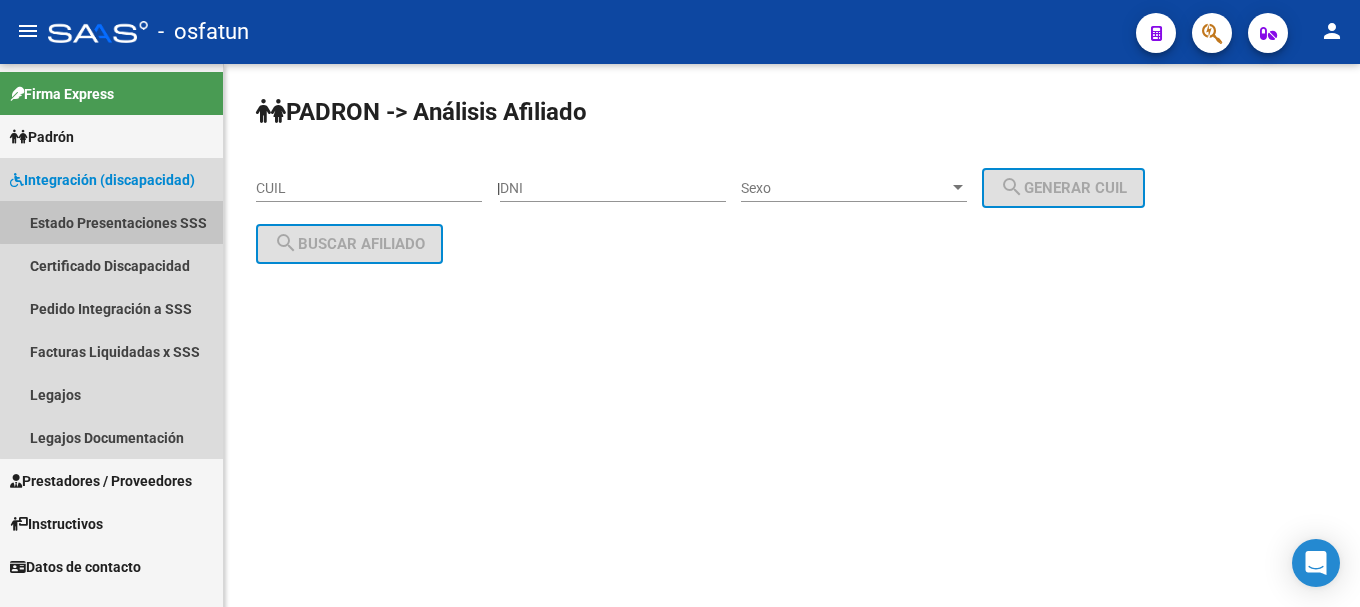 click on "Estado Presentaciones SSS" at bounding box center (111, 222) 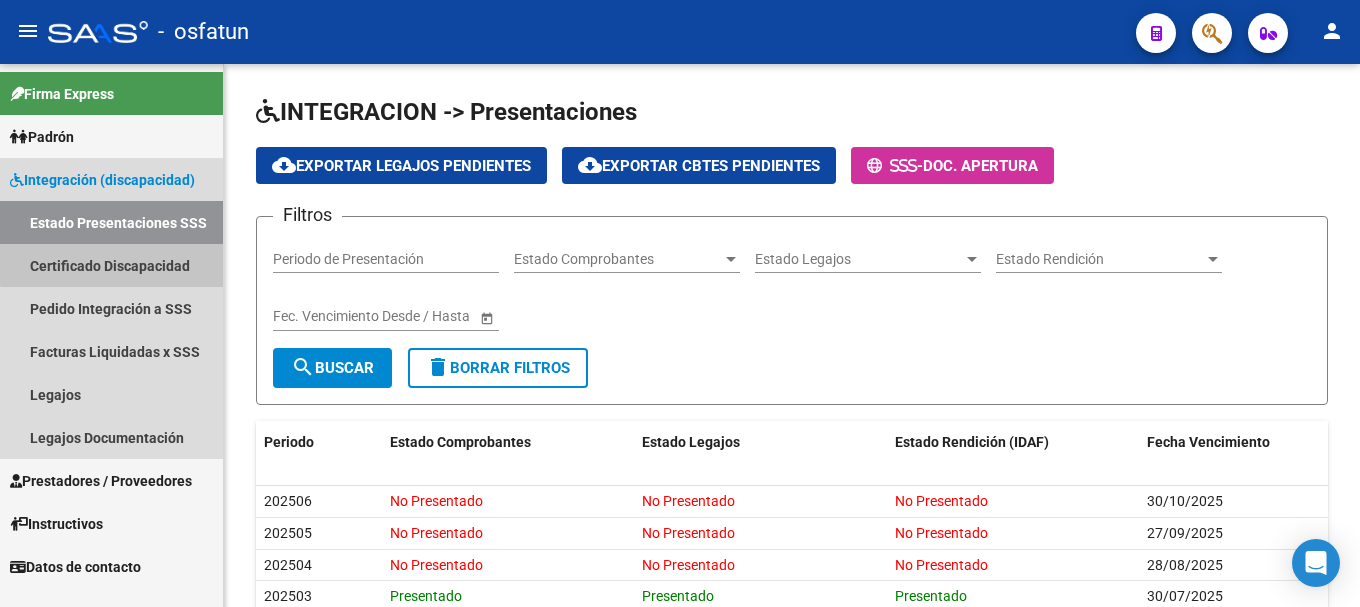 click on "Certificado Discapacidad" at bounding box center (111, 265) 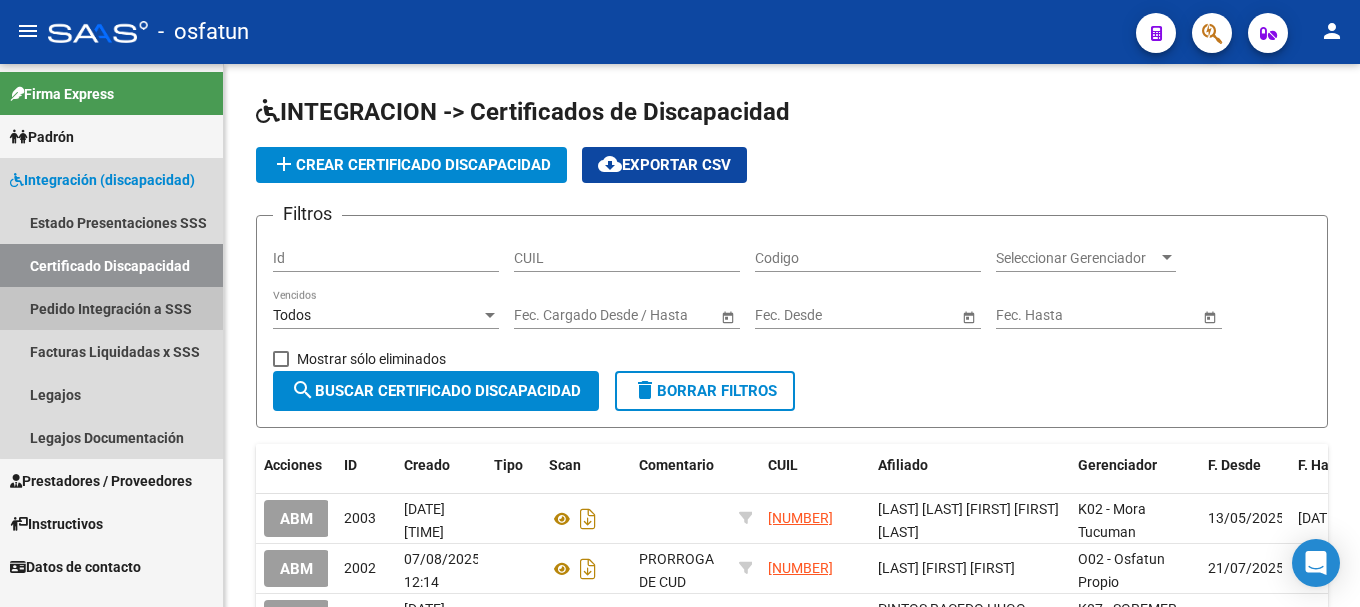 click on "Pedido Integración a SSS" at bounding box center (111, 308) 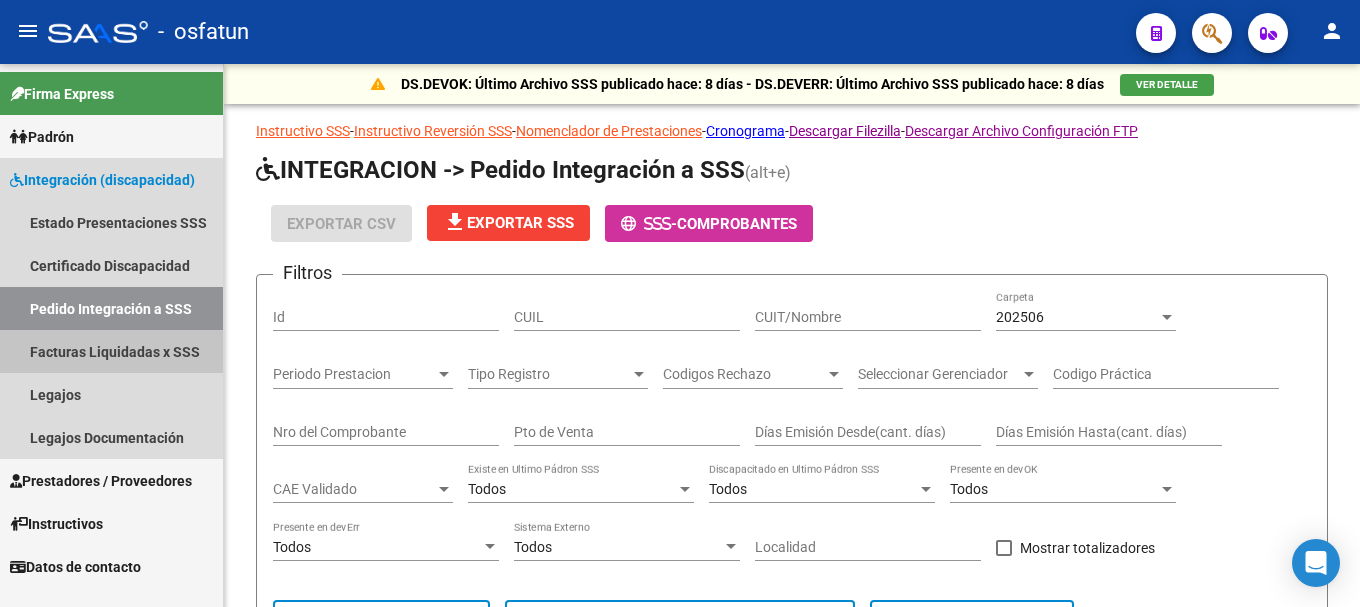 drag, startPoint x: 151, startPoint y: 339, endPoint x: 152, endPoint y: 349, distance: 10.049875 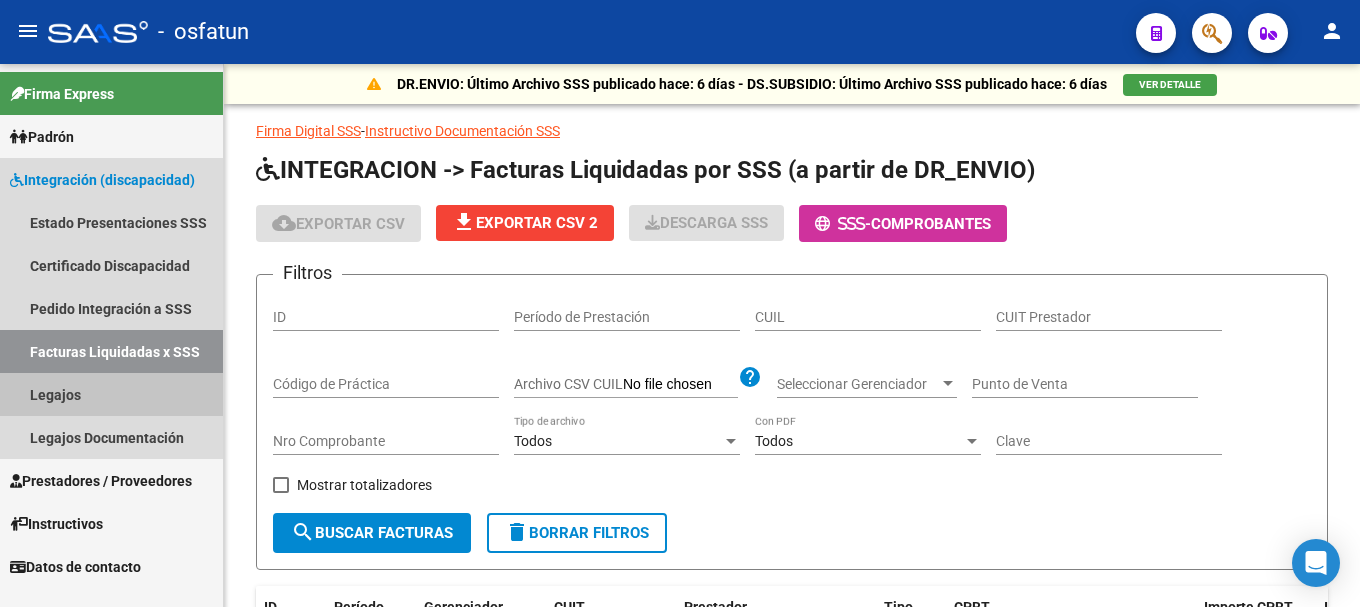click on "Legajos" at bounding box center [111, 394] 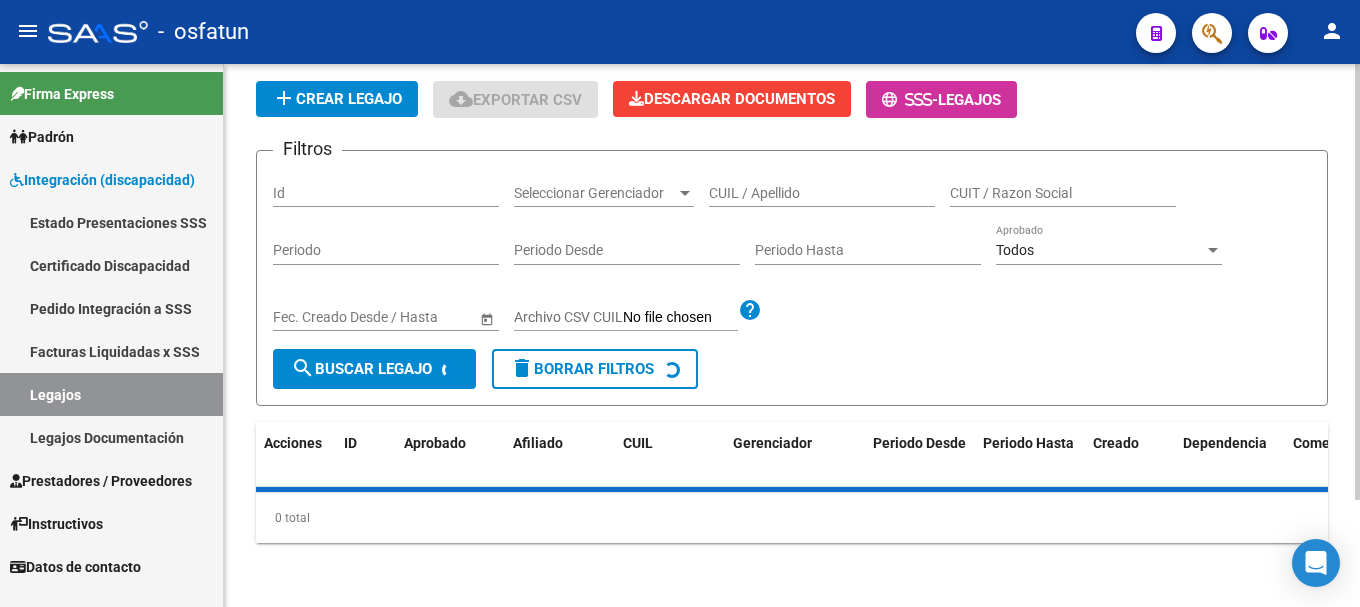 scroll, scrollTop: 133, scrollLeft: 0, axis: vertical 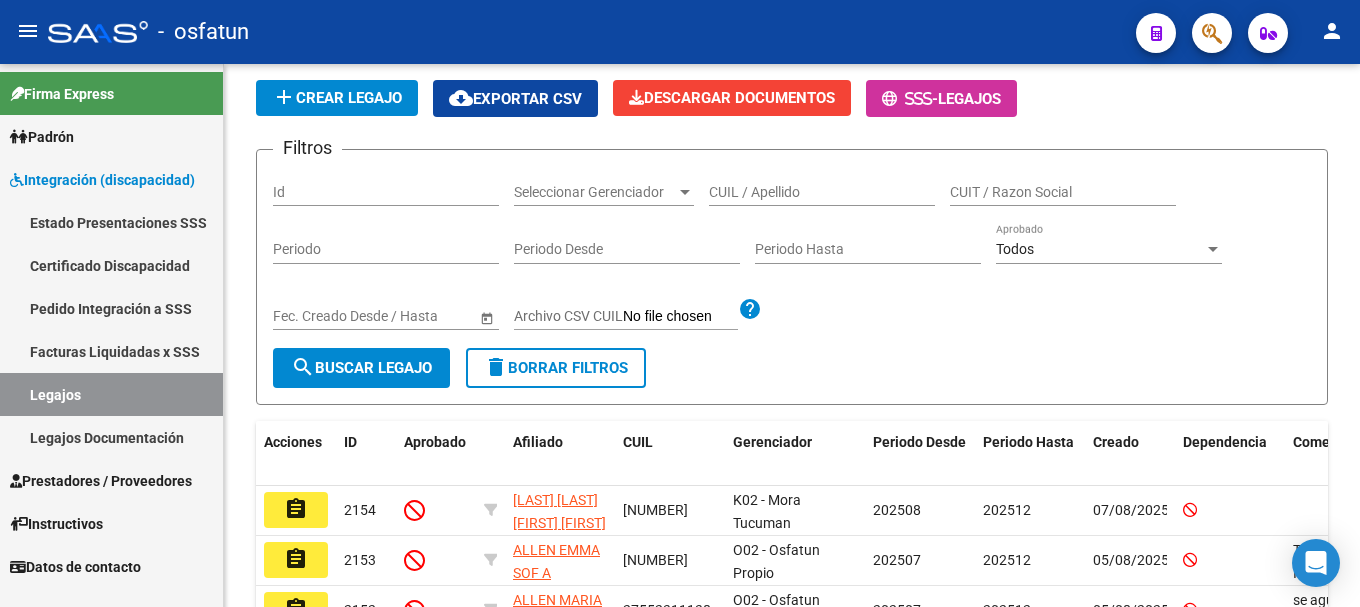 click on "Legajos Documentación" at bounding box center (111, 437) 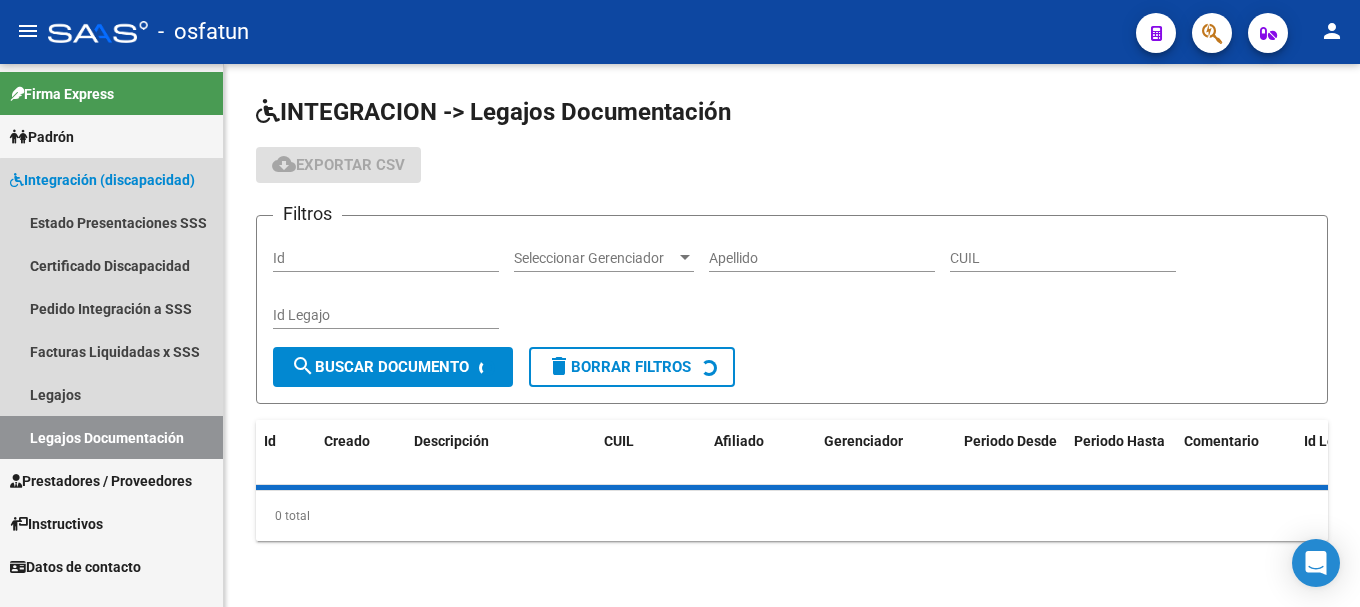 scroll, scrollTop: 0, scrollLeft: 0, axis: both 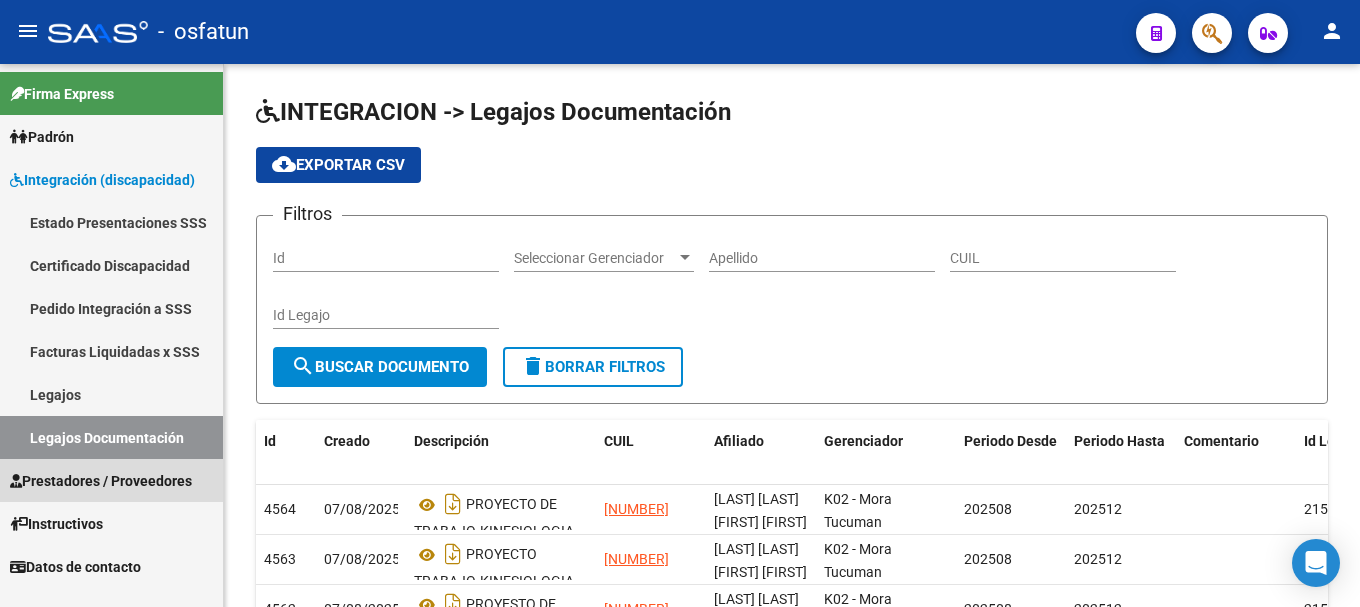 click on "Prestadores / Proveedores" at bounding box center [101, 481] 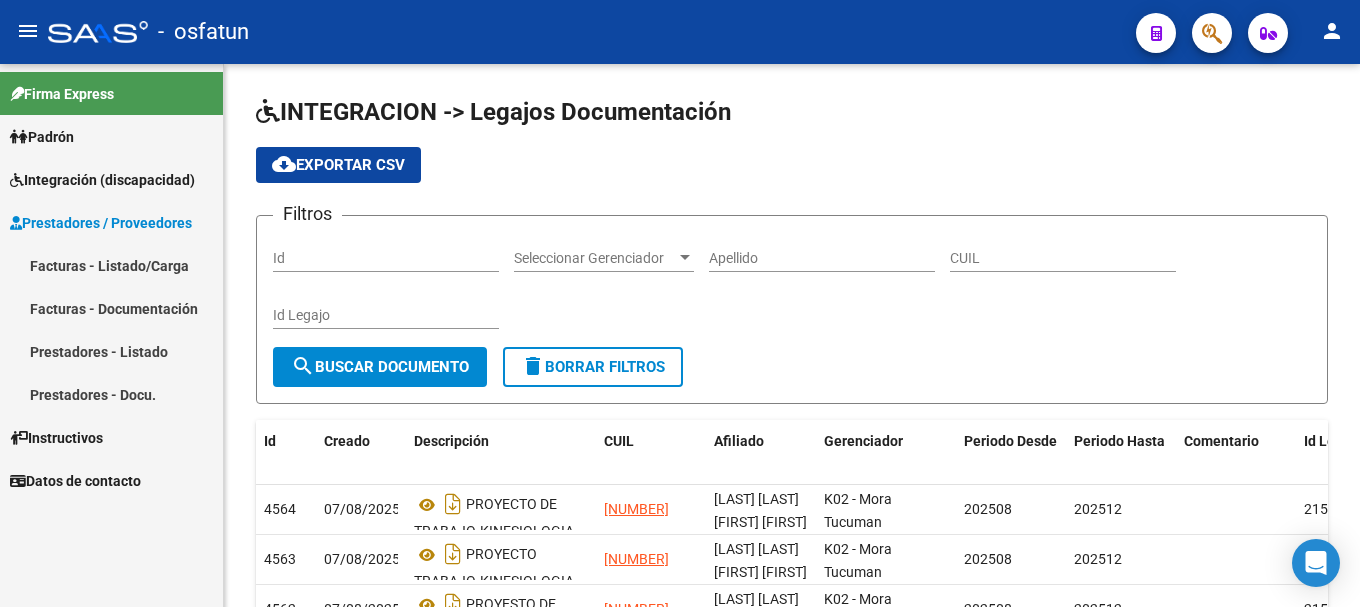 click on "Facturas - Listado/Carga" at bounding box center (111, 265) 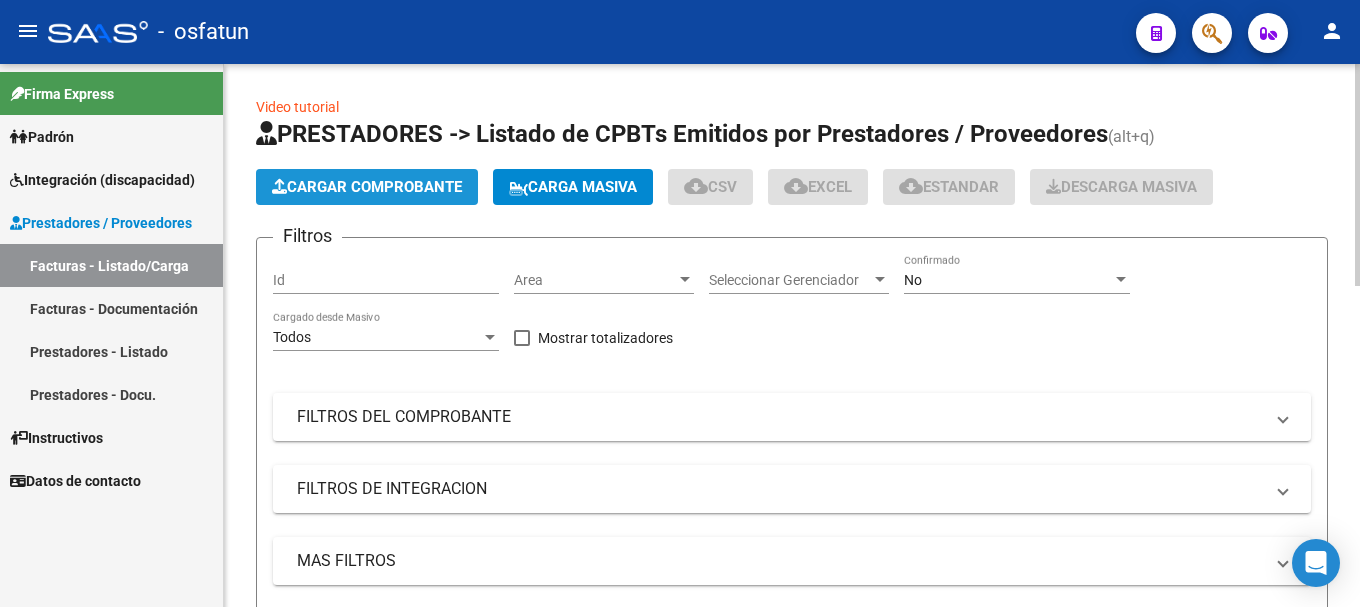 click on "Cargar Comprobante" 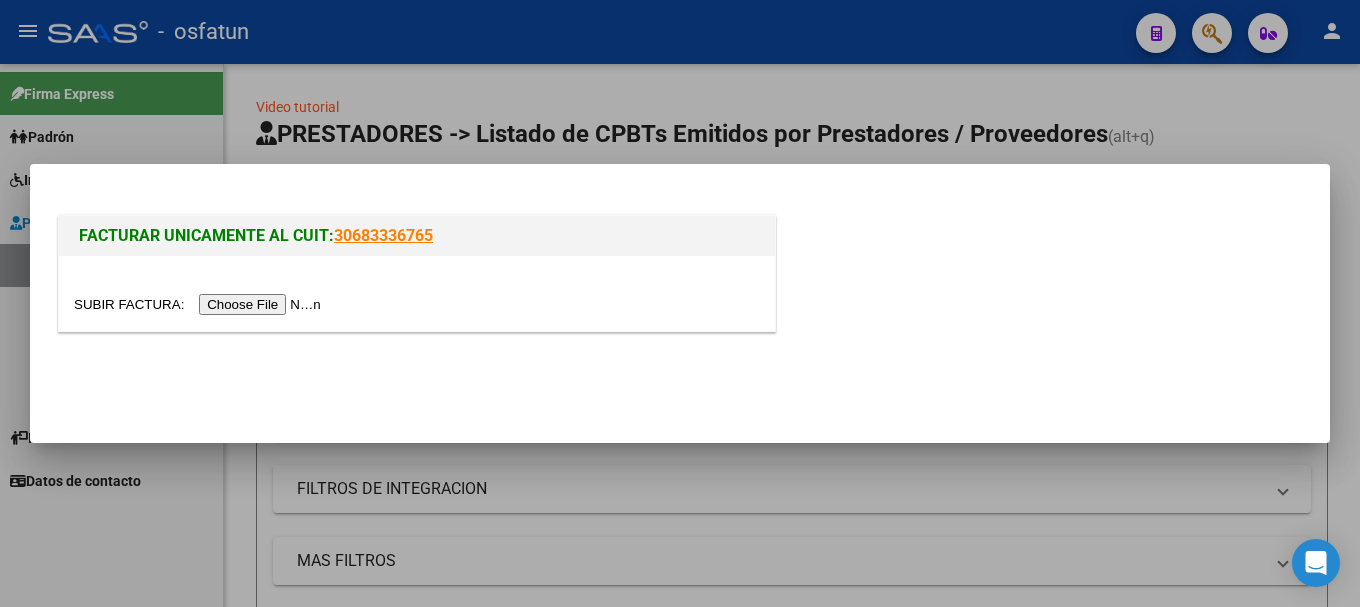 click at bounding box center (200, 304) 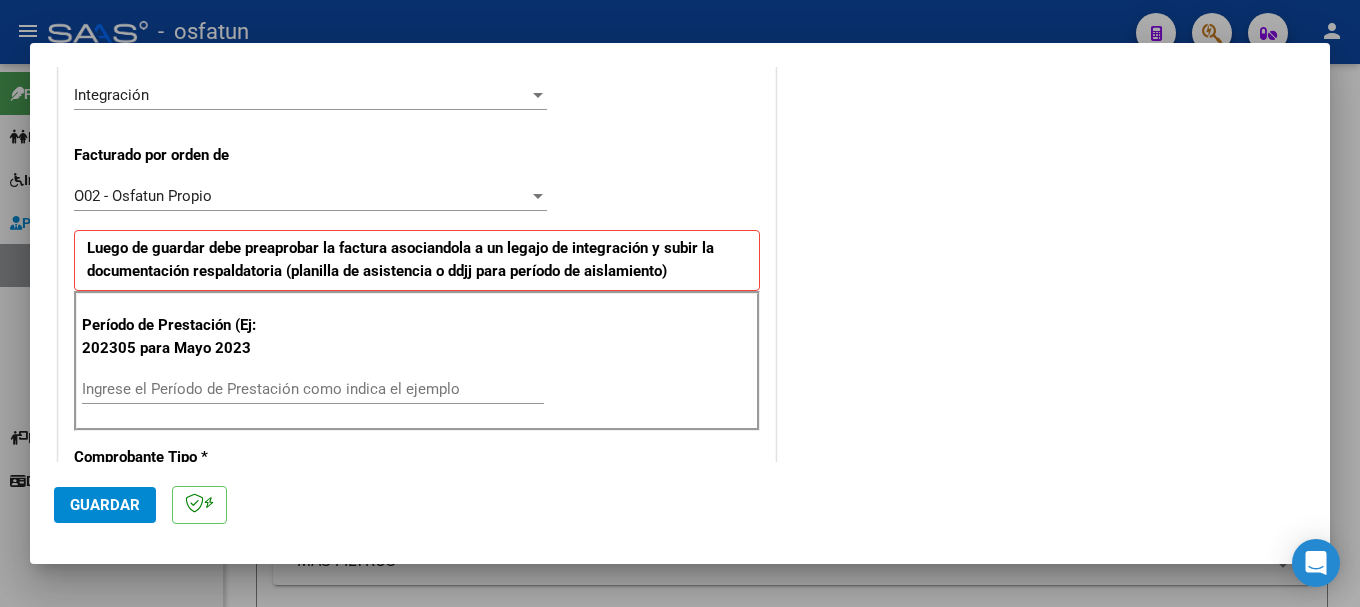scroll, scrollTop: 580, scrollLeft: 0, axis: vertical 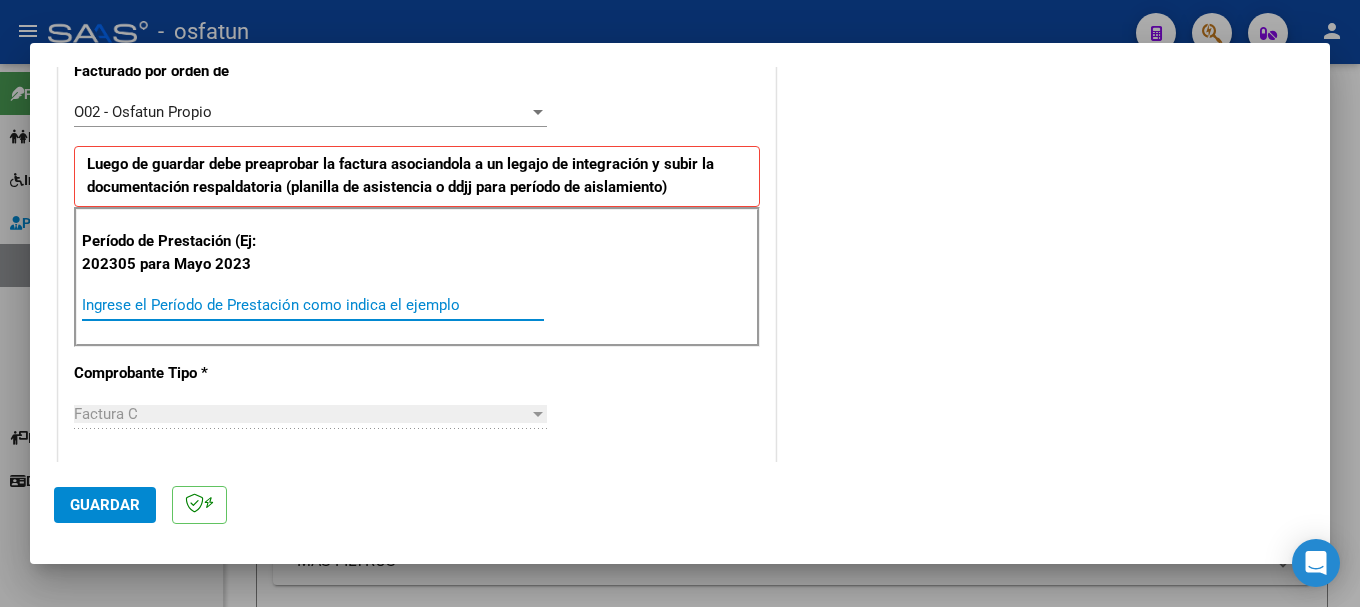 click on "Ingrese el Período de Prestación como indica el ejemplo" at bounding box center (313, 305) 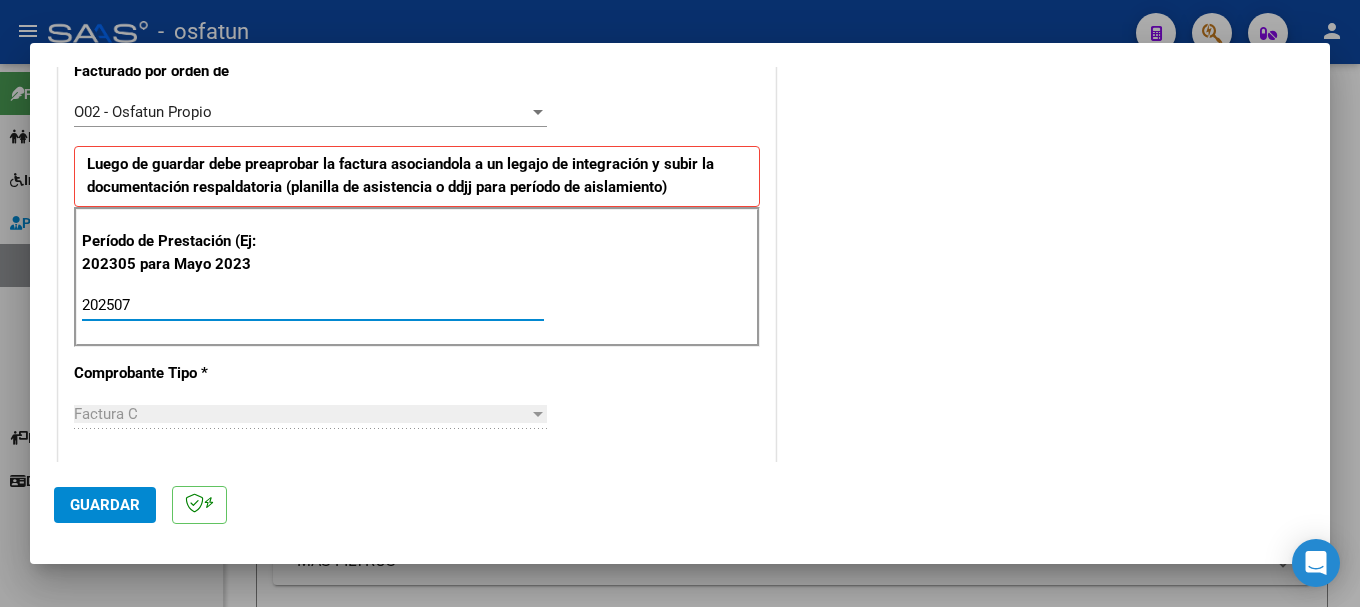 type on "202507" 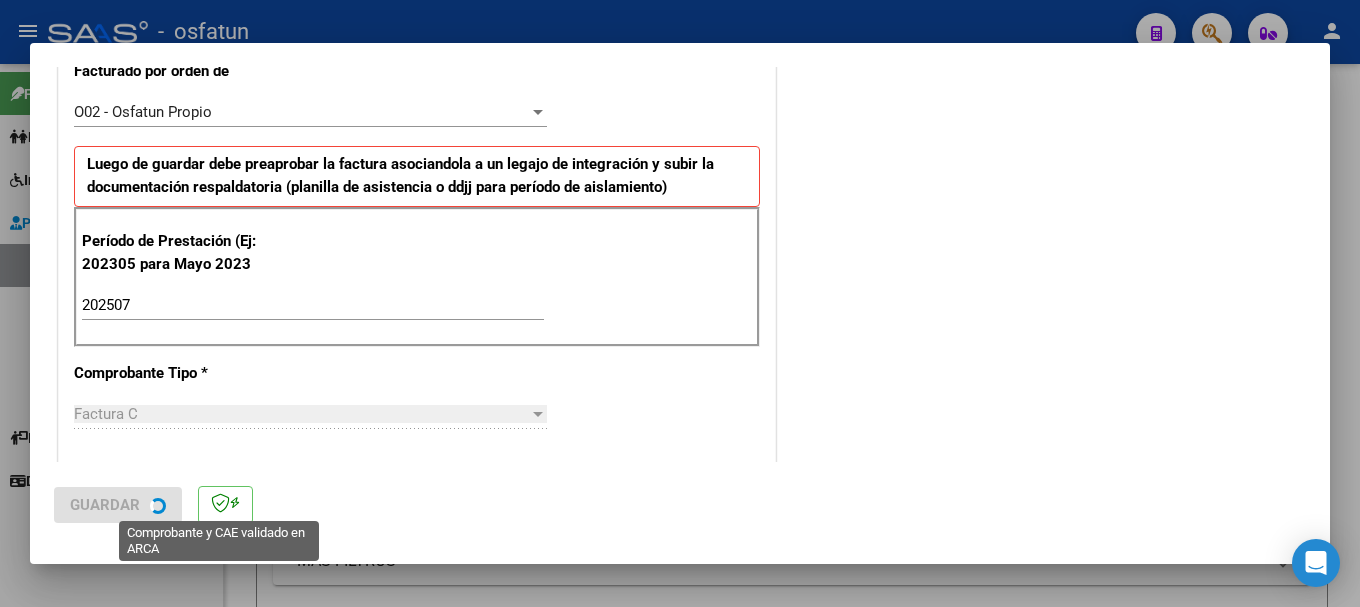 scroll, scrollTop: 0, scrollLeft: 0, axis: both 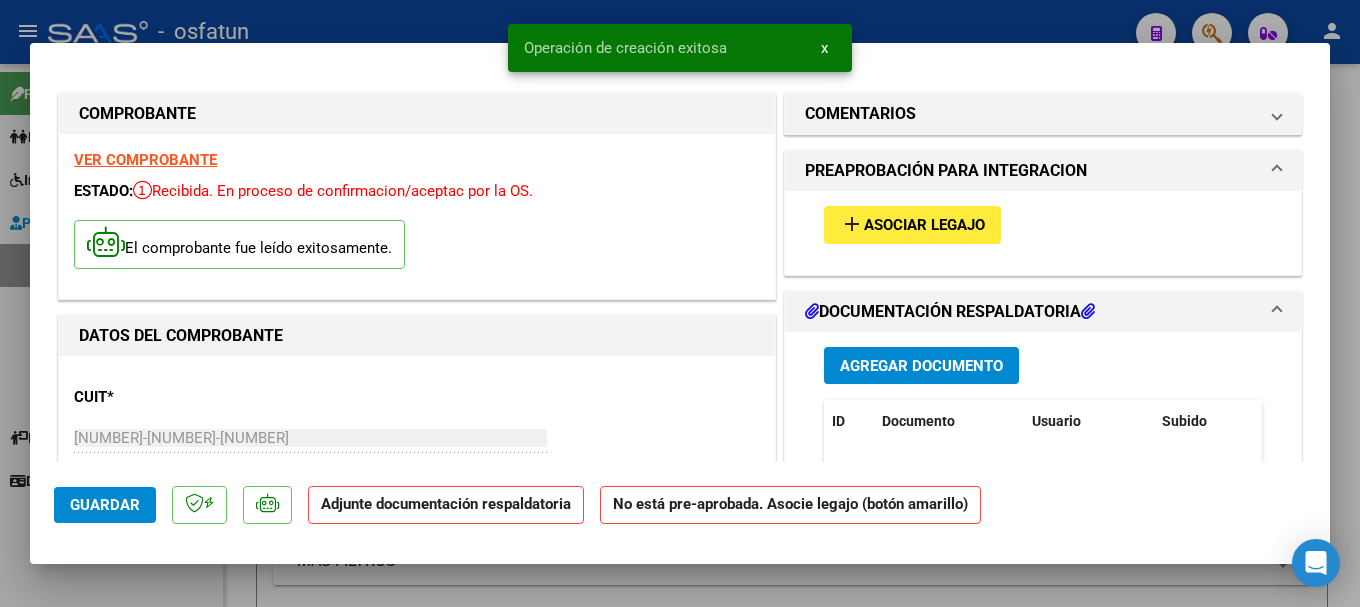 click on "add Asociar Legajo" at bounding box center (912, 224) 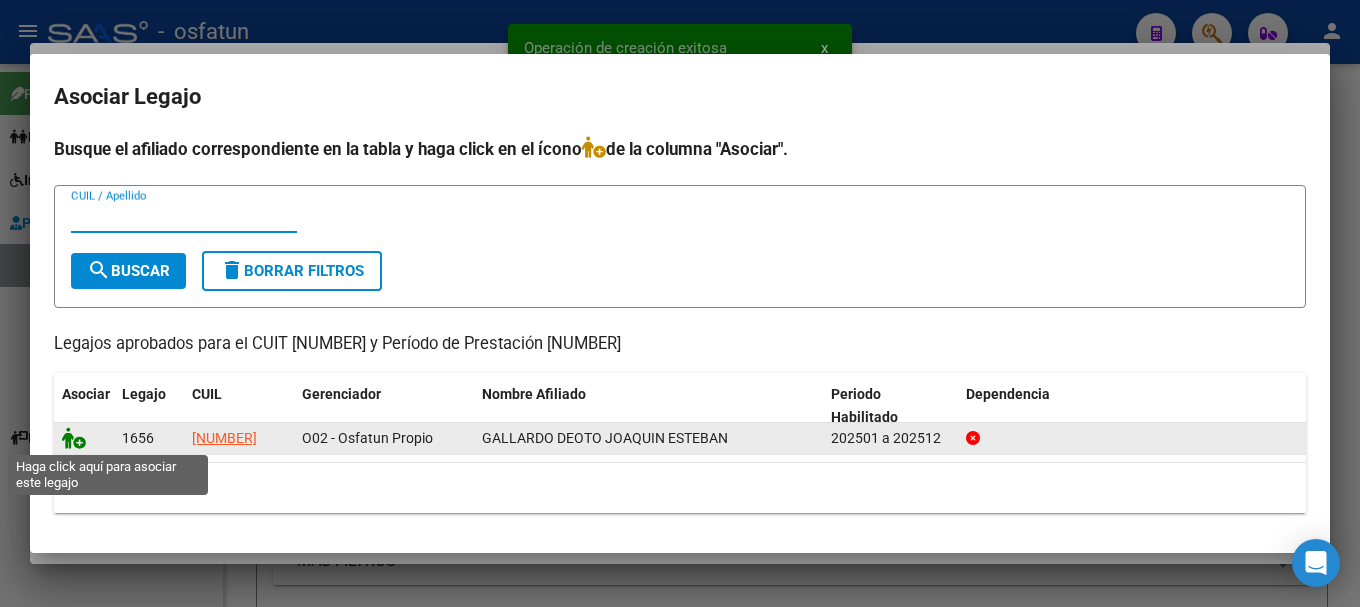 click 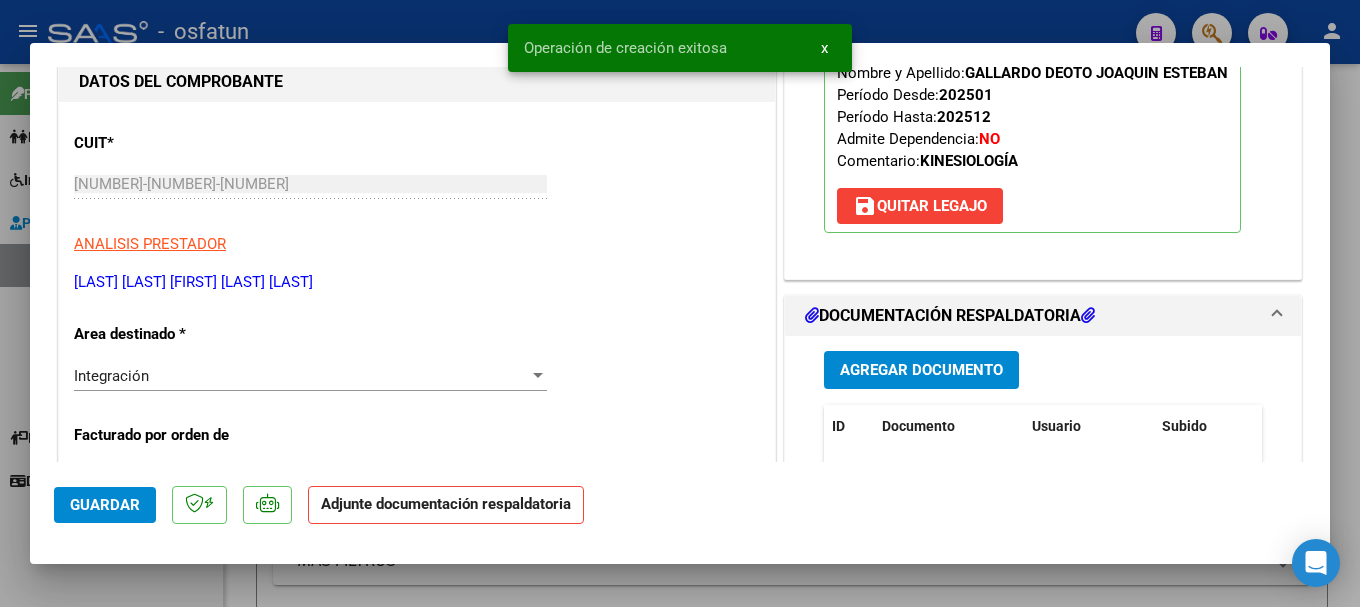 scroll, scrollTop: 300, scrollLeft: 0, axis: vertical 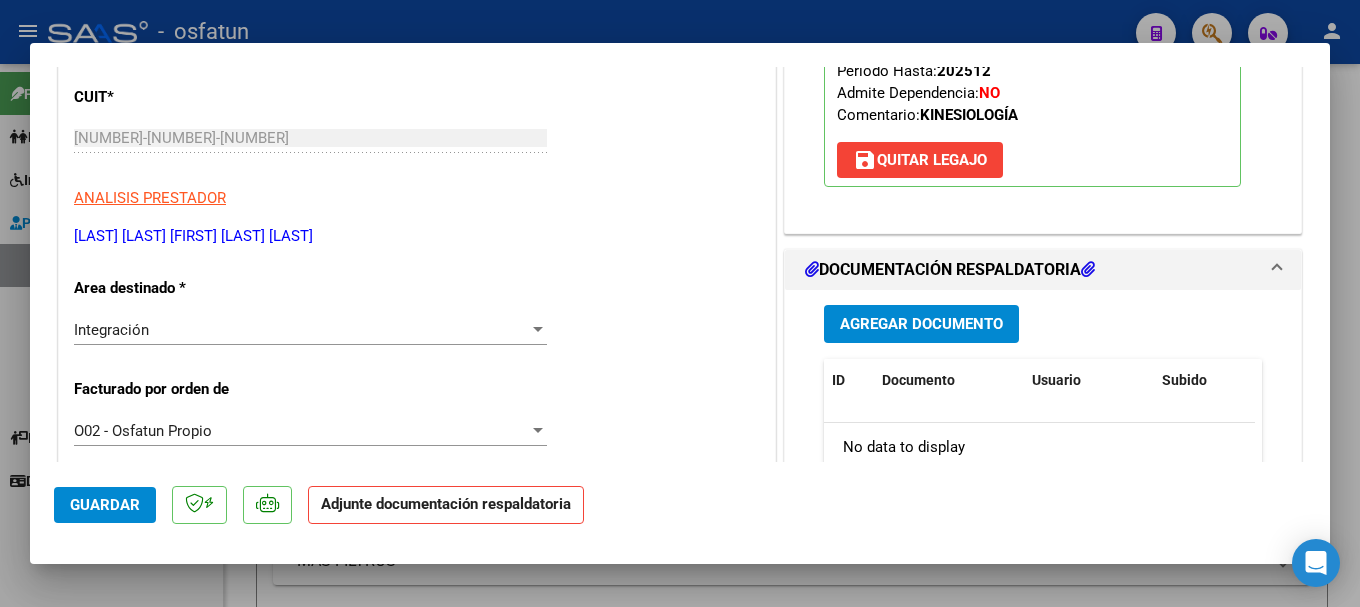 click on "Agregar Documento" at bounding box center (921, 325) 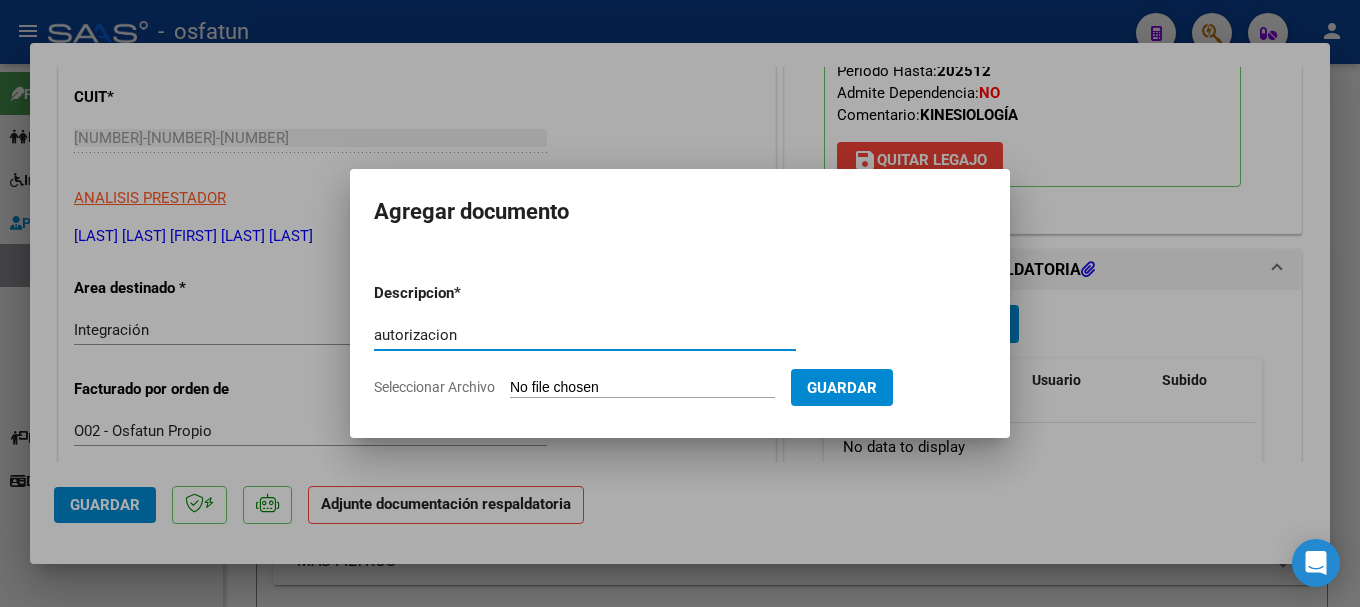 type on "autorizacion" 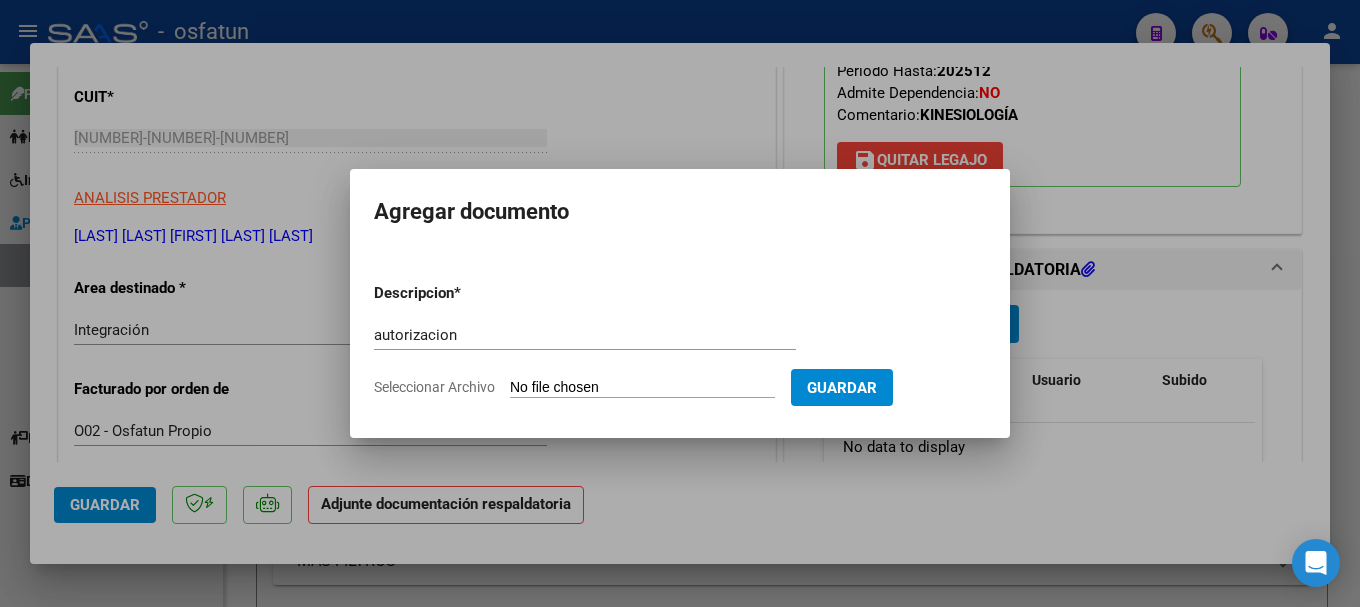 type on "C:\fakepath\[FILENAME] ([NUMBER]).pdf" 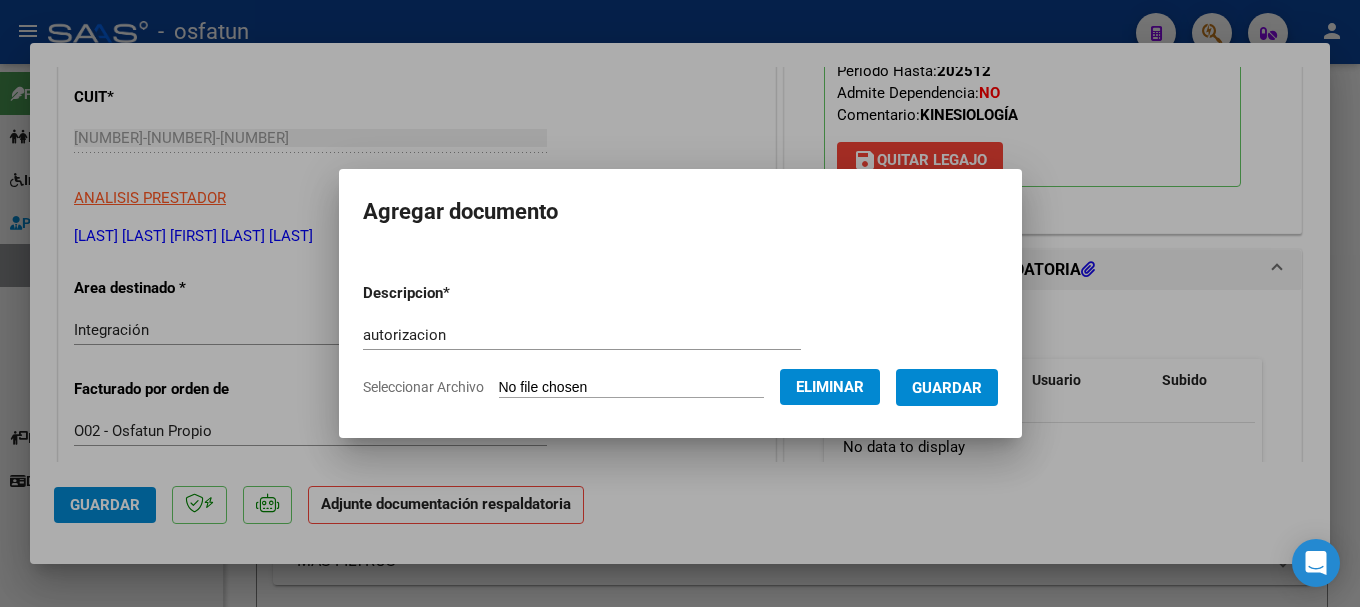 click on "Guardar" at bounding box center [947, 387] 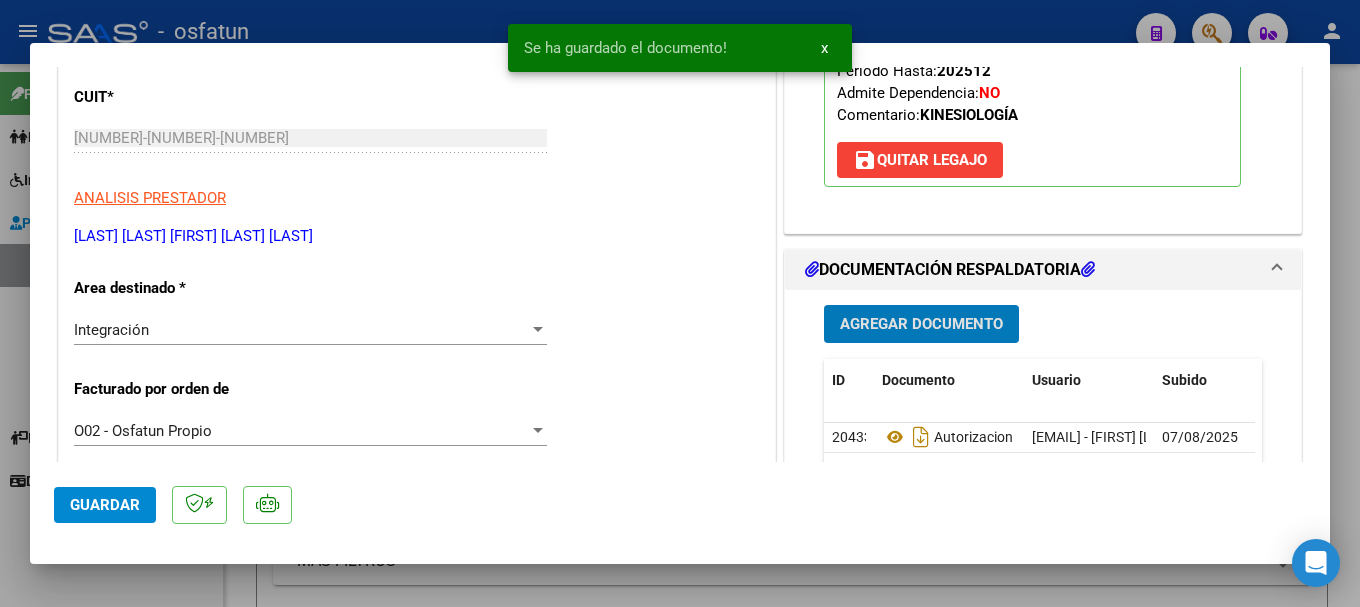 click on "Agregar Documento" at bounding box center (921, 323) 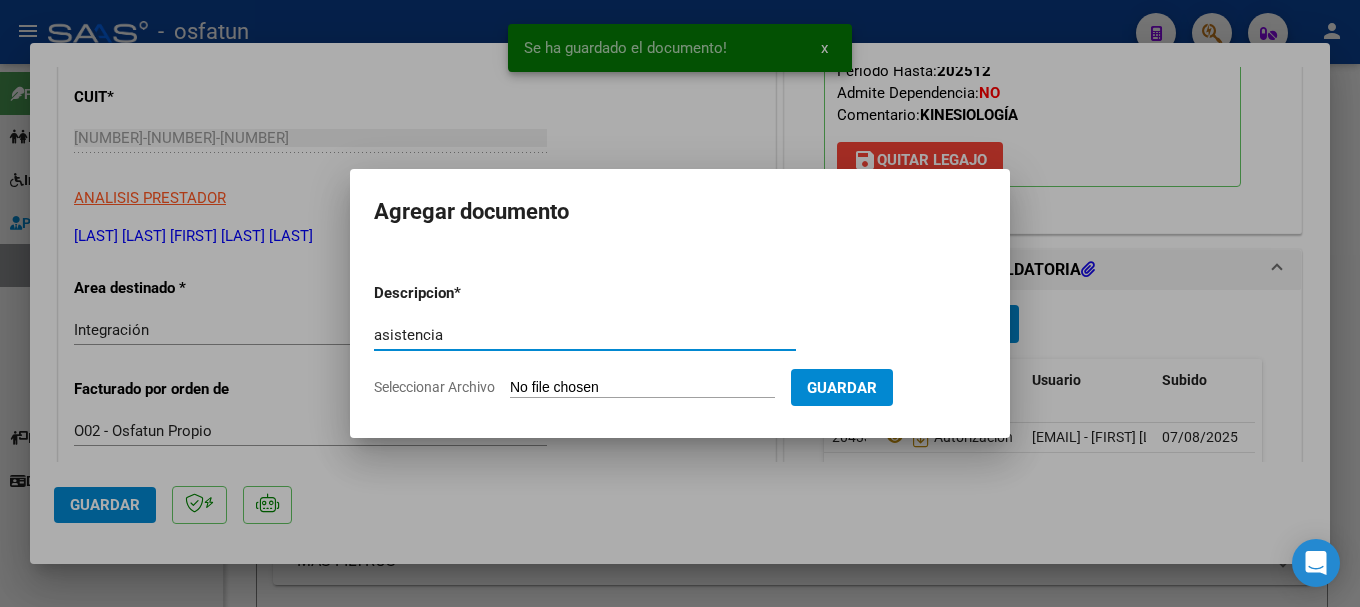 type on "asistencia" 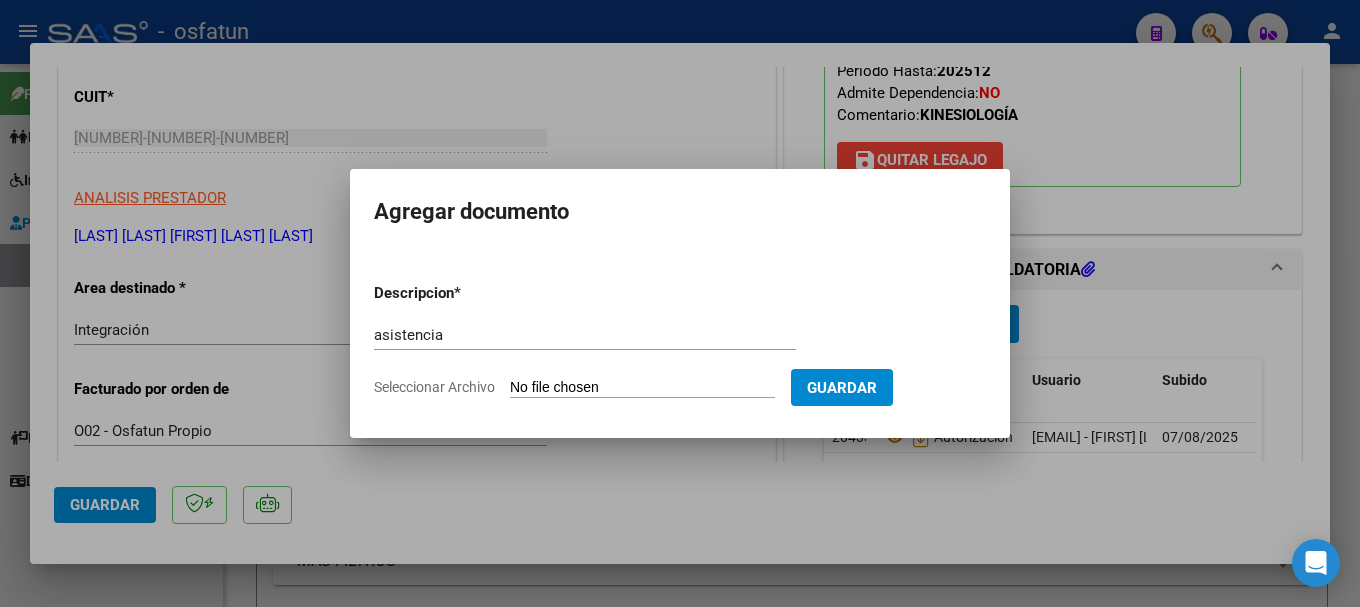 type on "C:\fakepath\Planilla [LAST].pdf" 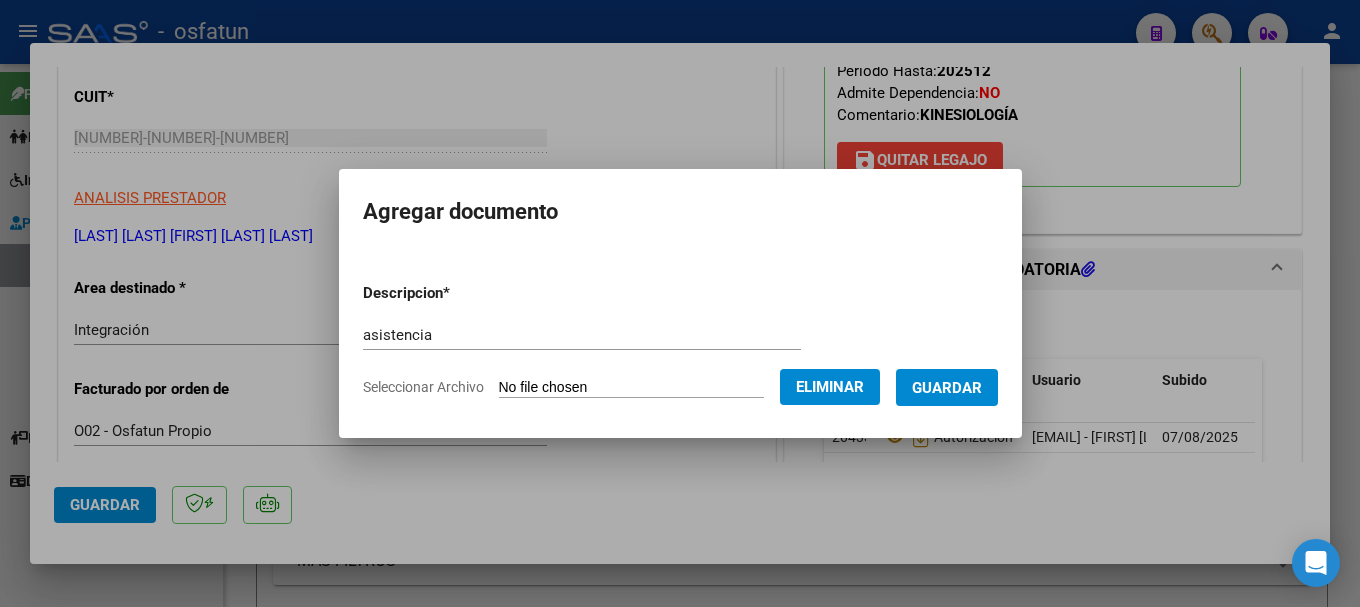 click on "Guardar" at bounding box center [947, 388] 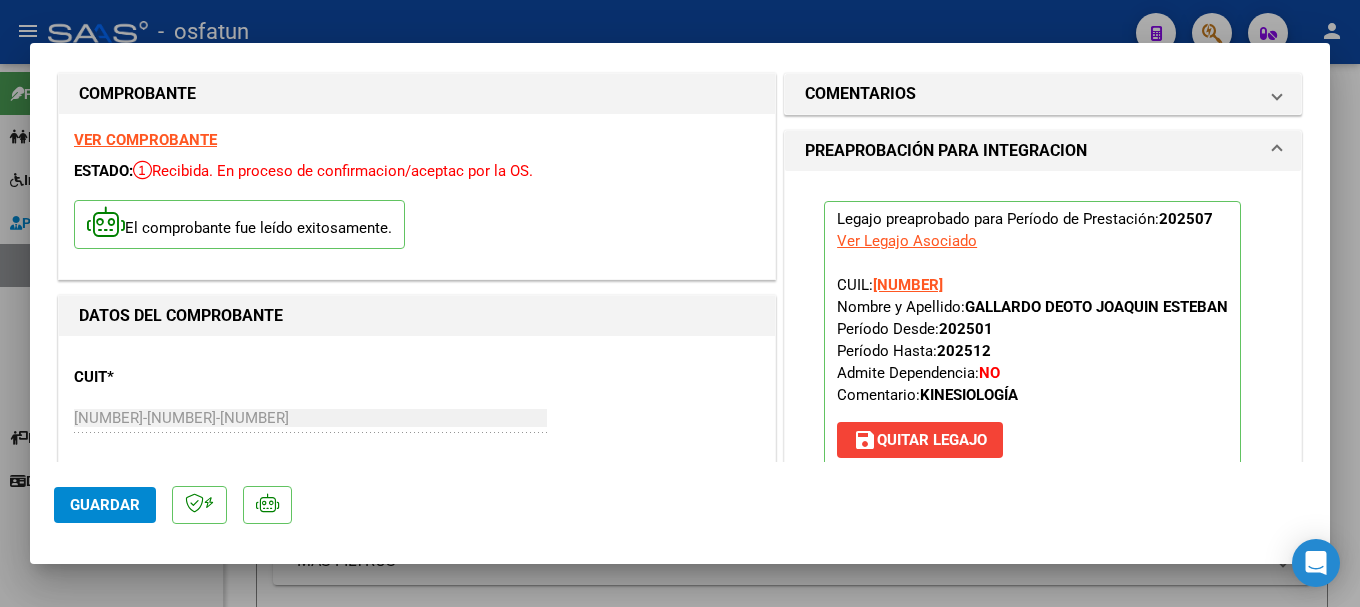 scroll, scrollTop: 0, scrollLeft: 0, axis: both 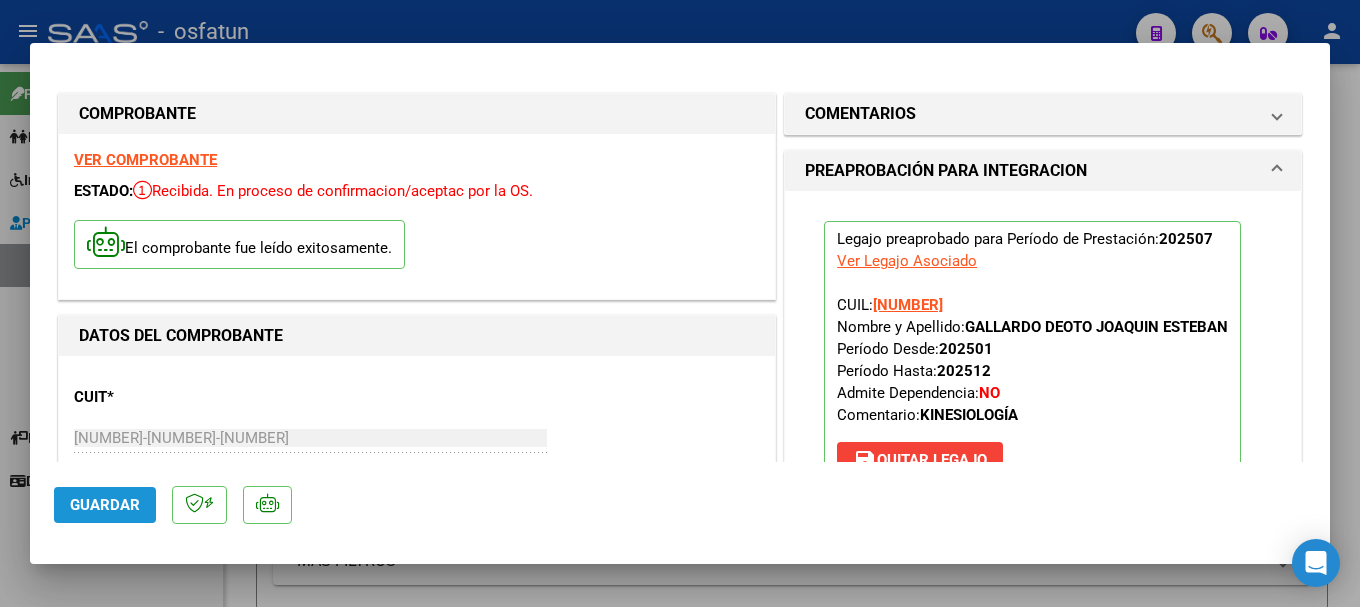 click on "Guardar" 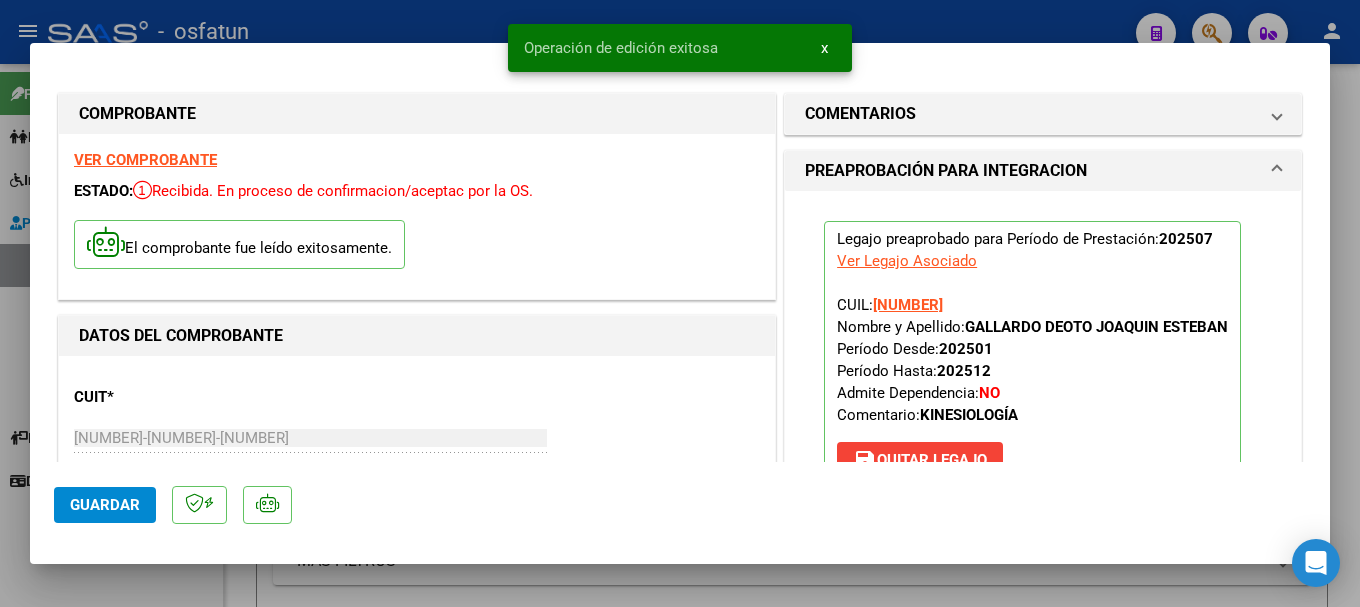 click at bounding box center (680, 303) 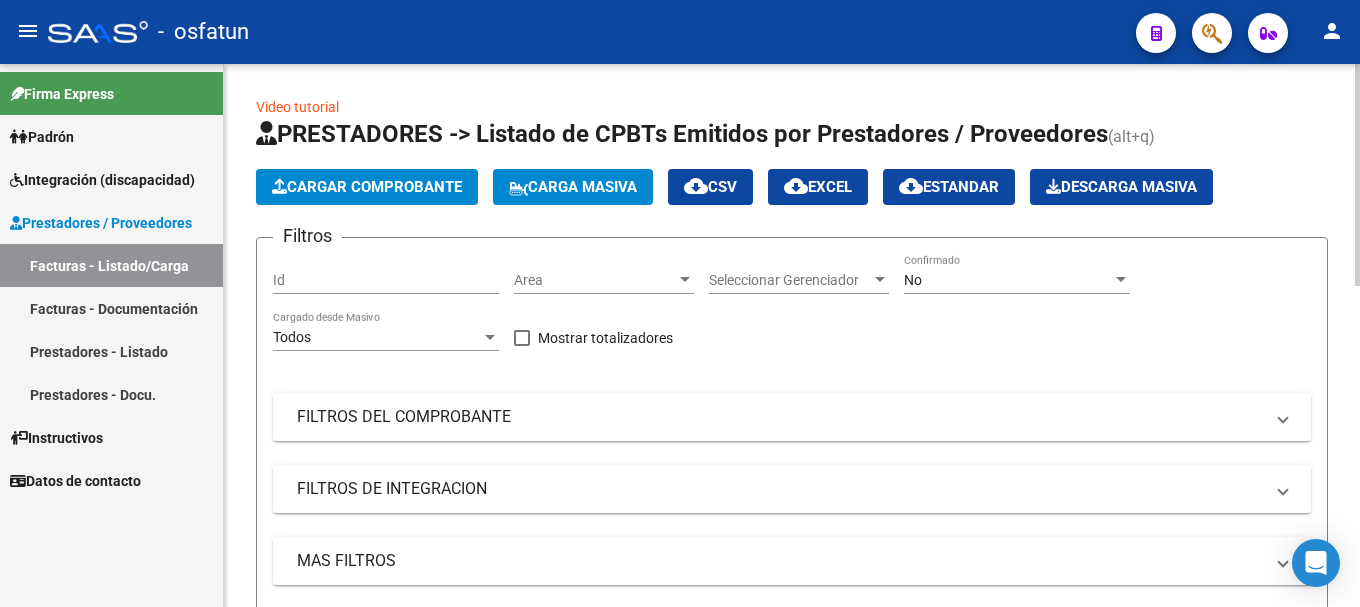 click on "Cargar Comprobante" 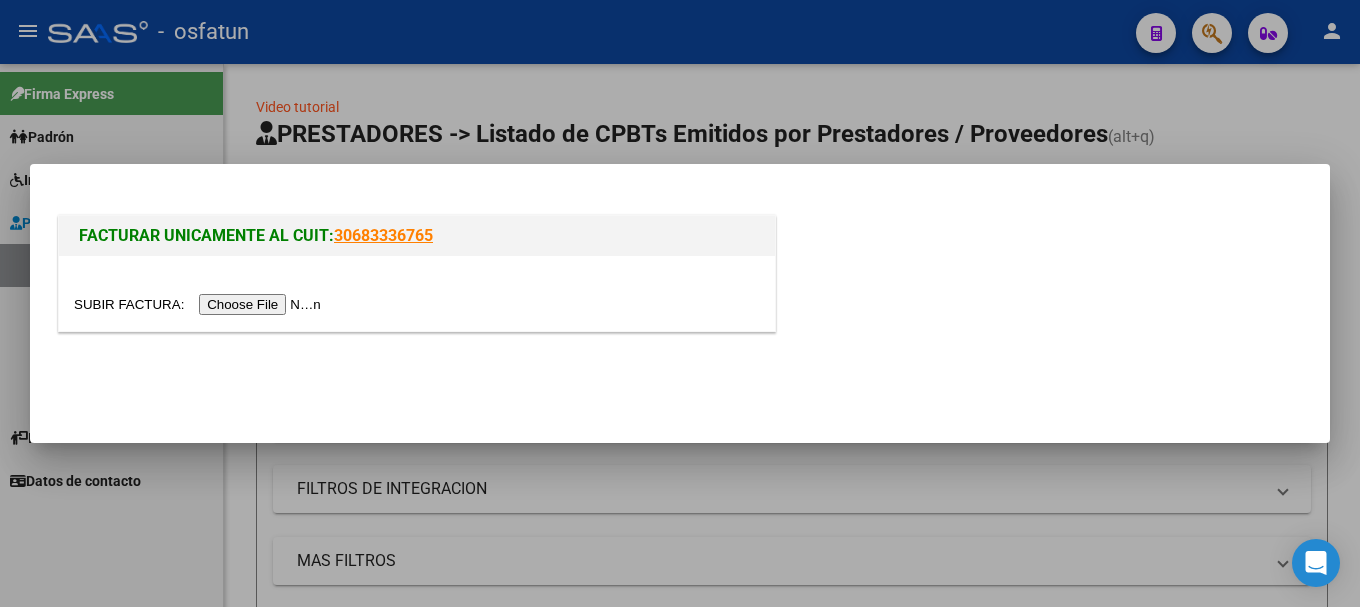 click at bounding box center (200, 304) 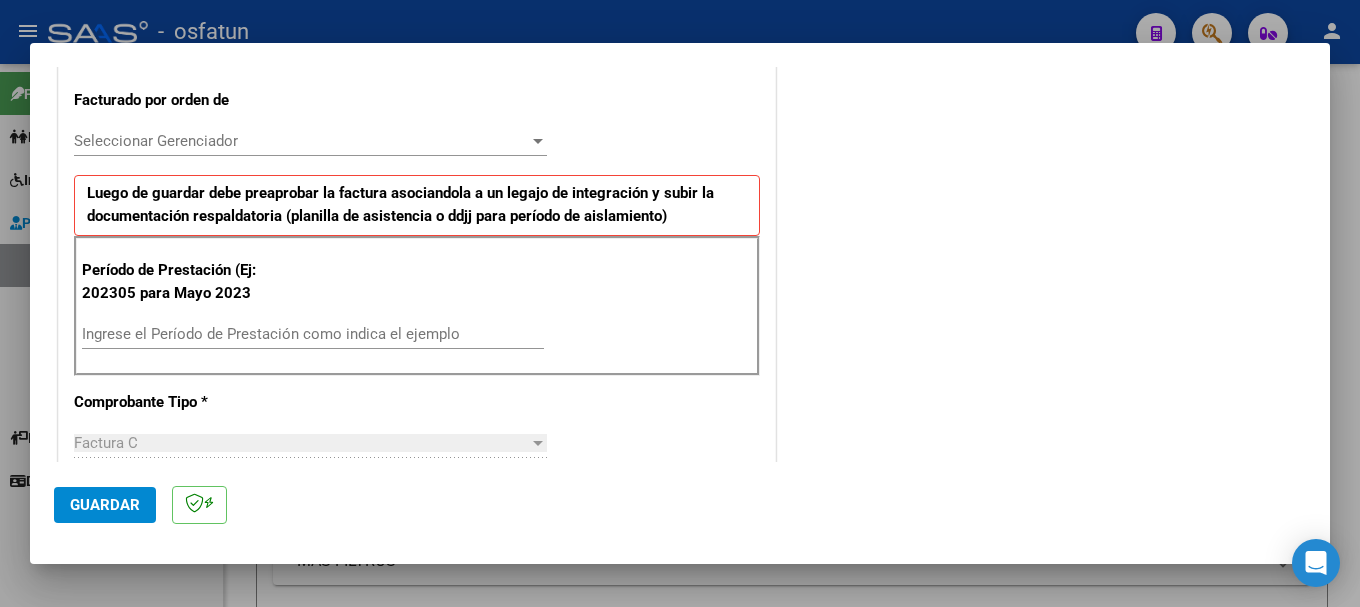 scroll, scrollTop: 600, scrollLeft: 0, axis: vertical 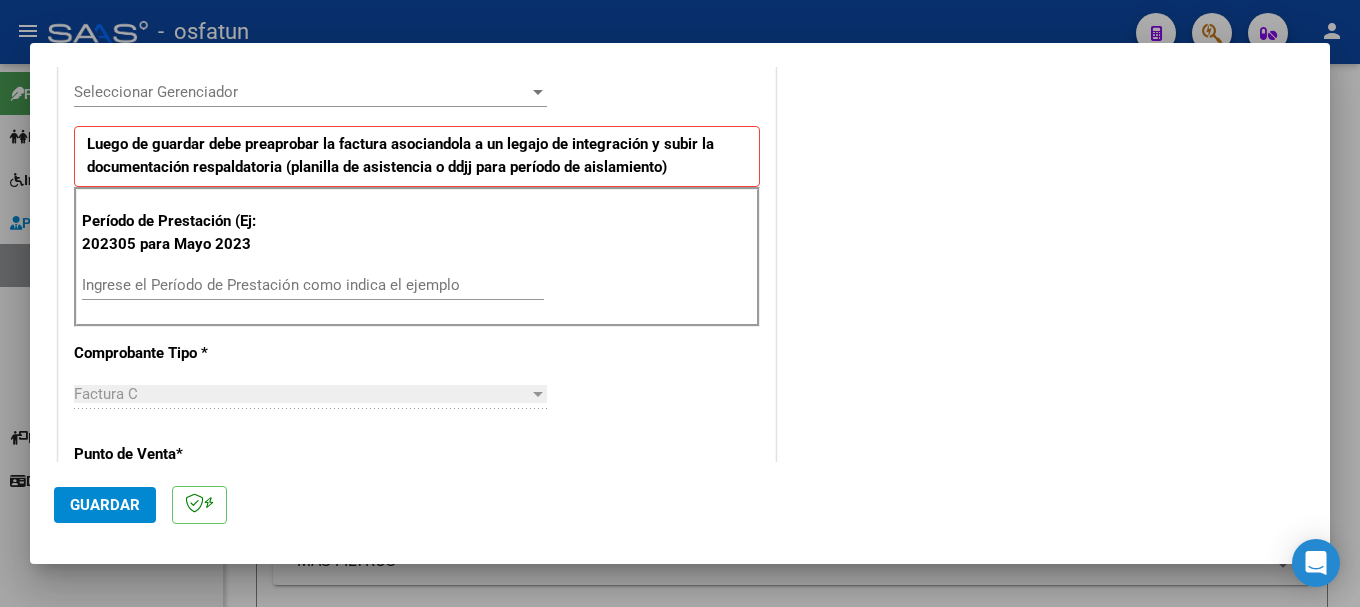 click on "Ingrese el Período de Prestación como indica el ejemplo" at bounding box center (313, 285) 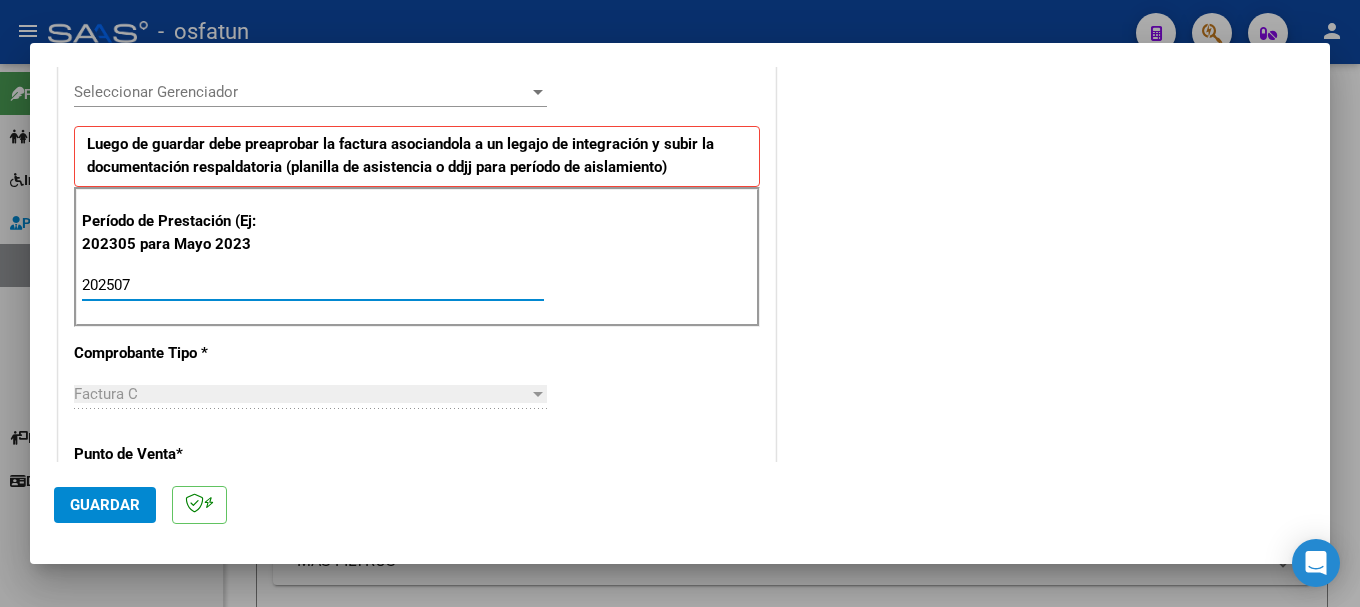 type on "202507" 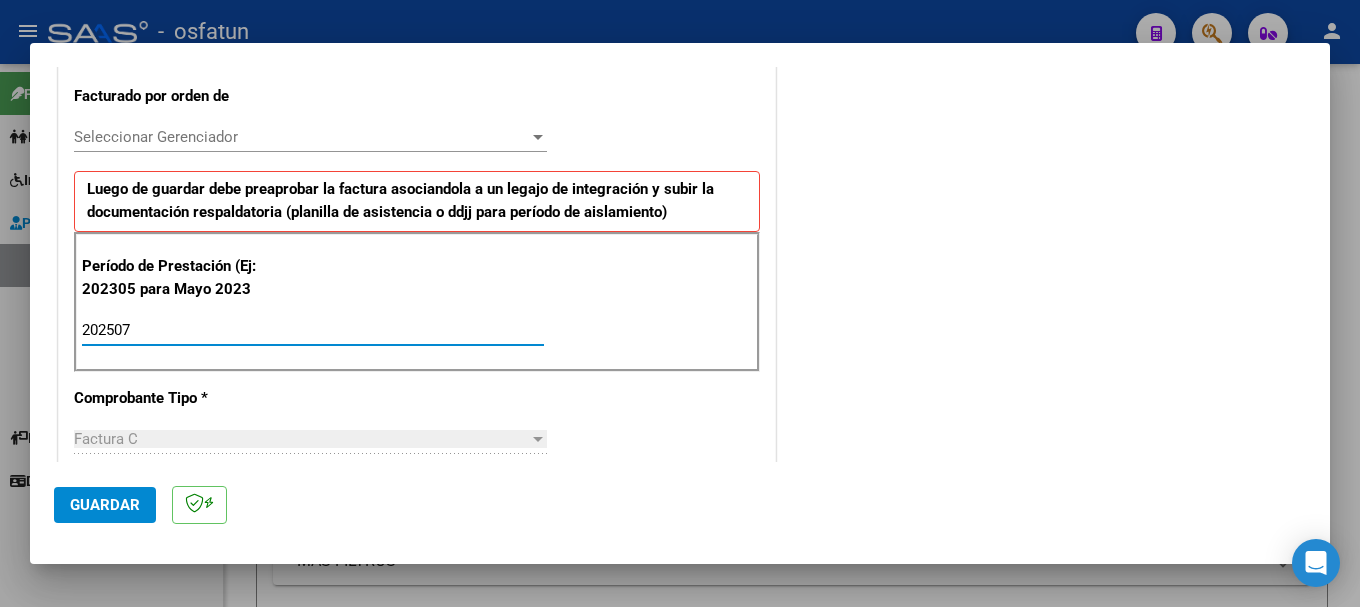 scroll, scrollTop: 600, scrollLeft: 0, axis: vertical 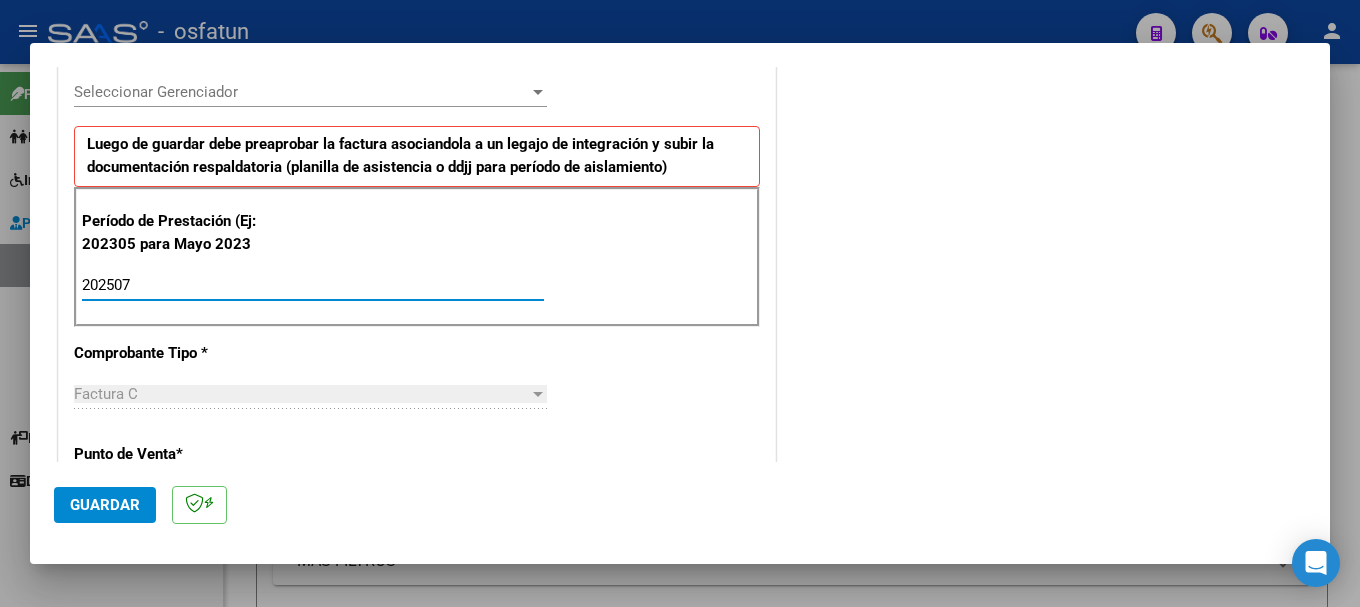 click on "Guardar" 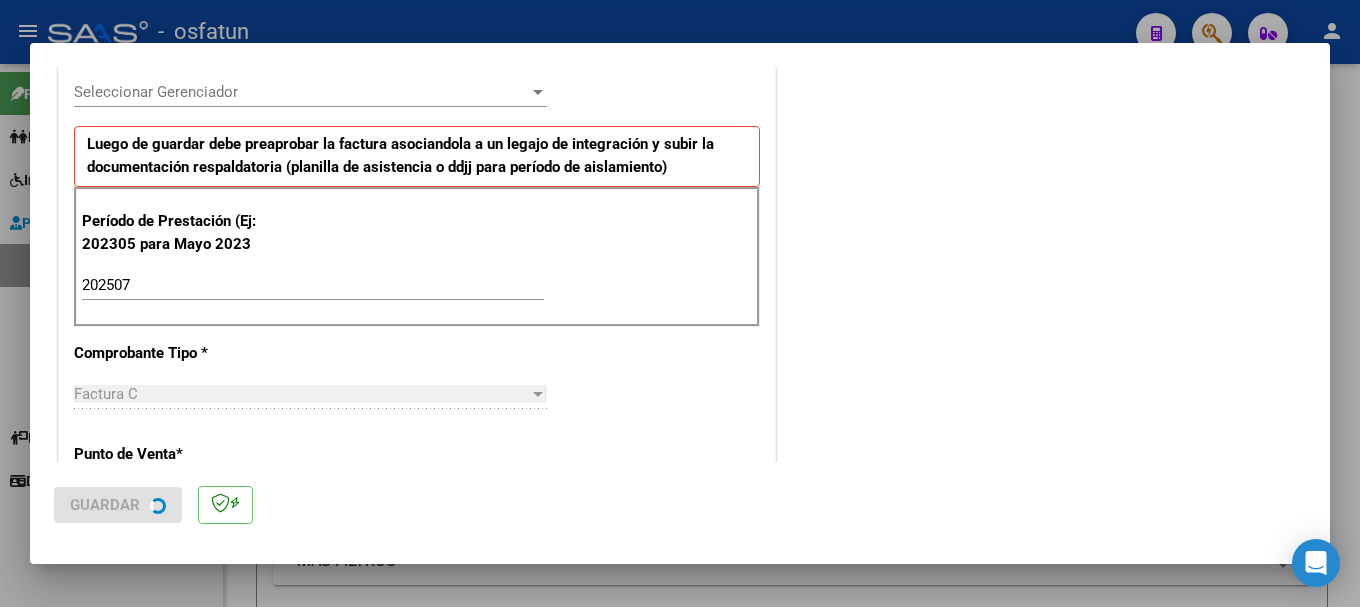 scroll, scrollTop: 0, scrollLeft: 0, axis: both 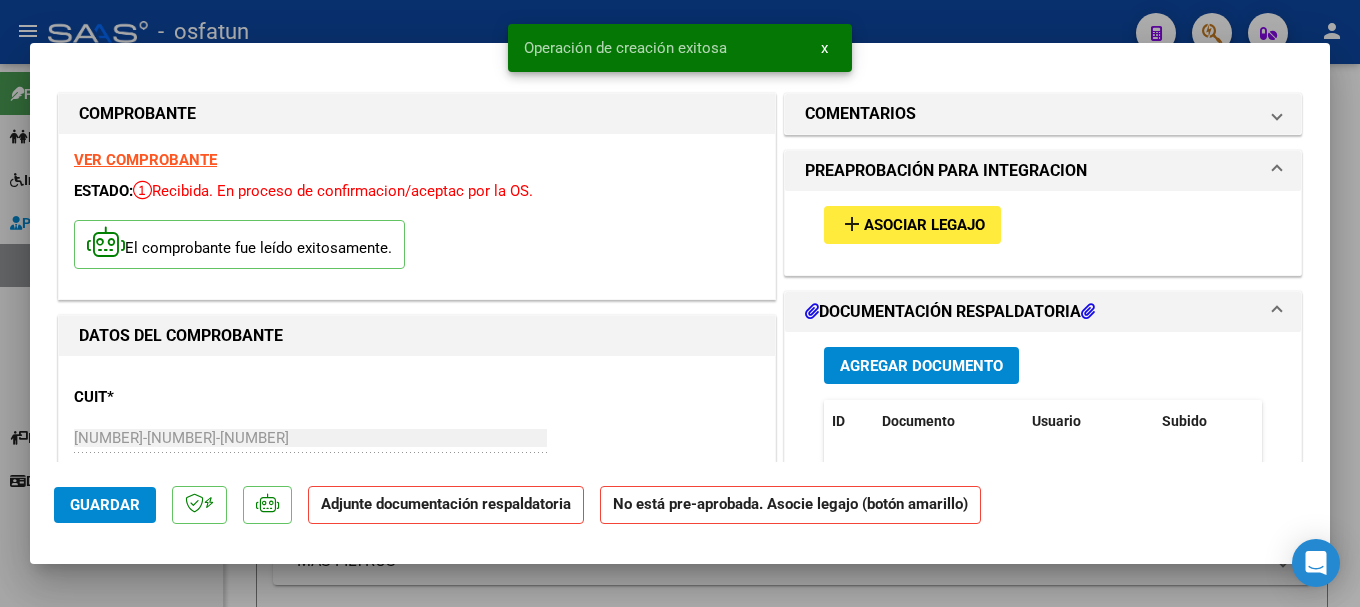 click on "Asociar Legajo" at bounding box center (924, 226) 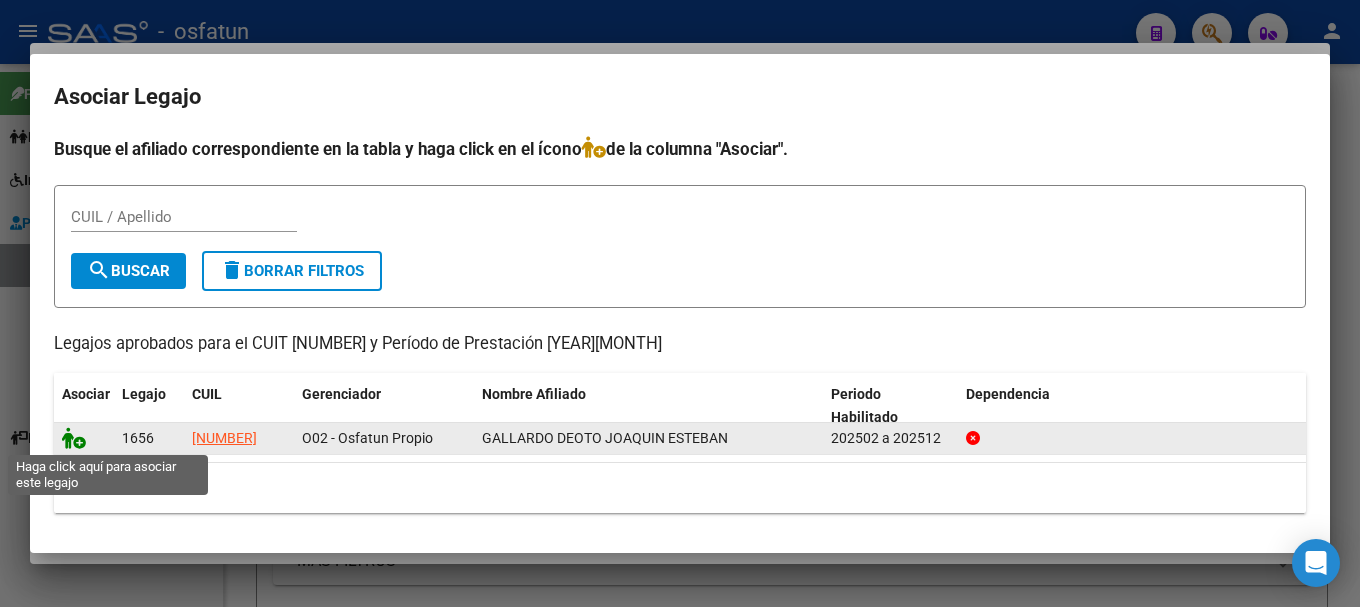 click 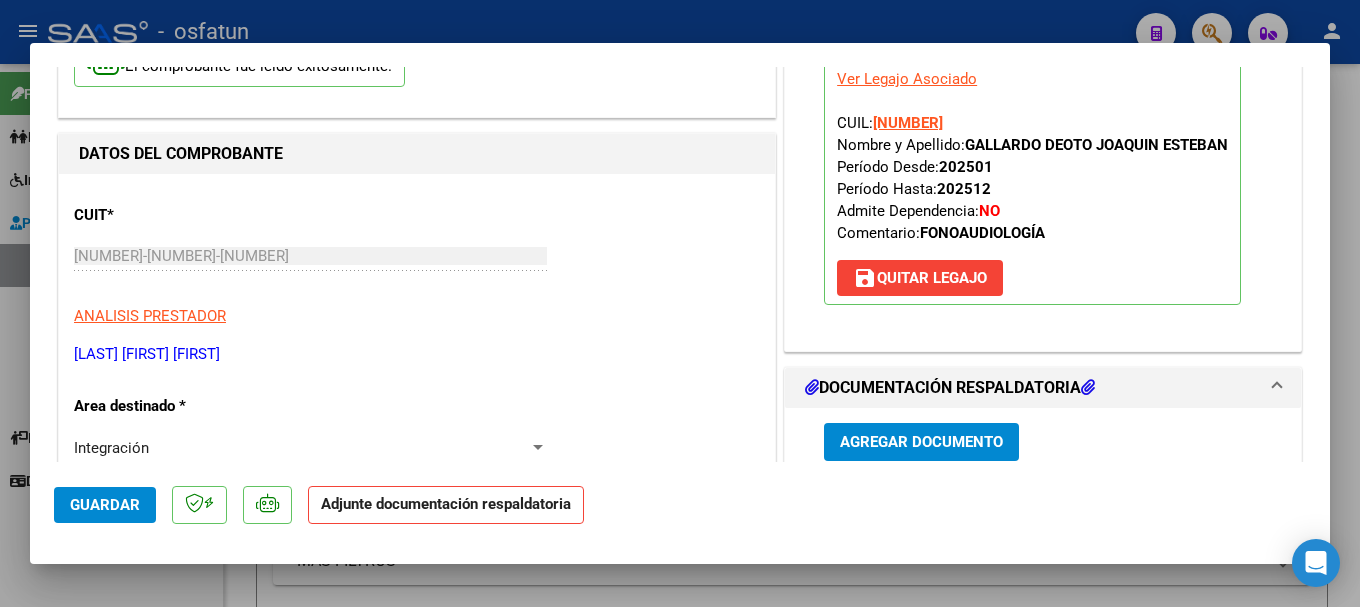 scroll, scrollTop: 200, scrollLeft: 0, axis: vertical 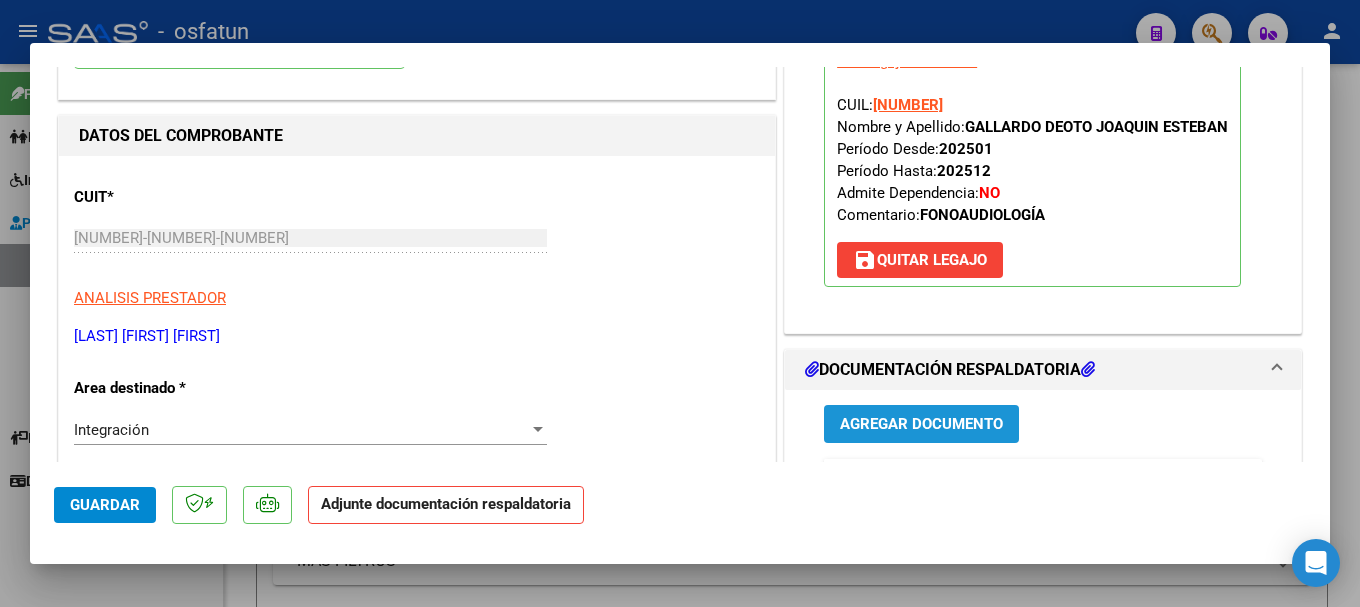 click on "Agregar Documento" at bounding box center [921, 423] 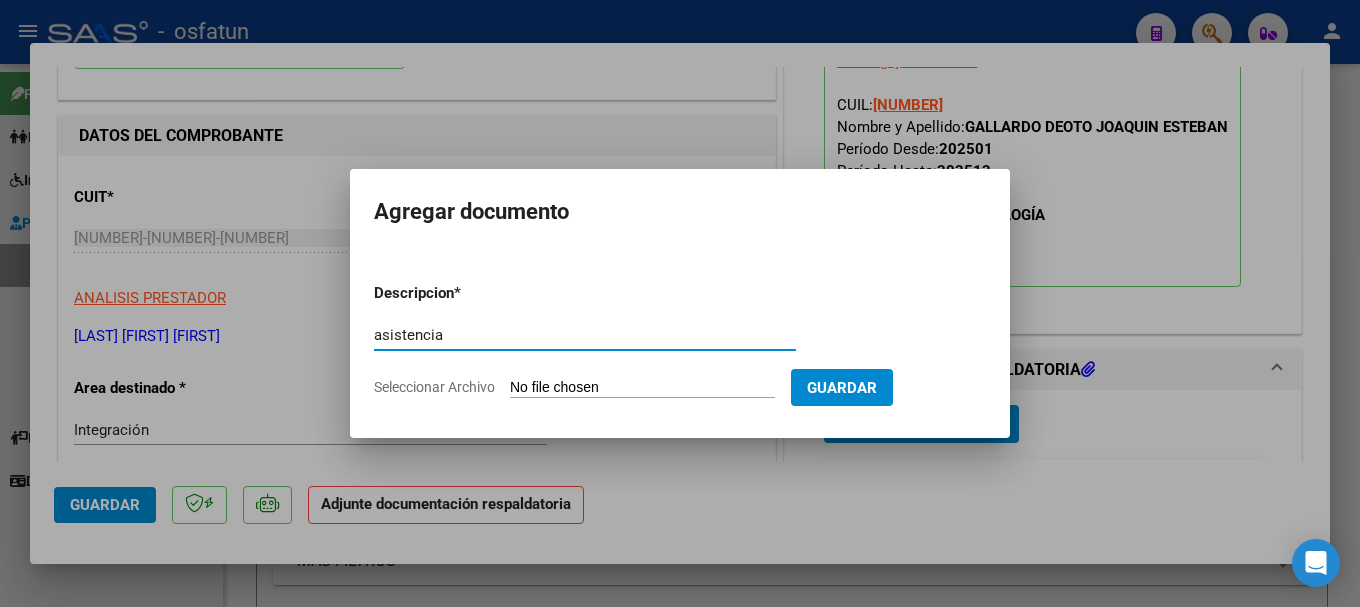 type on "asistencia" 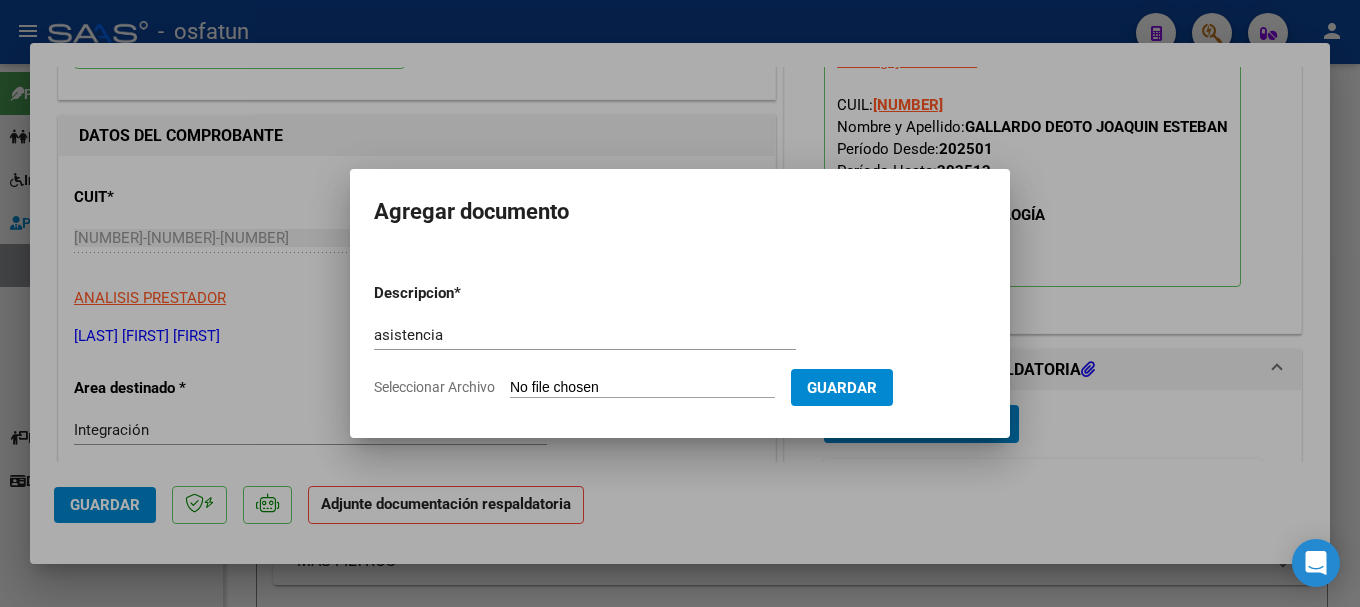 type on "C:\fakepath\Asistencia de [FIRST].jpg" 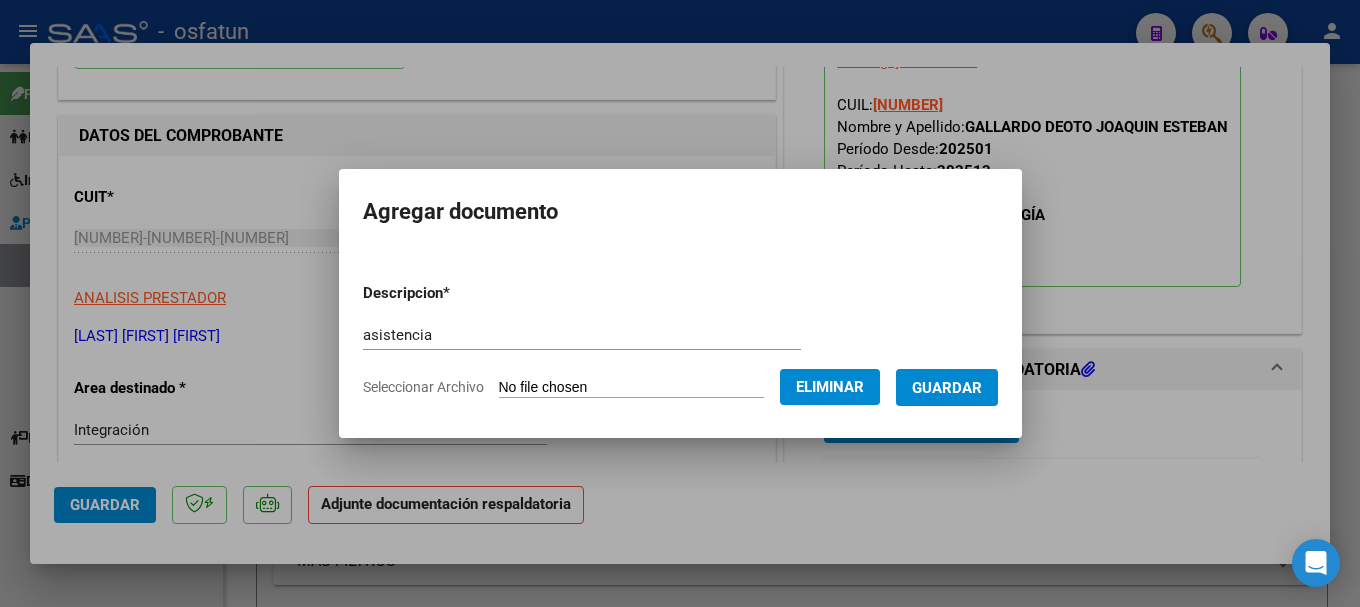 click on "Guardar" at bounding box center (947, 388) 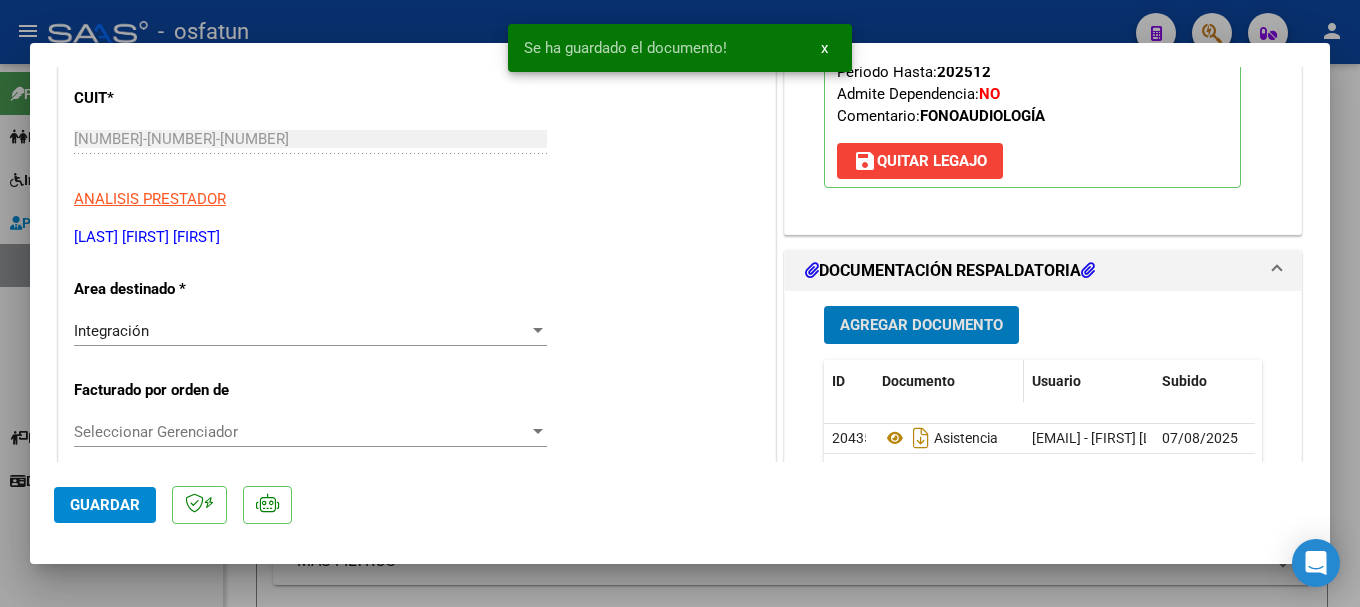 scroll, scrollTop: 300, scrollLeft: 0, axis: vertical 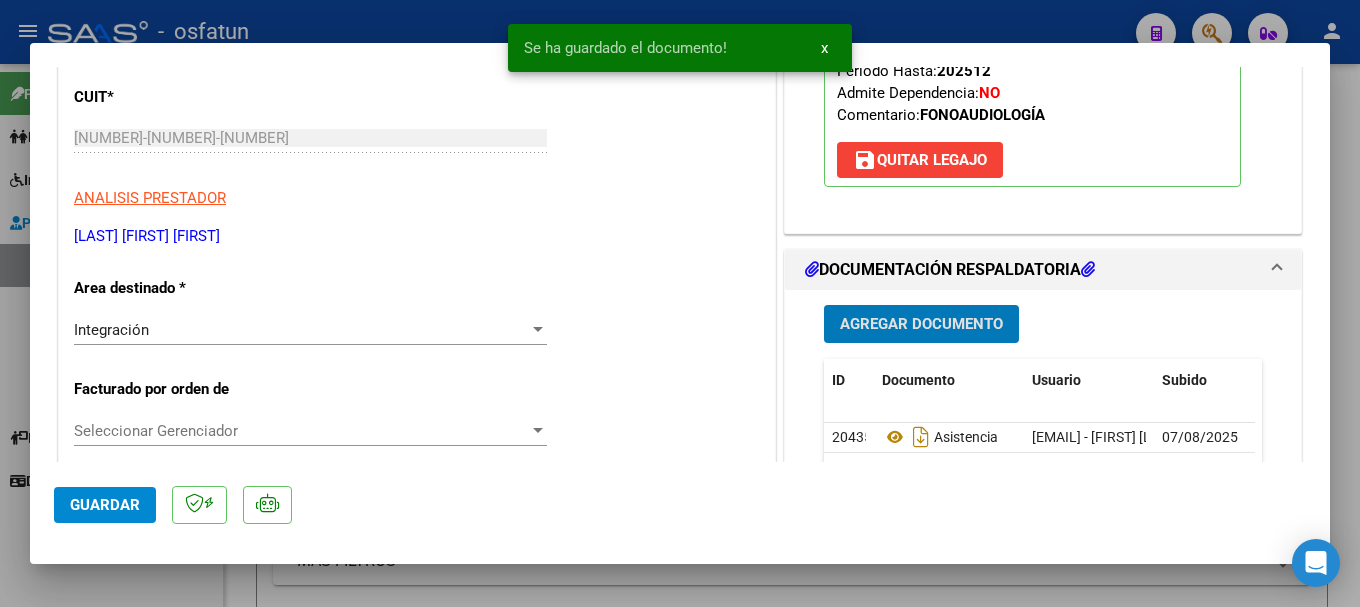 click on "Agregar Documento" at bounding box center (921, 323) 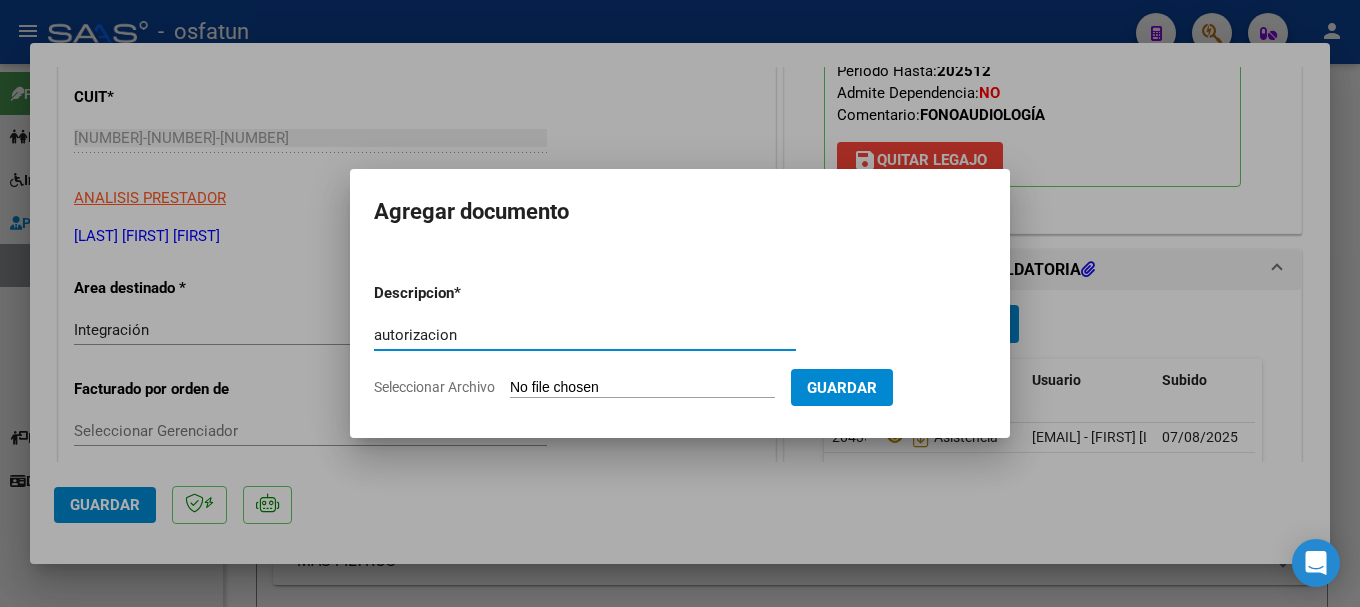 type on "autorizacion" 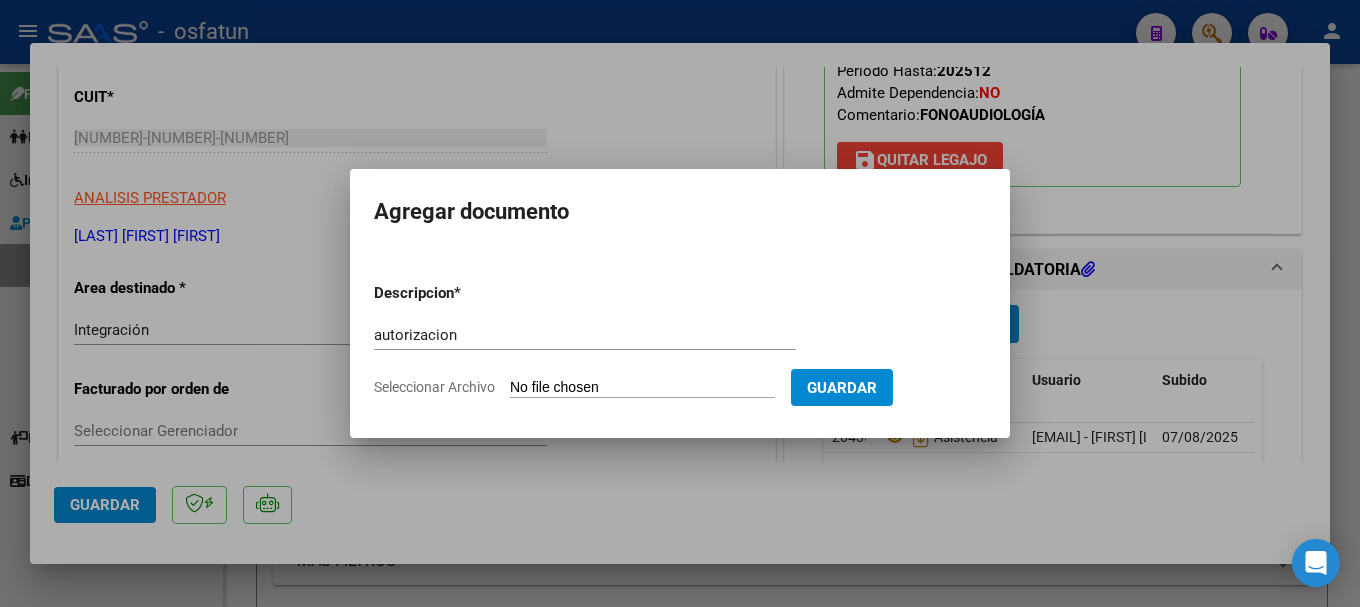 click on "Descripcion  *   autorizacion Escriba aquí una descripcion  Seleccionar Archivo Guardar" at bounding box center (680, 340) 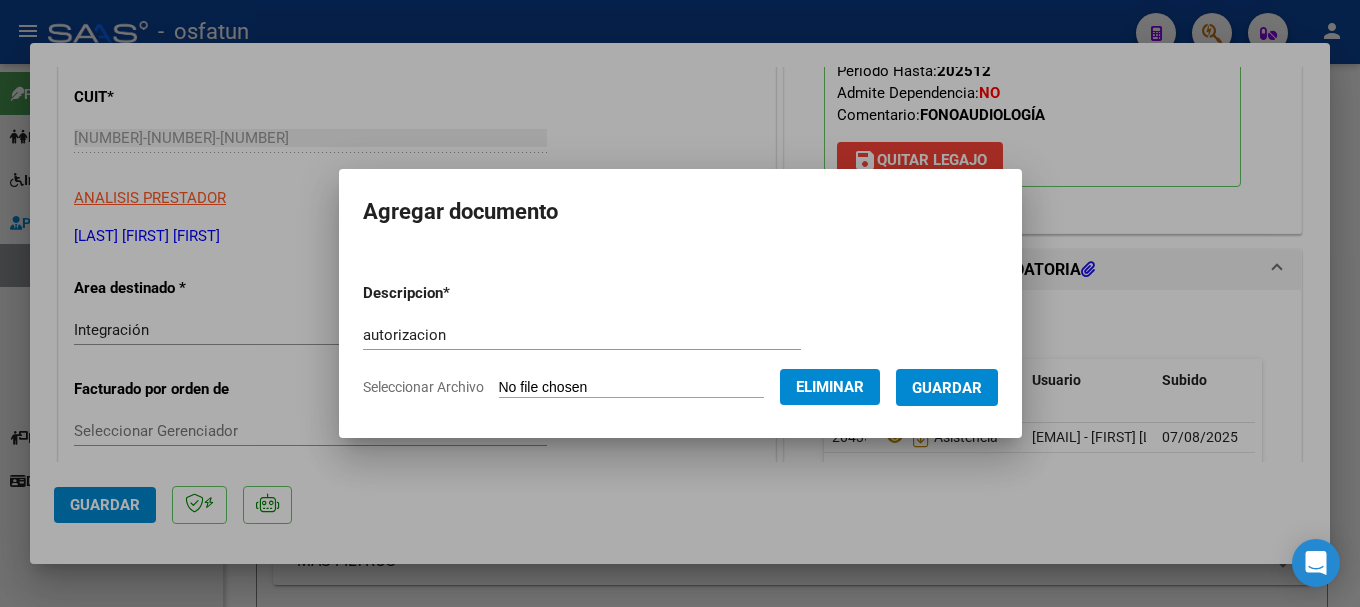 click on "Guardar" at bounding box center (947, 388) 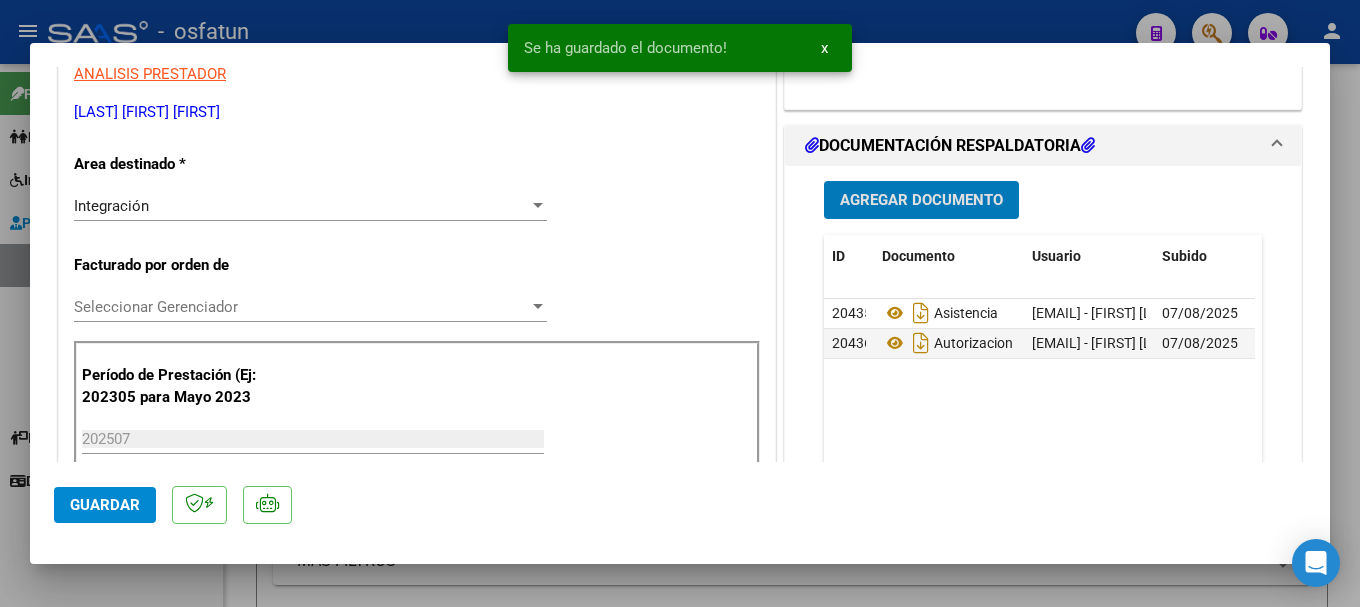 scroll, scrollTop: 500, scrollLeft: 0, axis: vertical 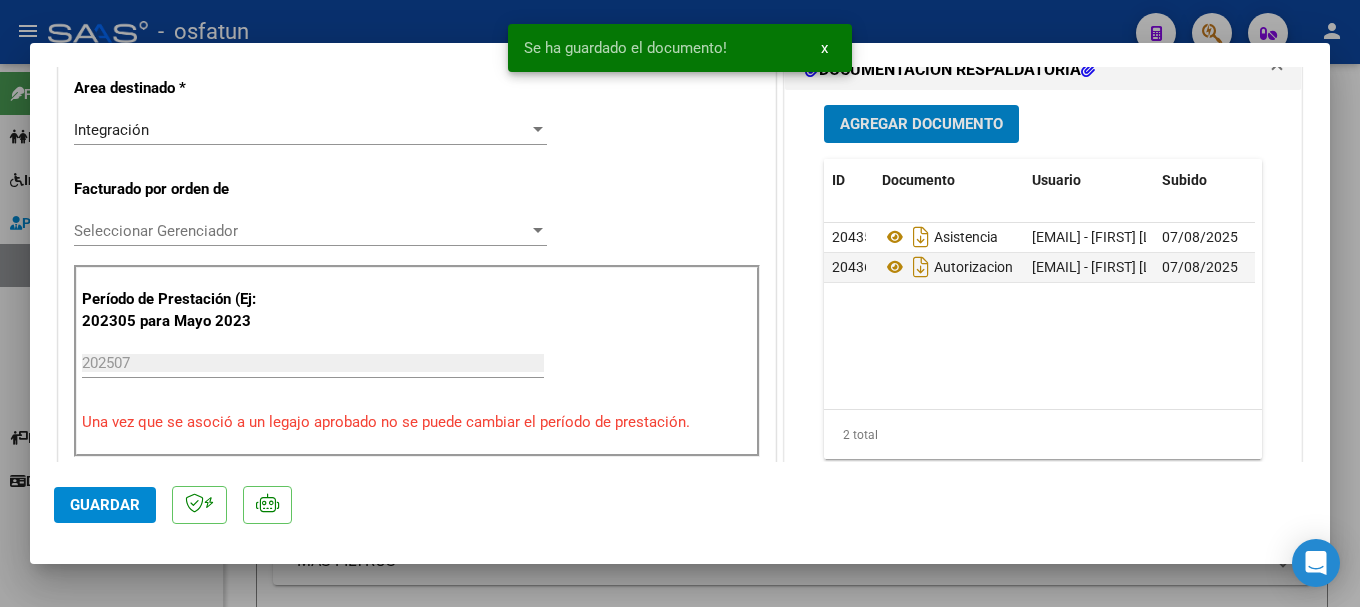 click on "Guardar" 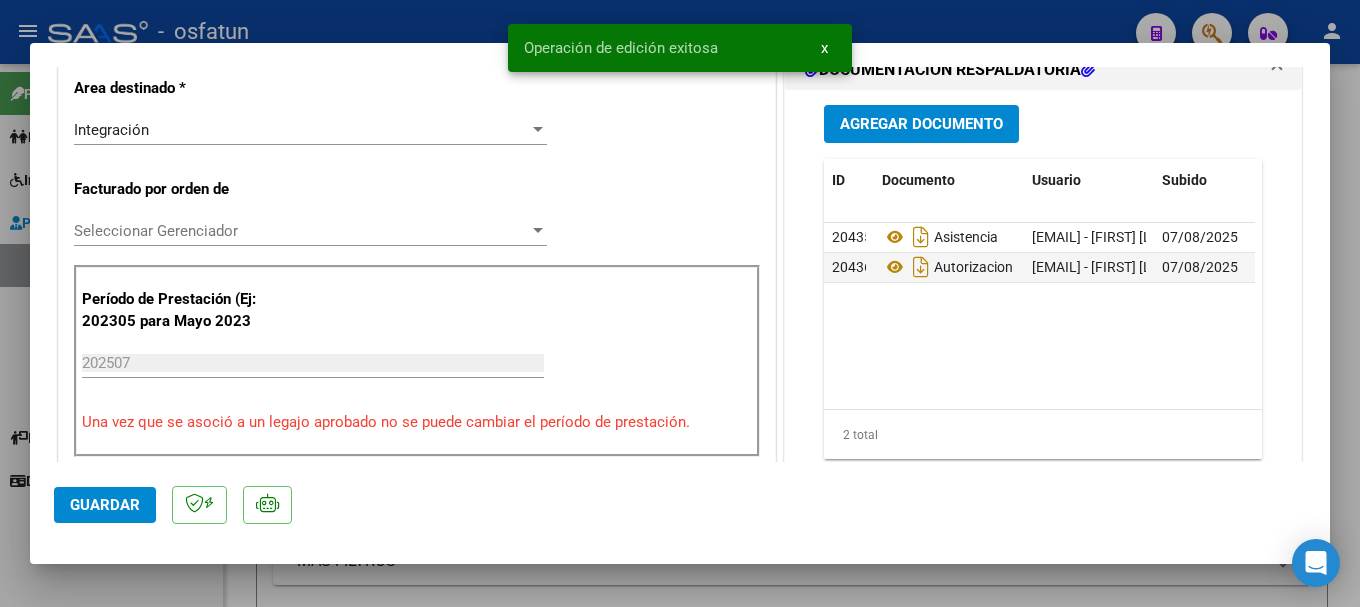 click at bounding box center [680, 303] 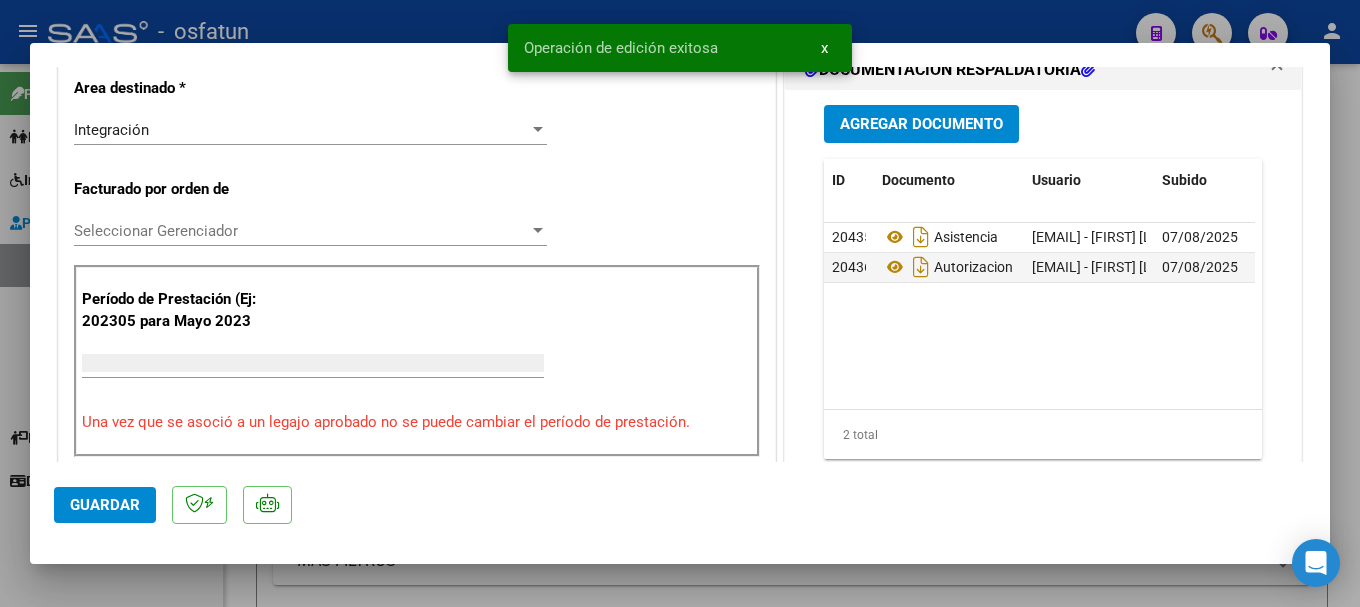 scroll, scrollTop: 0, scrollLeft: 0, axis: both 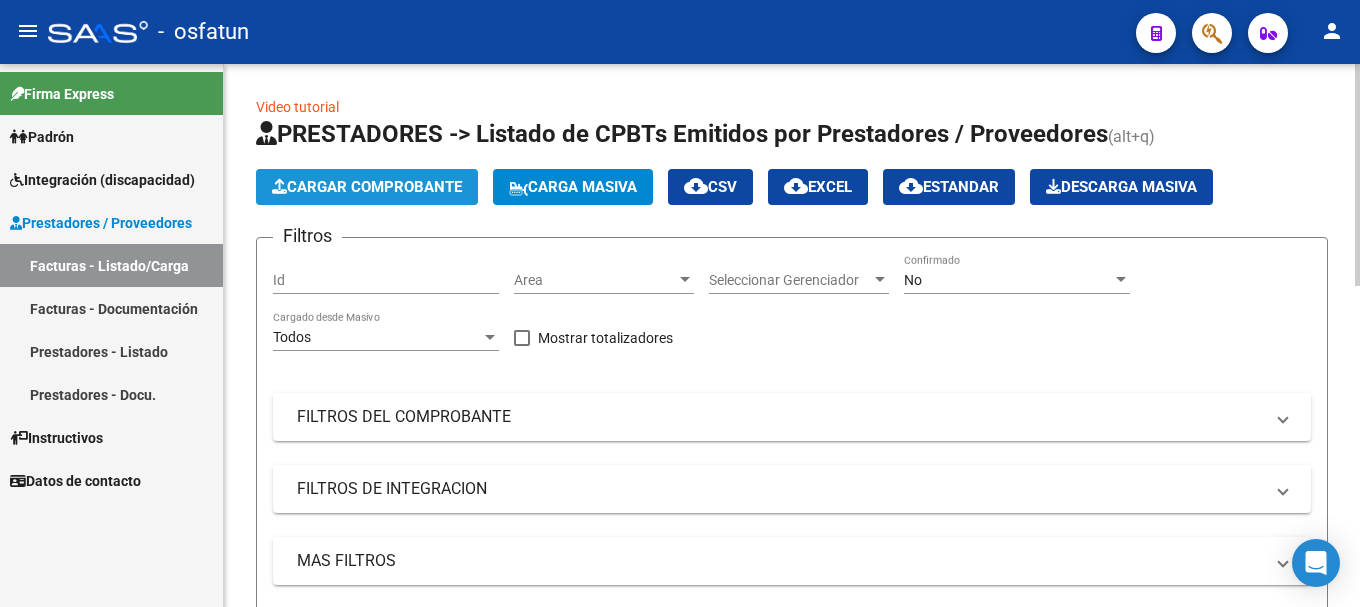 click on "Cargar Comprobante" 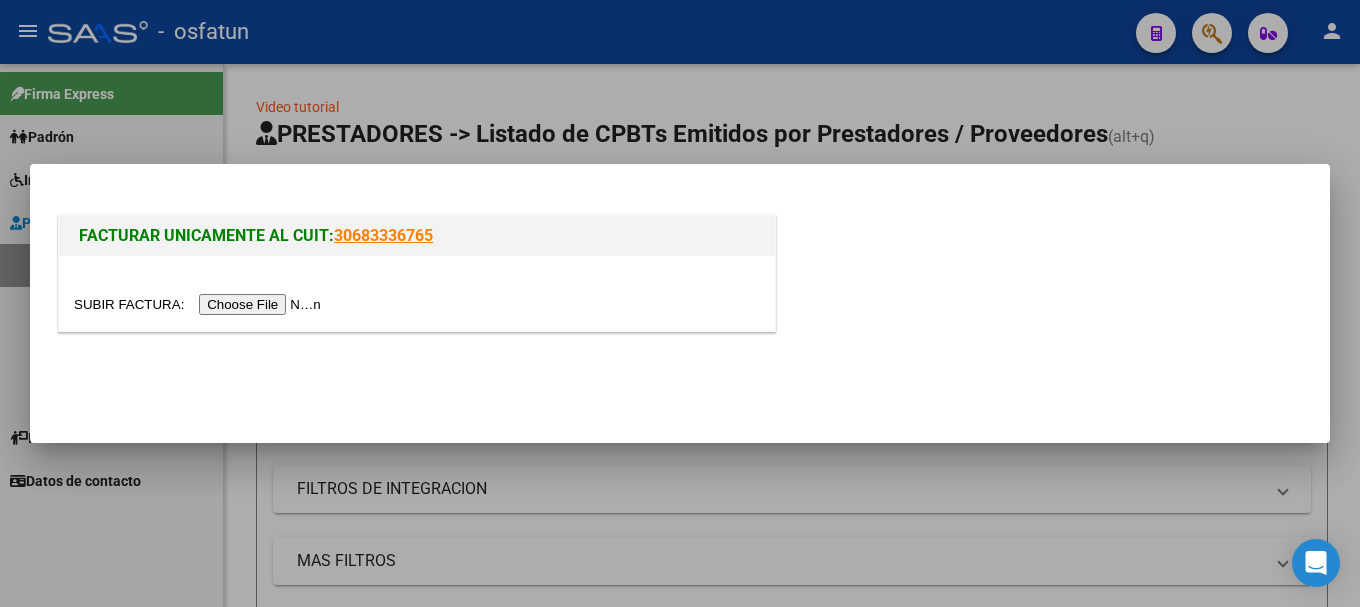 click at bounding box center (200, 304) 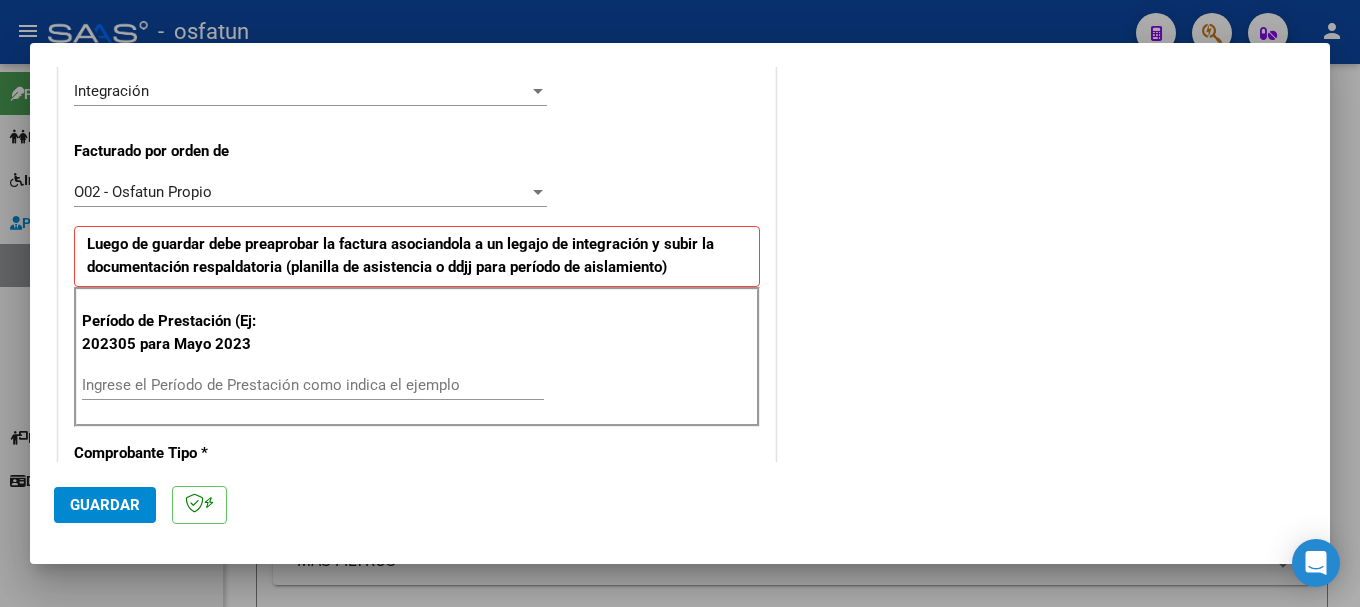 scroll, scrollTop: 600, scrollLeft: 0, axis: vertical 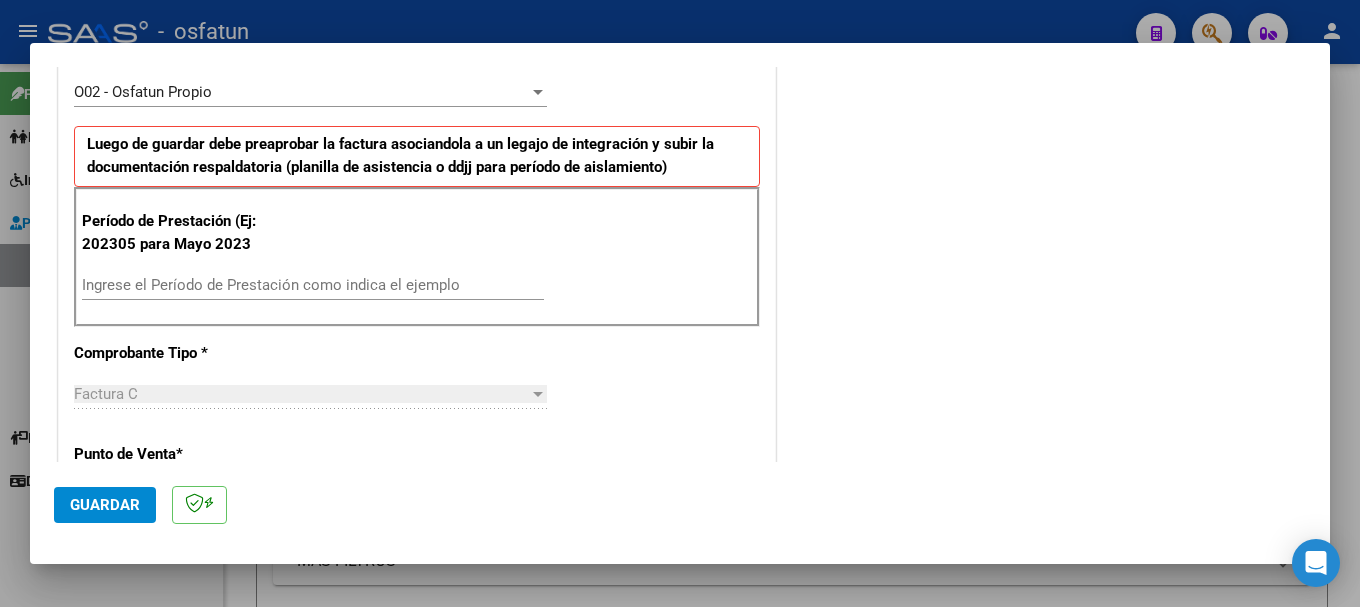 click on "Ingrese el Período de Prestación como indica el ejemplo" at bounding box center [313, 285] 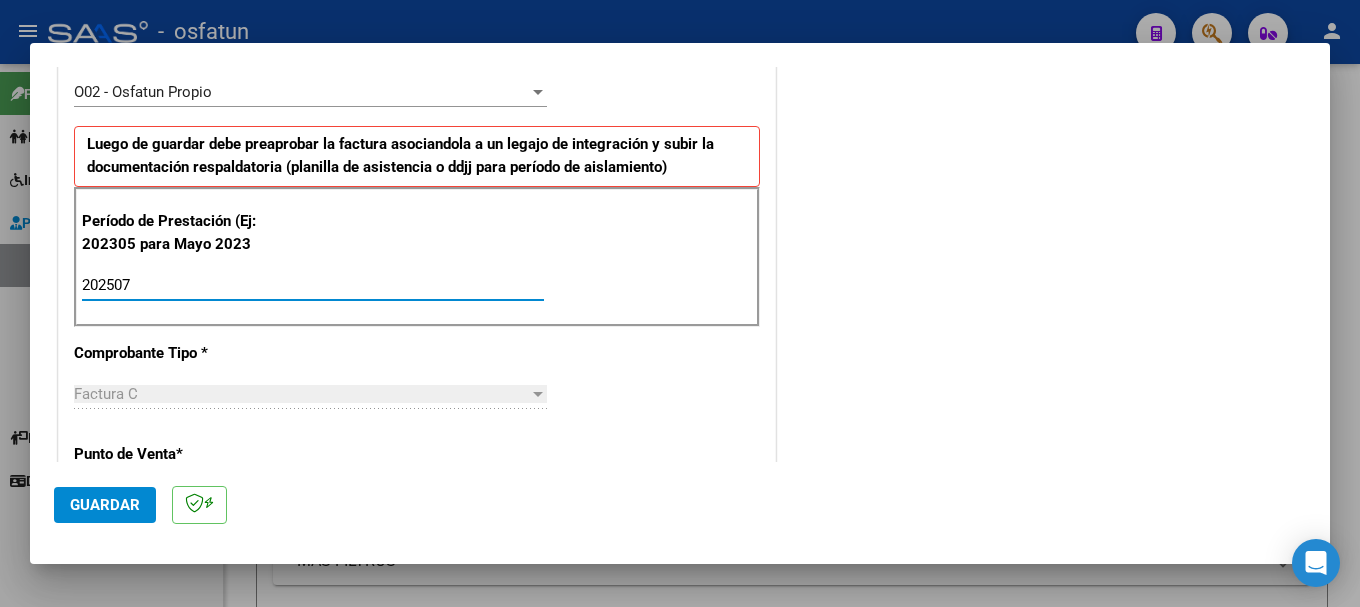 type on "202507" 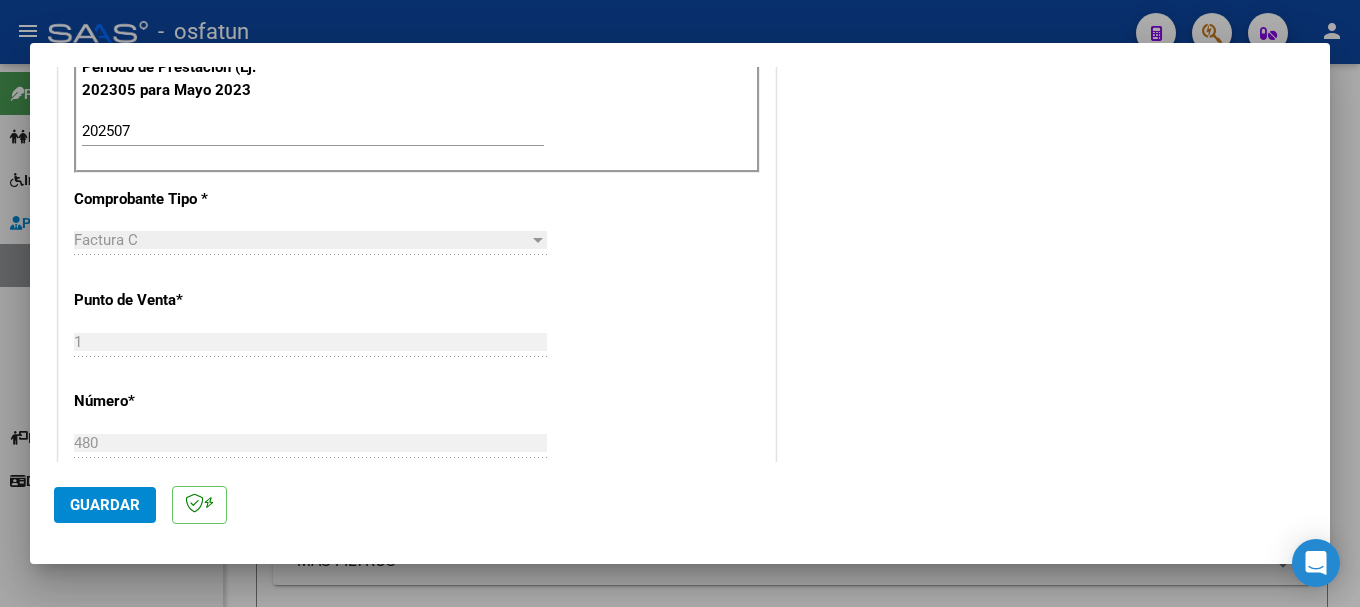 scroll, scrollTop: 800, scrollLeft: 0, axis: vertical 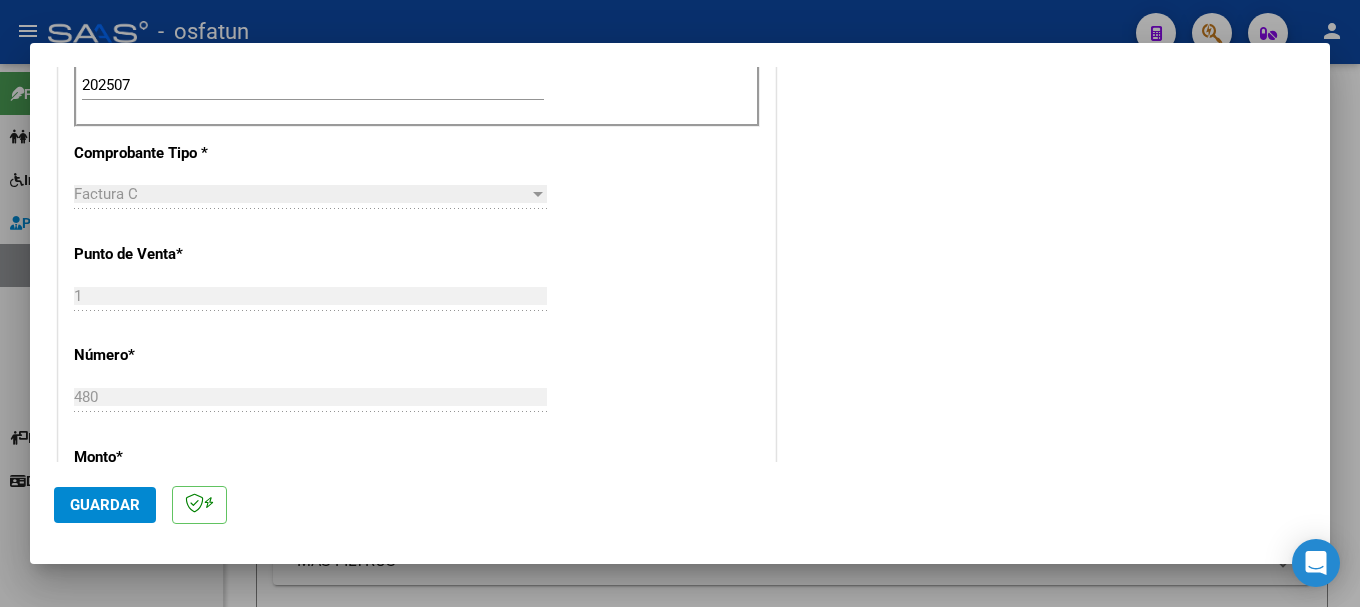 click on "Guardar" 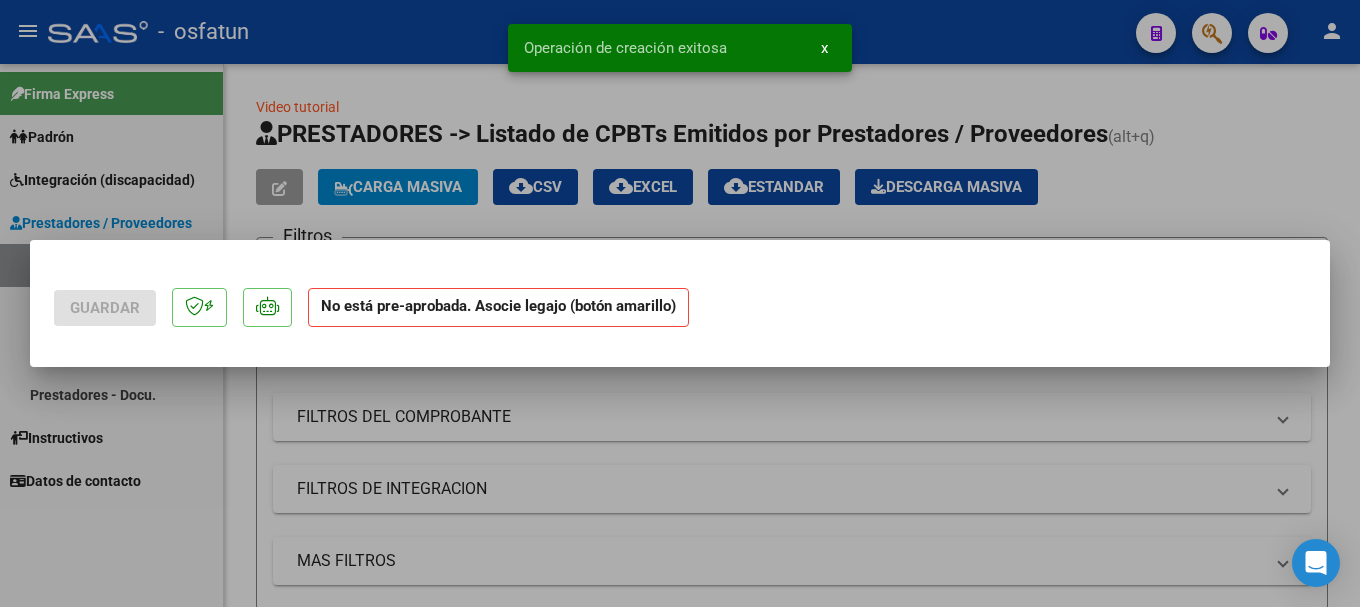scroll, scrollTop: 0, scrollLeft: 0, axis: both 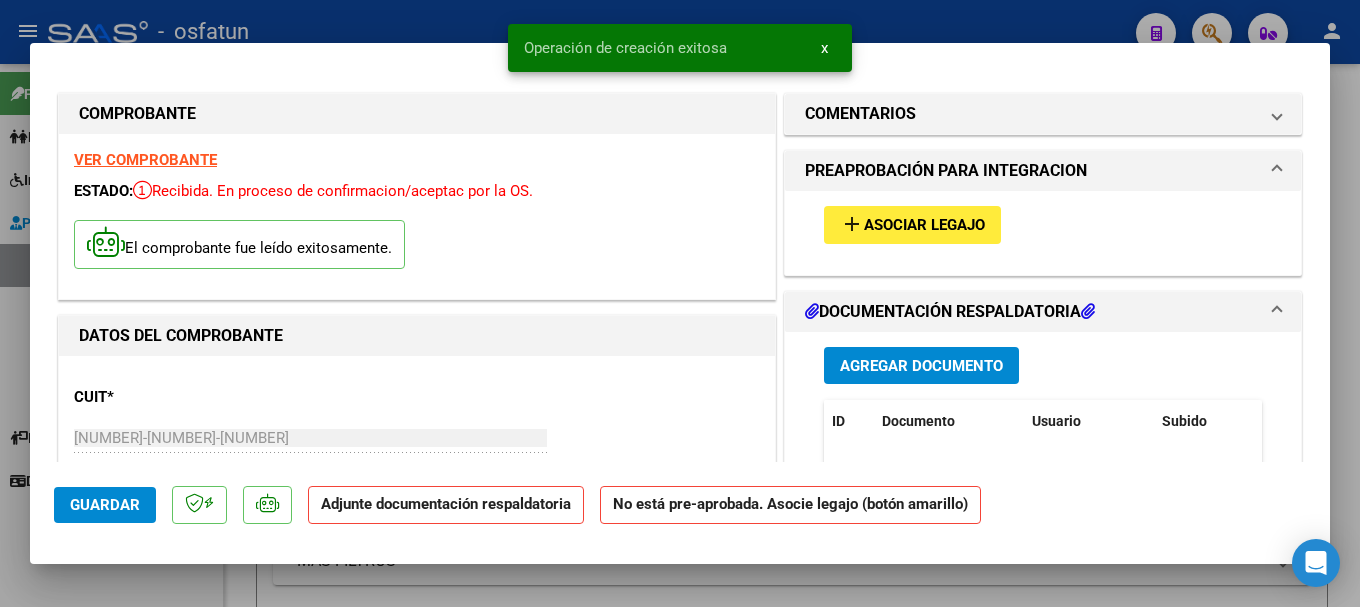 click on "Asociar Legajo" at bounding box center [924, 226] 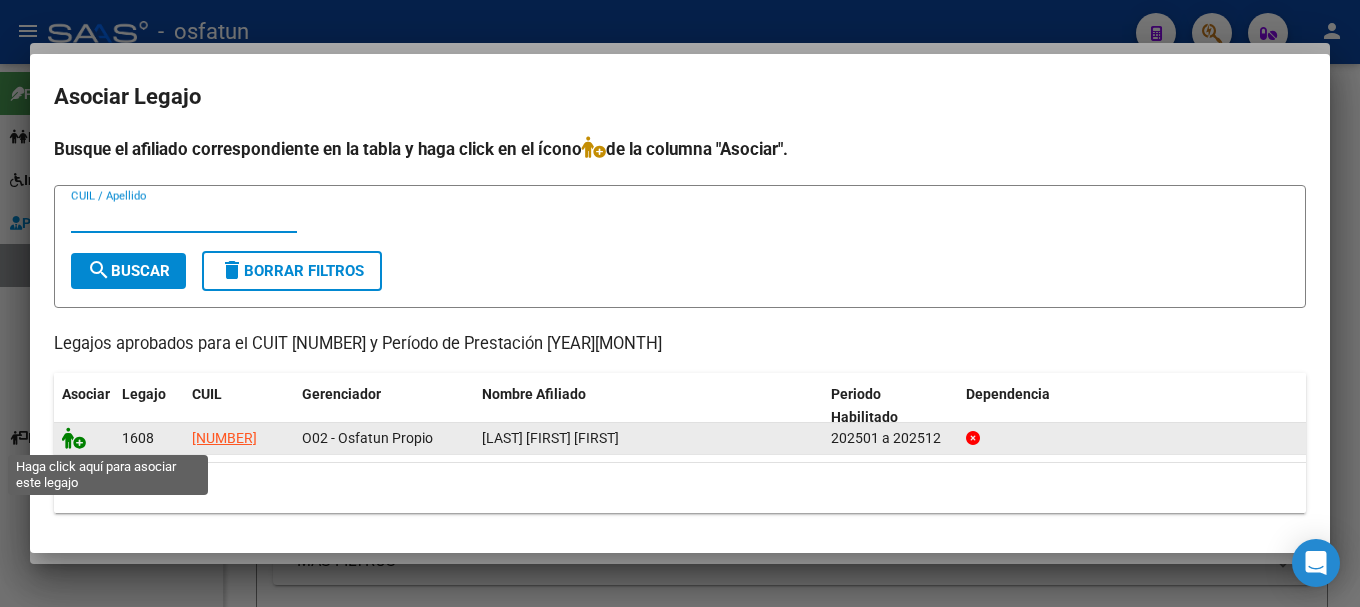 click 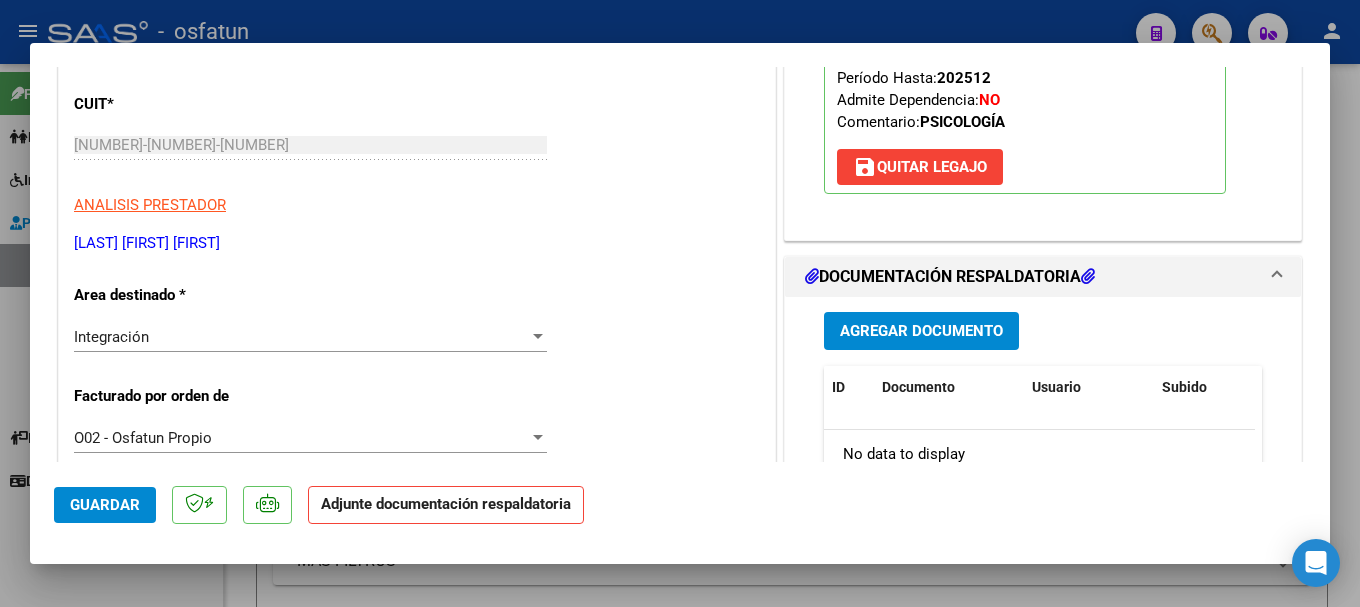 scroll, scrollTop: 300, scrollLeft: 0, axis: vertical 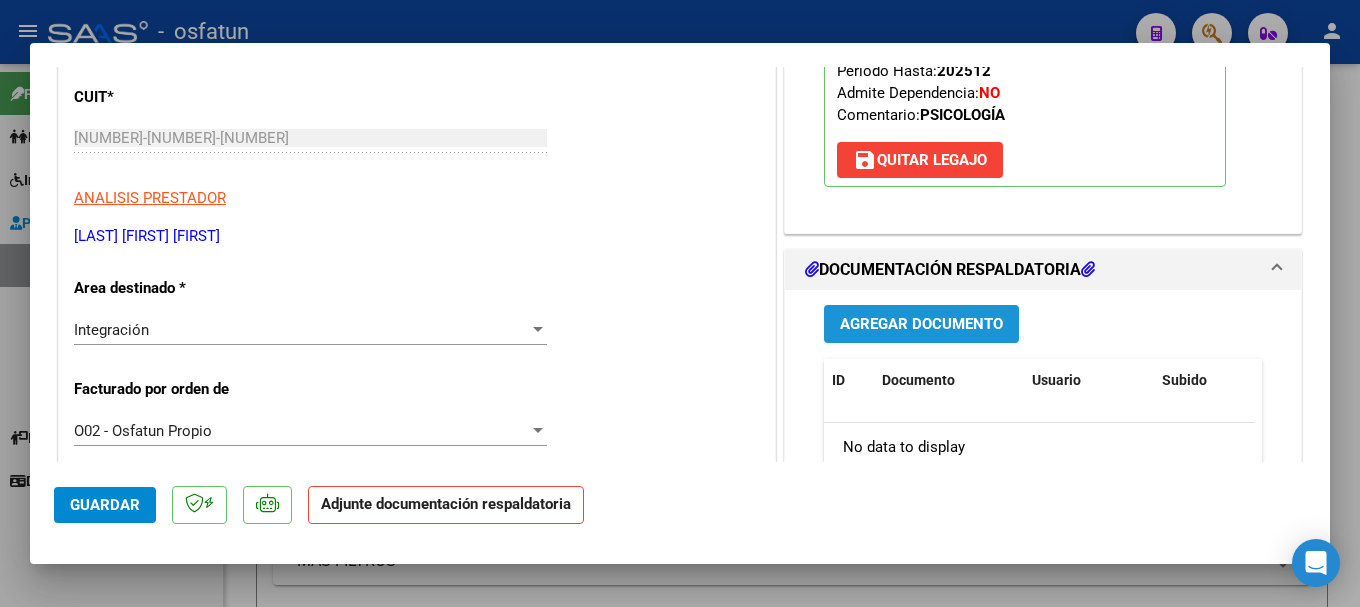 click on "Agregar Documento" at bounding box center (921, 325) 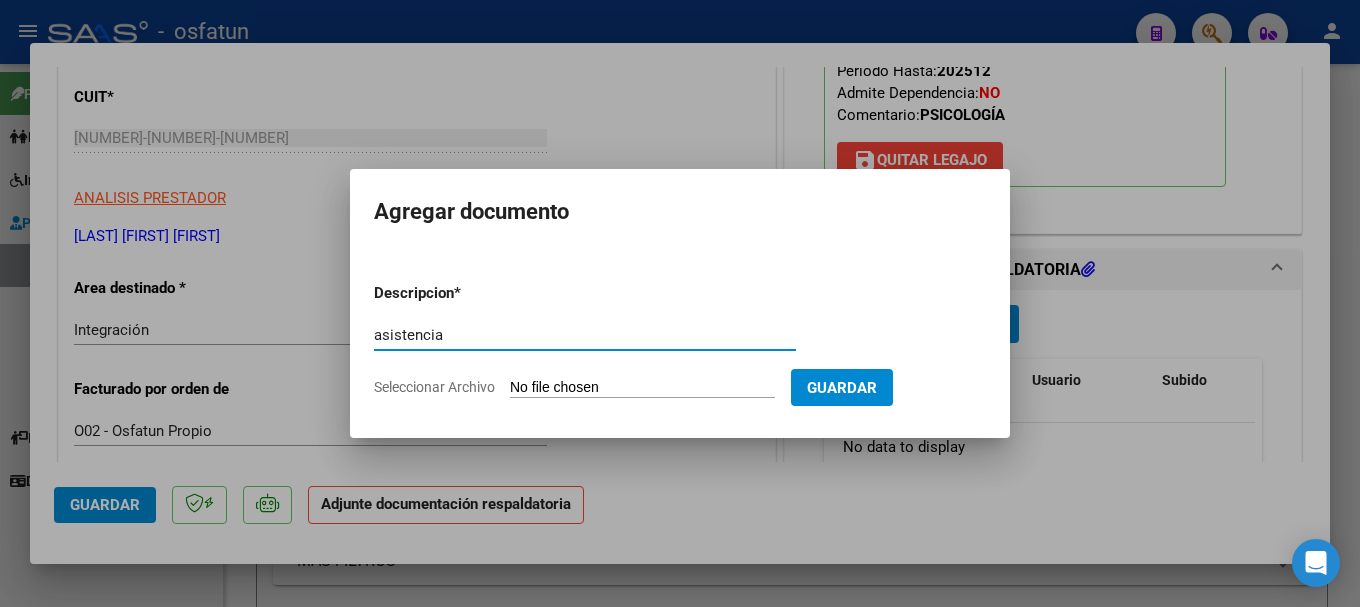 type on "asistencia" 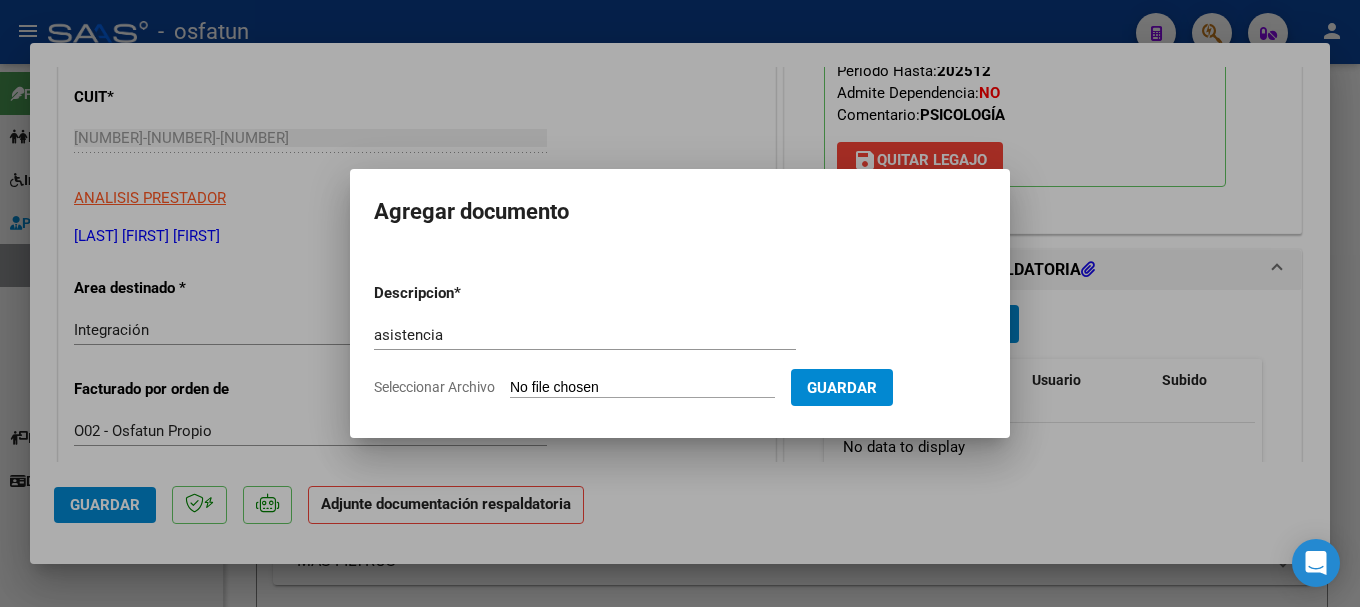 click on "Seleccionar Archivo" at bounding box center [642, 388] 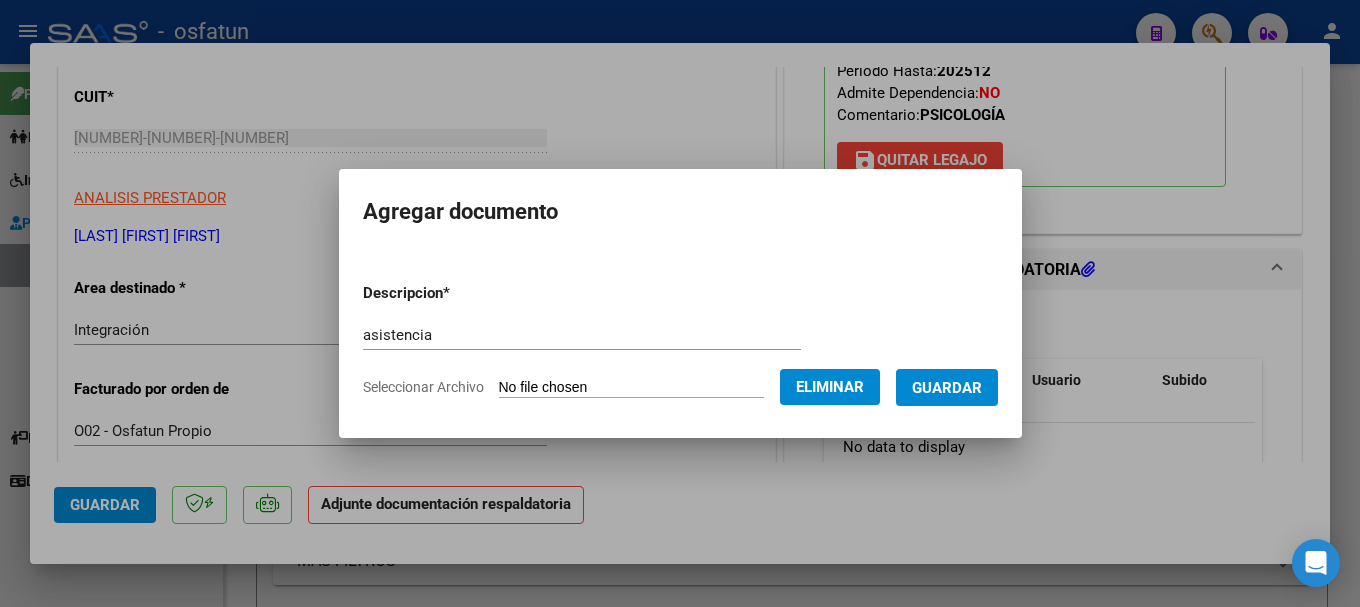 click on "Guardar" at bounding box center [947, 388] 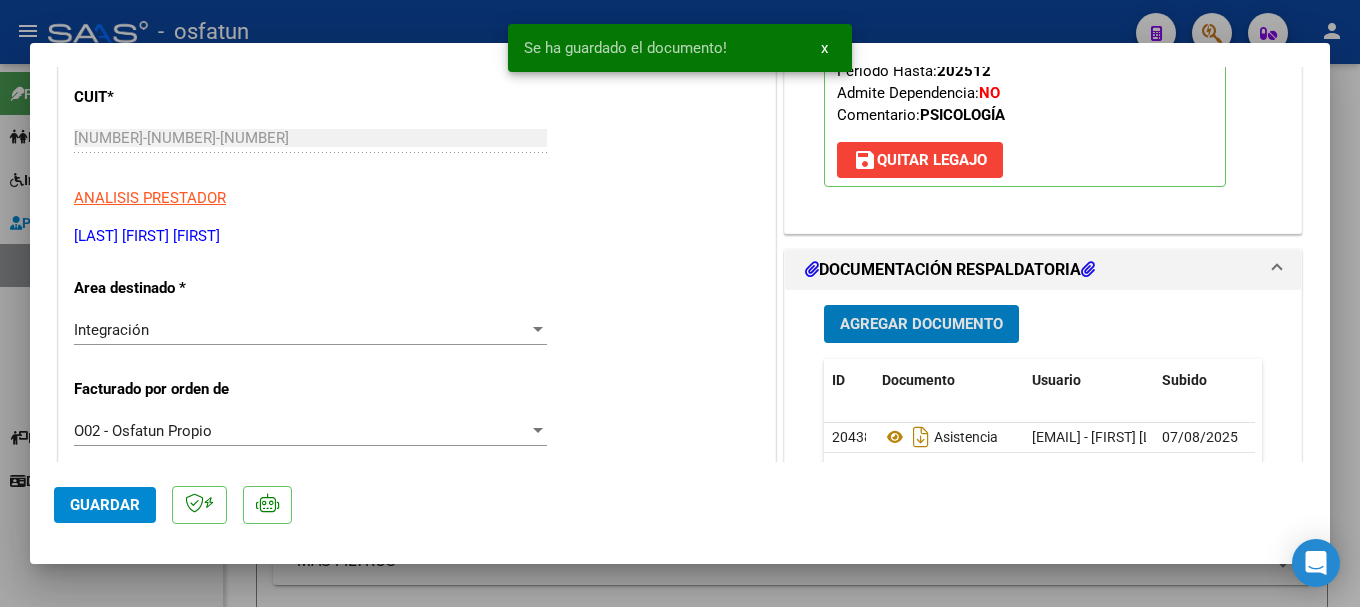 click on "Agregar Documento" at bounding box center [921, 325] 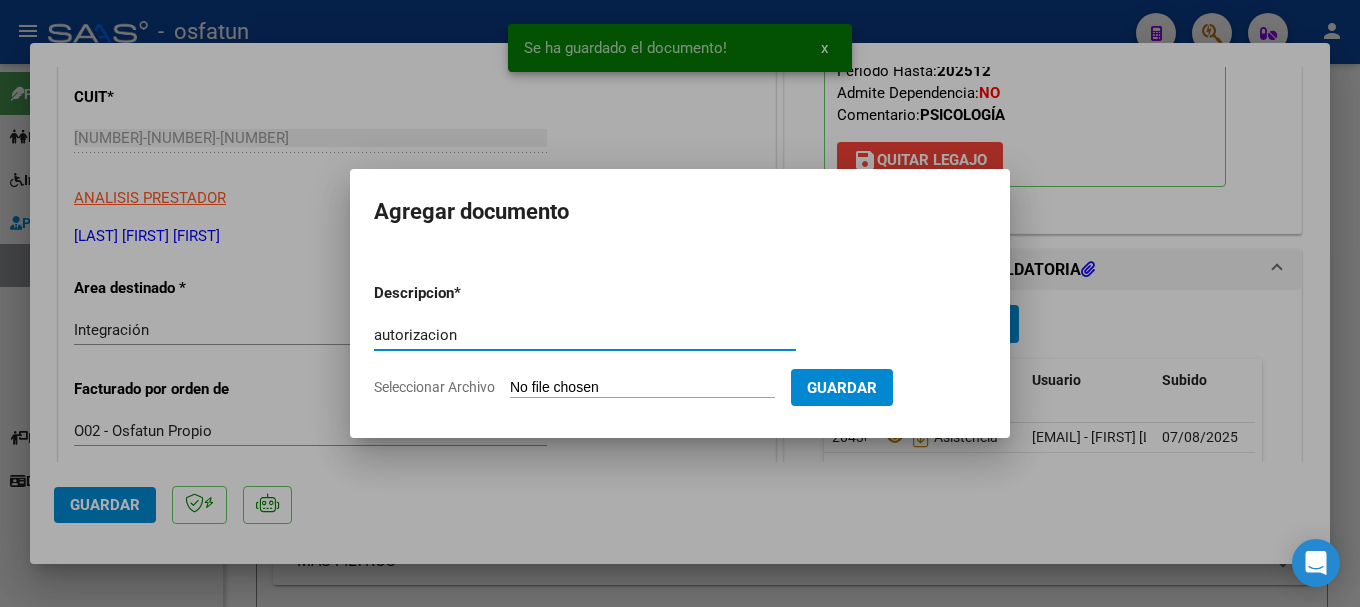 type on "autorizacion" 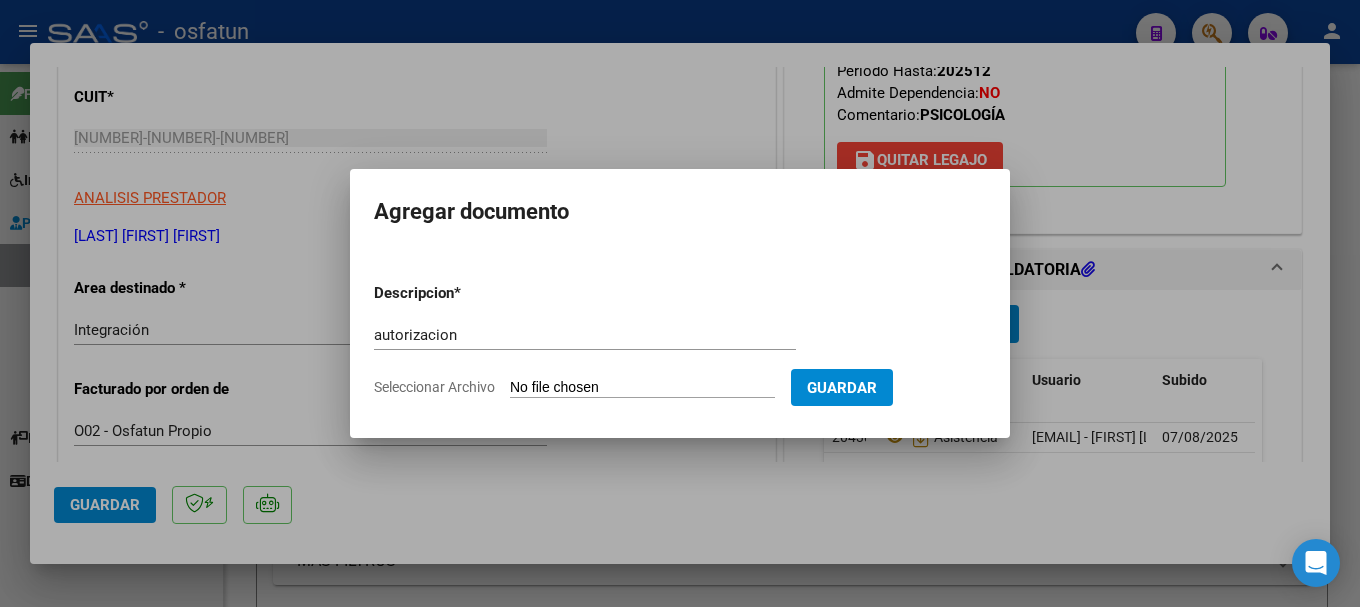 type on "C:\fakepath\[FILENAME] ([NUMBER]).pdf" 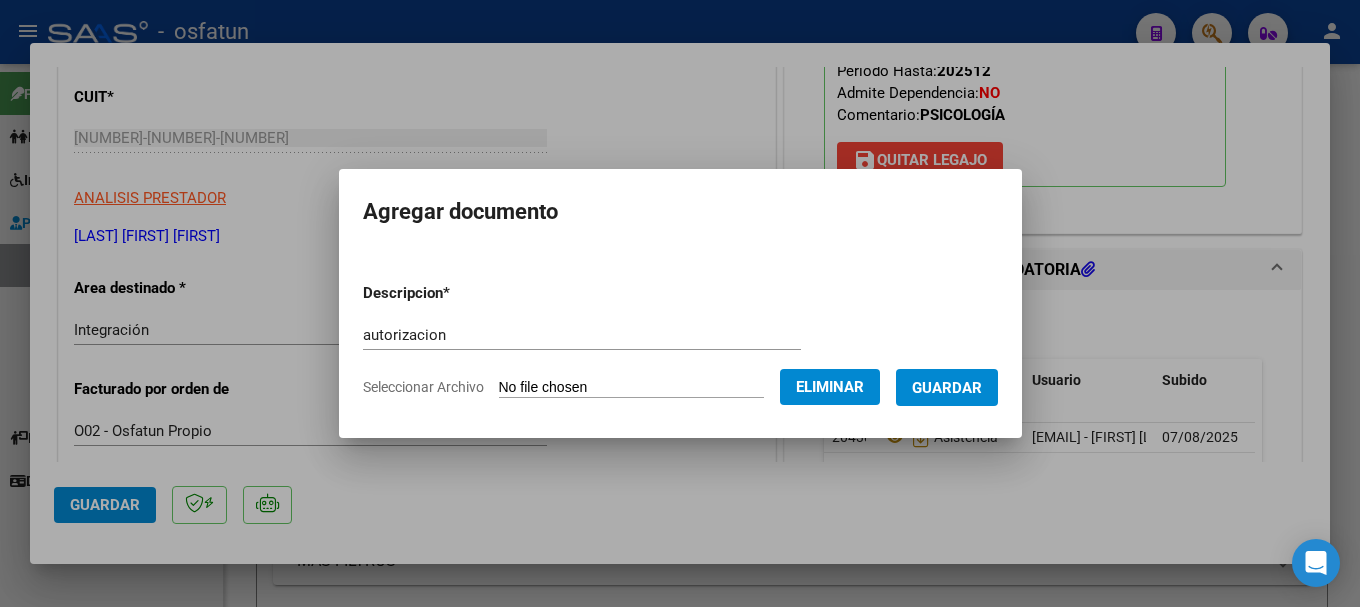 click on "Guardar" at bounding box center (947, 388) 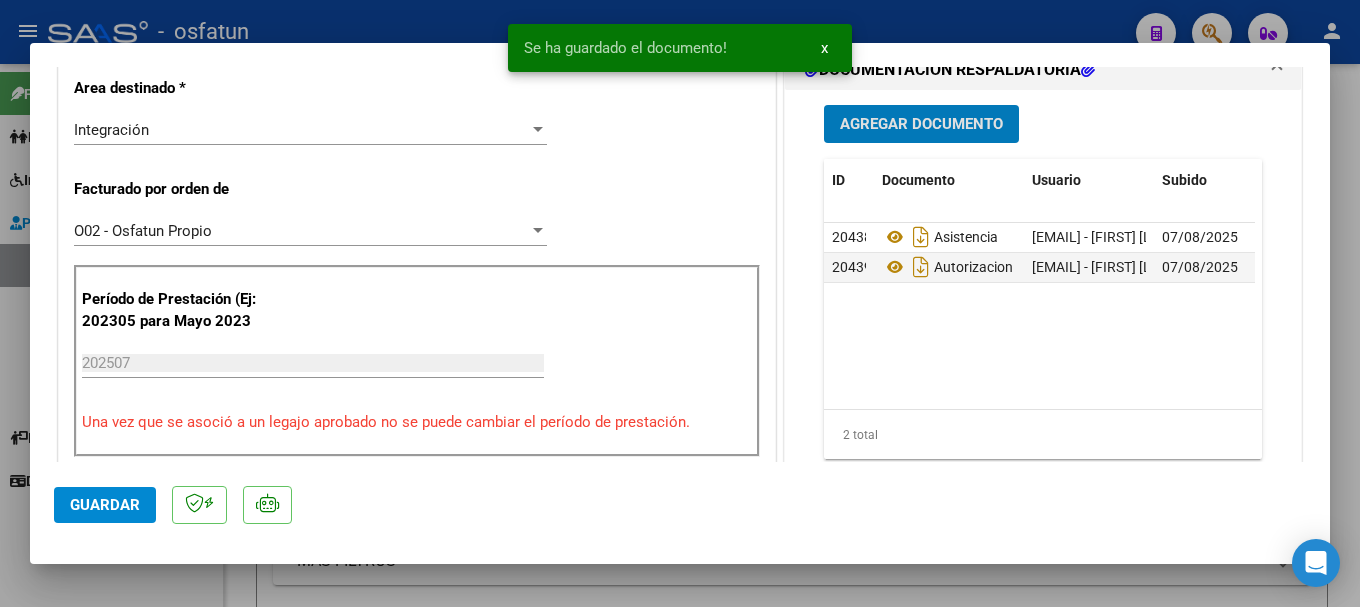scroll, scrollTop: 0, scrollLeft: 0, axis: both 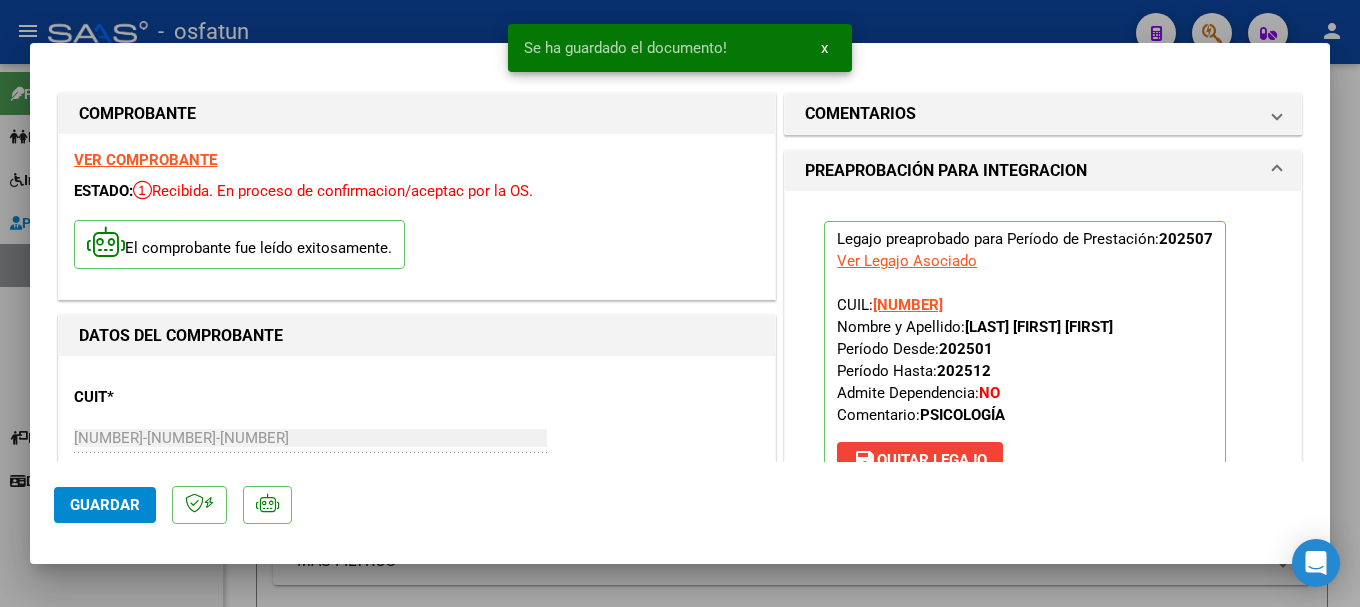 click on "Guardar" 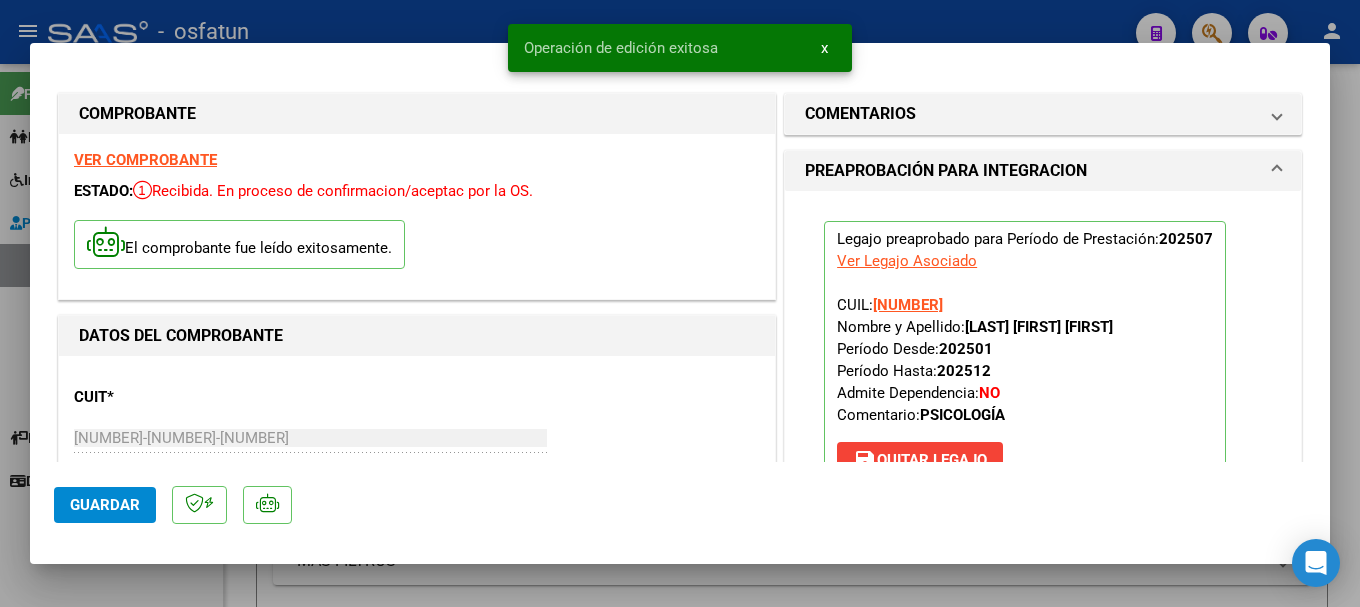 click at bounding box center (680, 303) 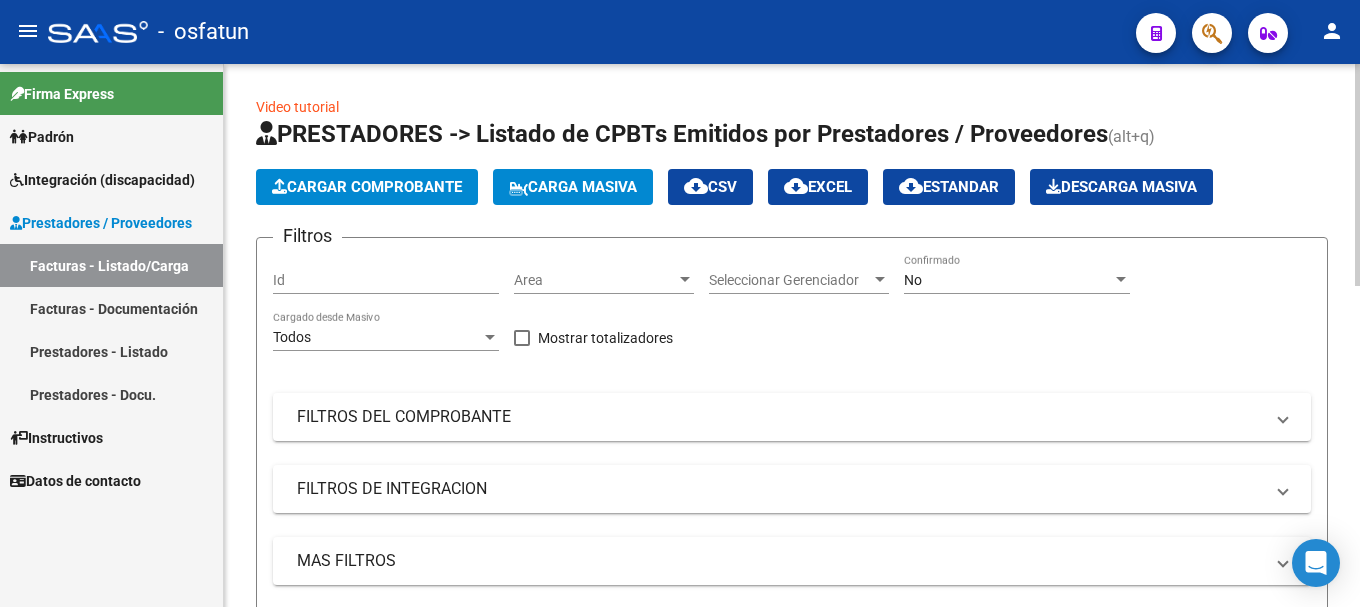 click on "Cargar Comprobante" 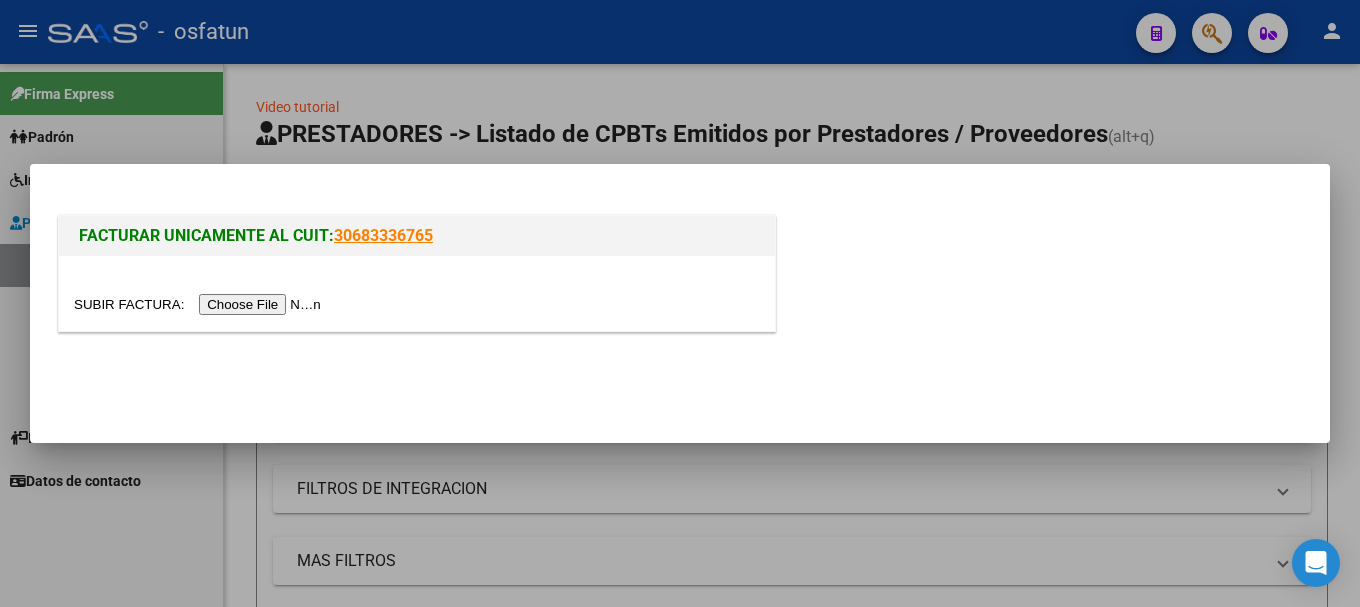 click at bounding box center [200, 304] 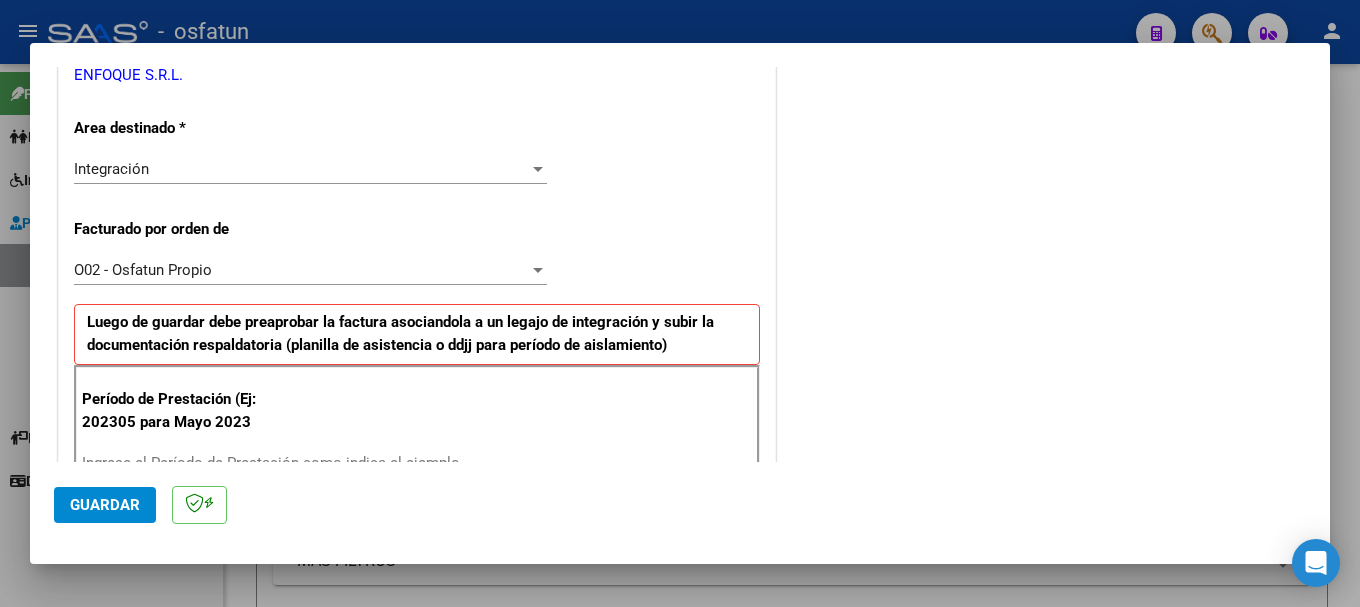 scroll, scrollTop: 600, scrollLeft: 0, axis: vertical 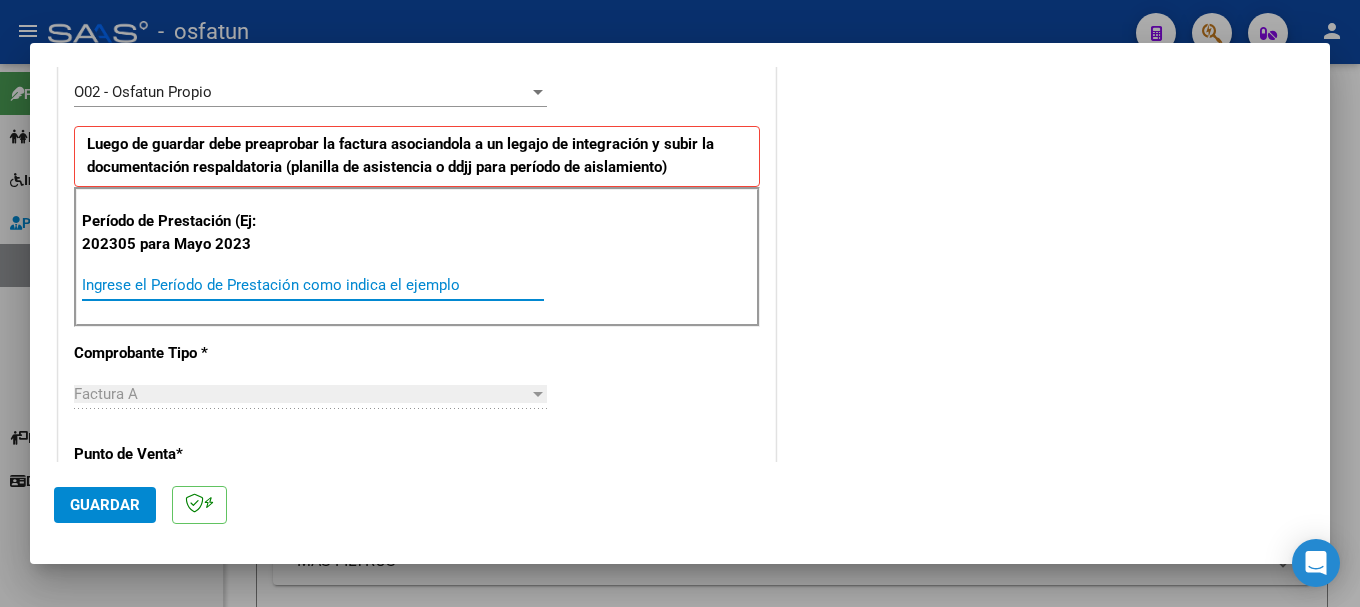 click on "Ingrese el Período de Prestación como indica el ejemplo" at bounding box center (313, 285) 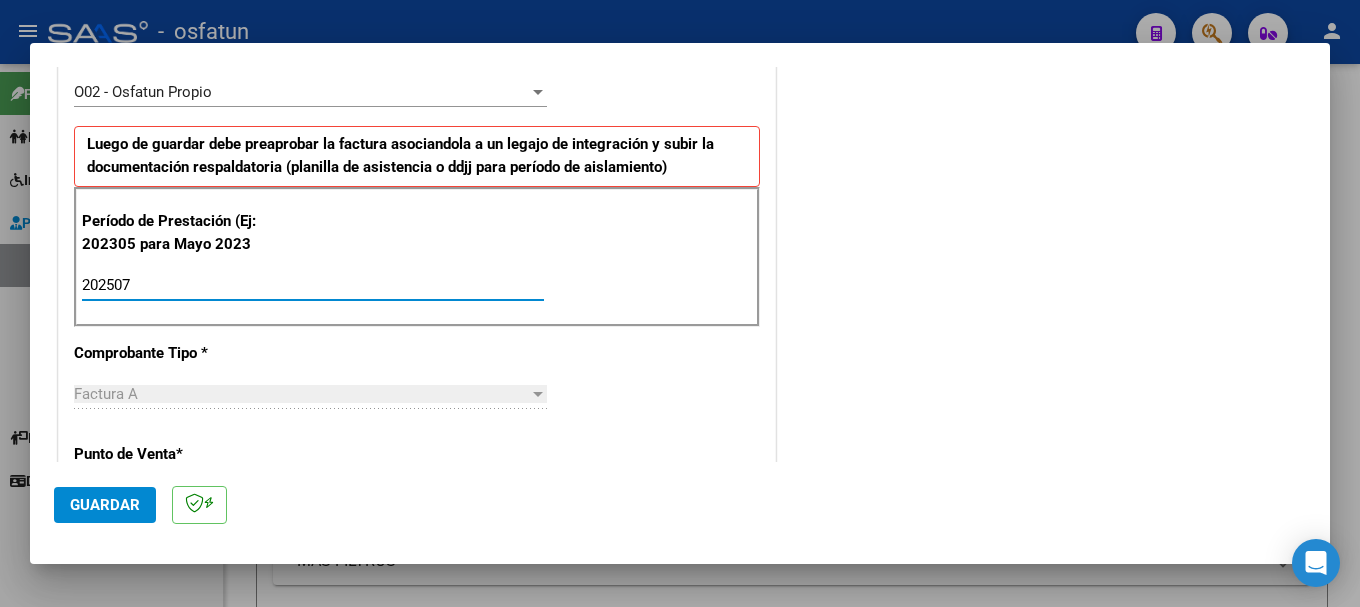 type on "202507" 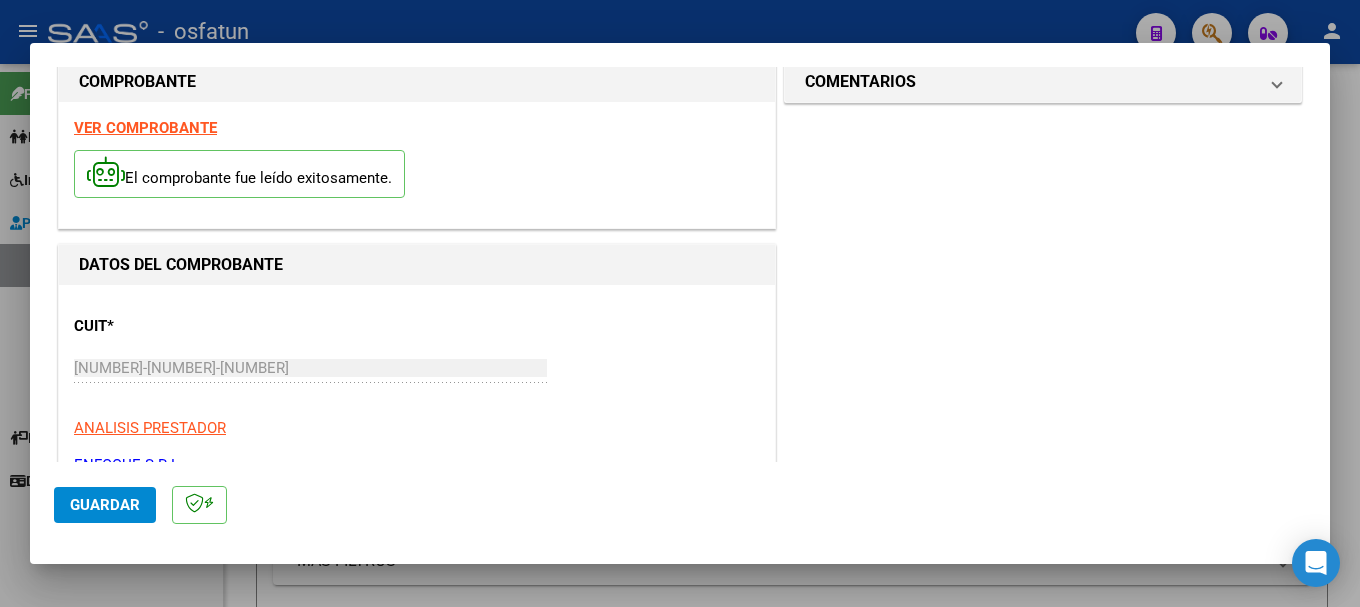 scroll, scrollTop: 0, scrollLeft: 0, axis: both 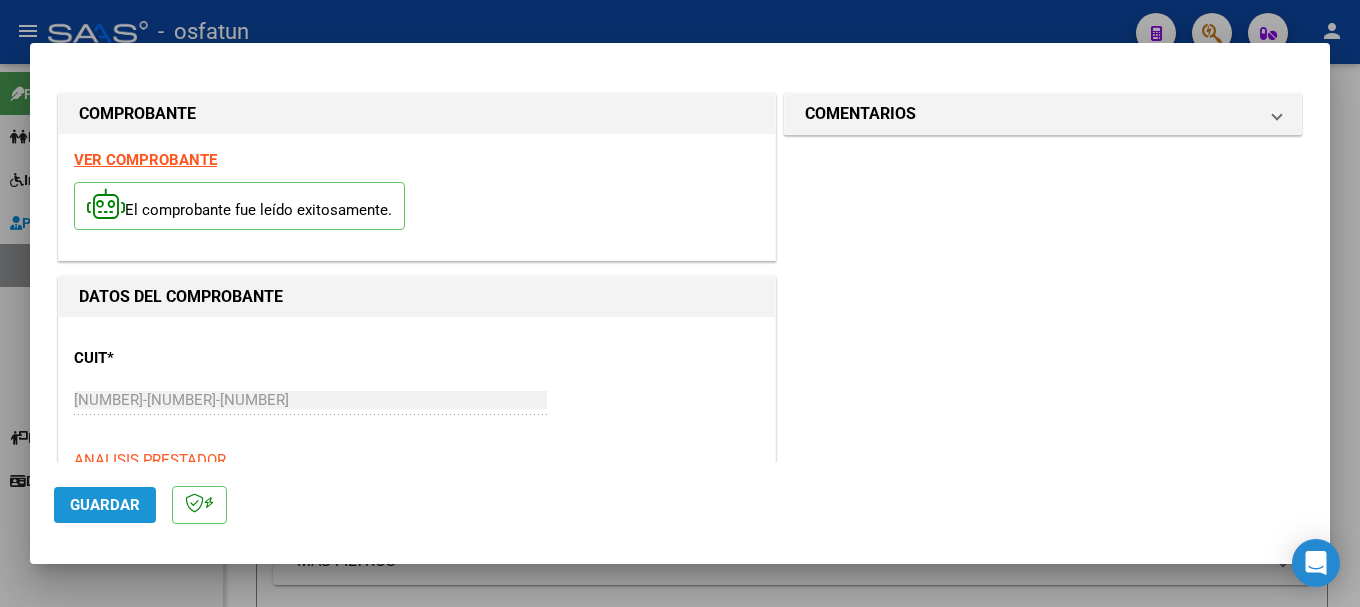 click on "Guardar" 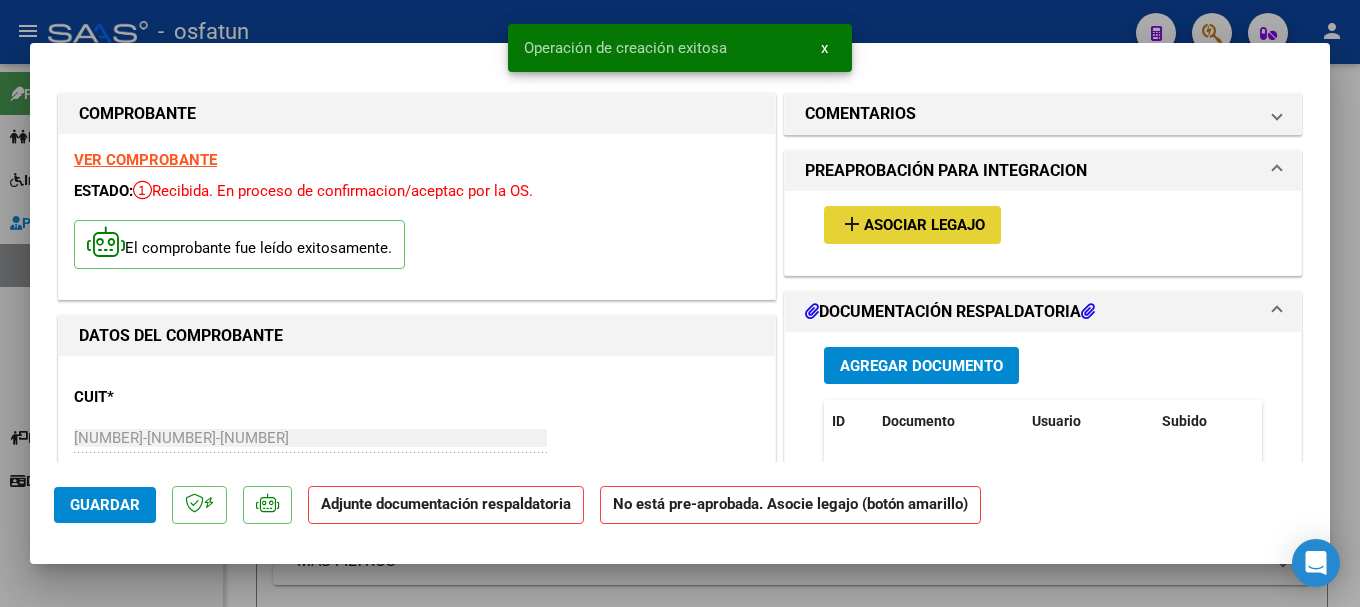 click on "Asociar Legajo" at bounding box center [924, 226] 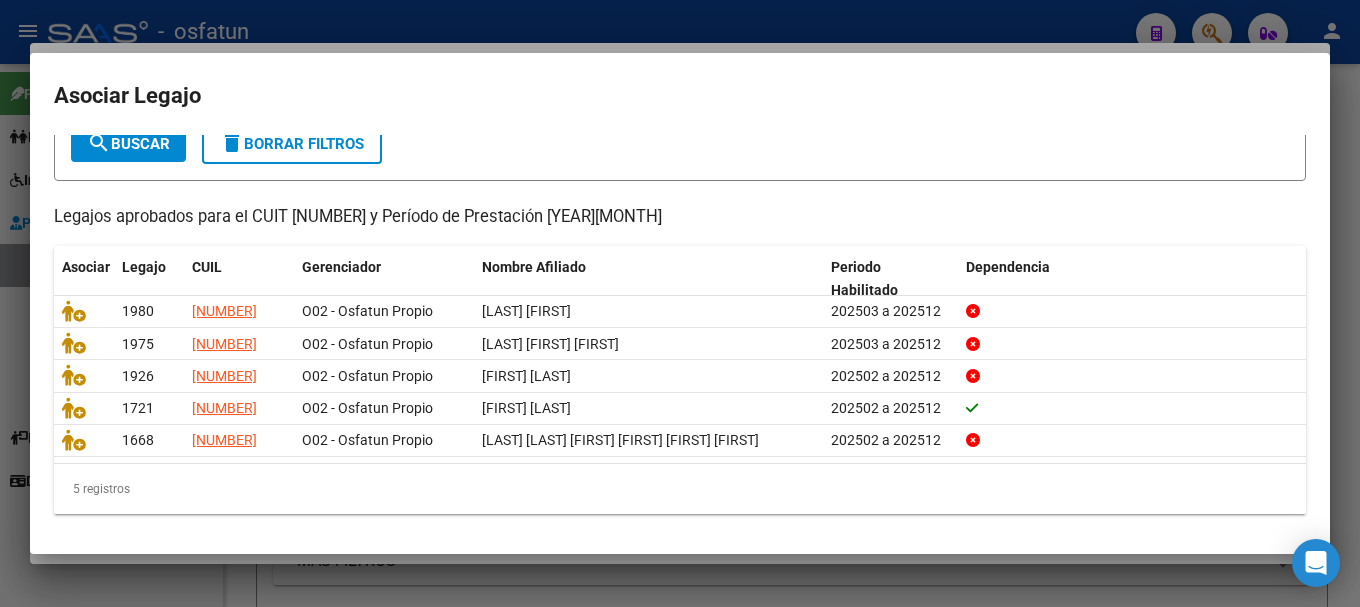 scroll, scrollTop: 131, scrollLeft: 0, axis: vertical 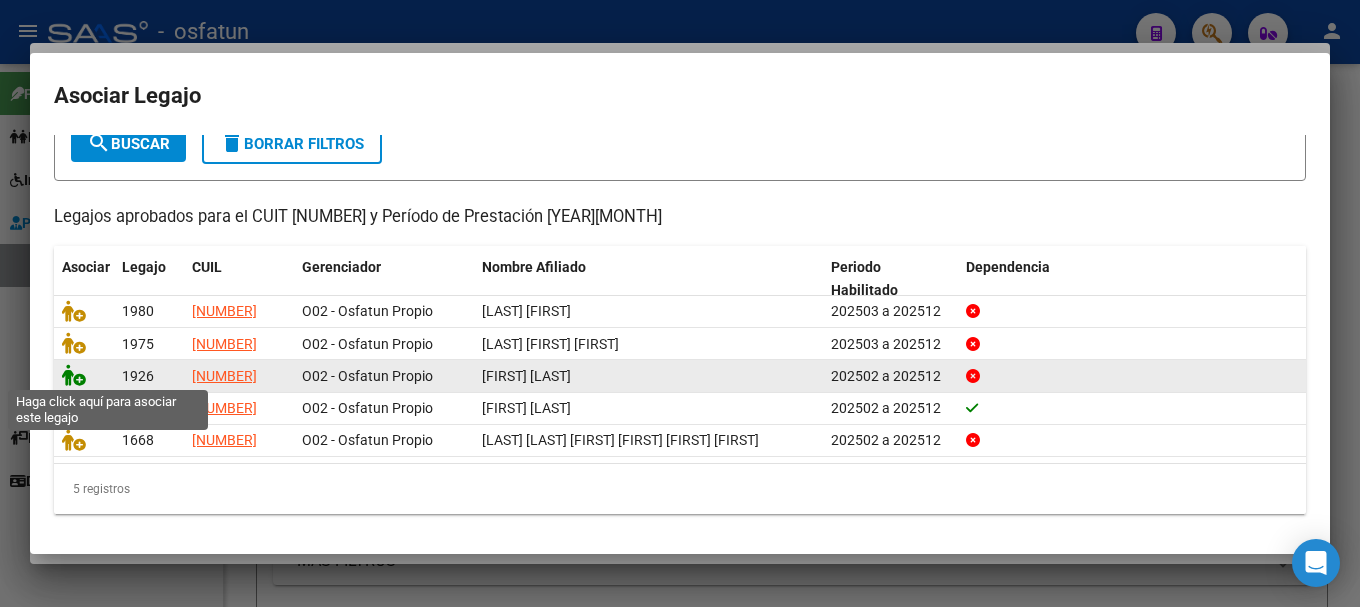 click 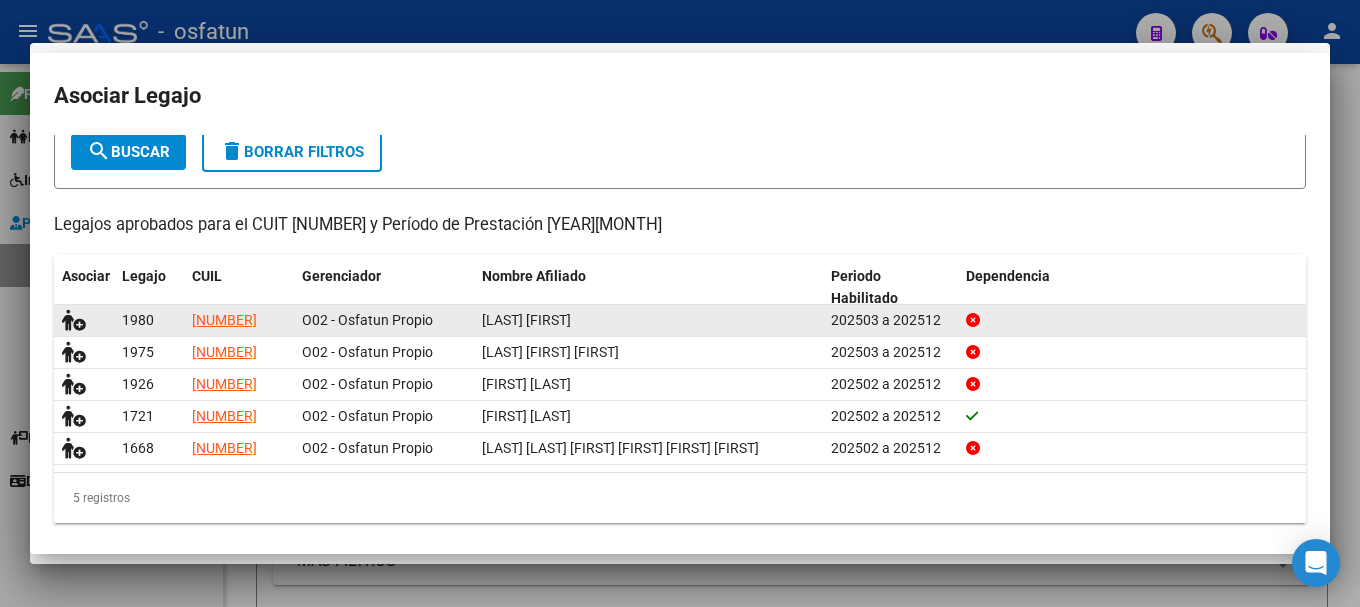 scroll, scrollTop: 144, scrollLeft: 0, axis: vertical 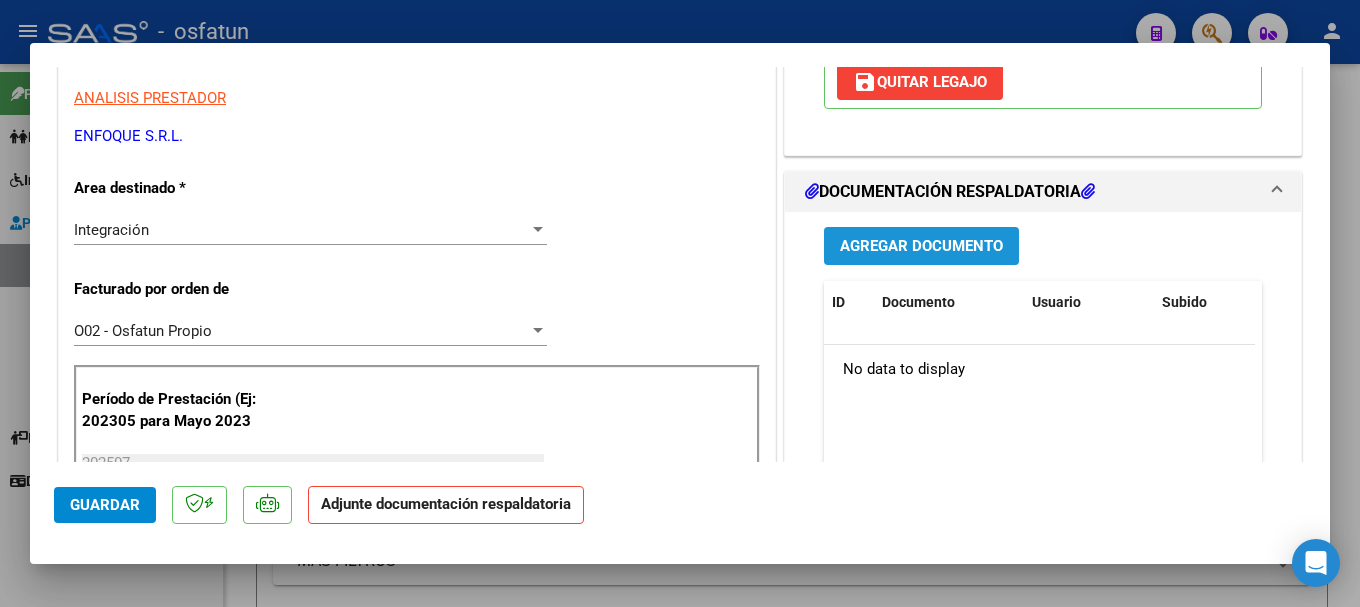 click on "Agregar Documento" at bounding box center [921, 247] 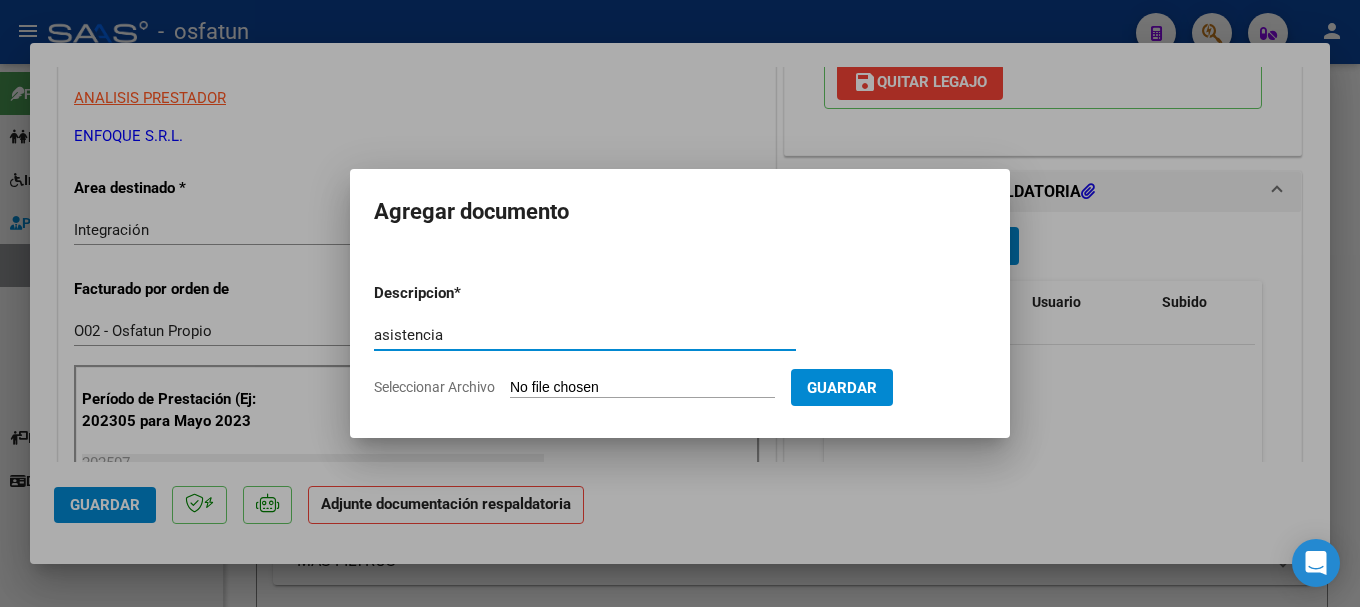 type on "asistencia" 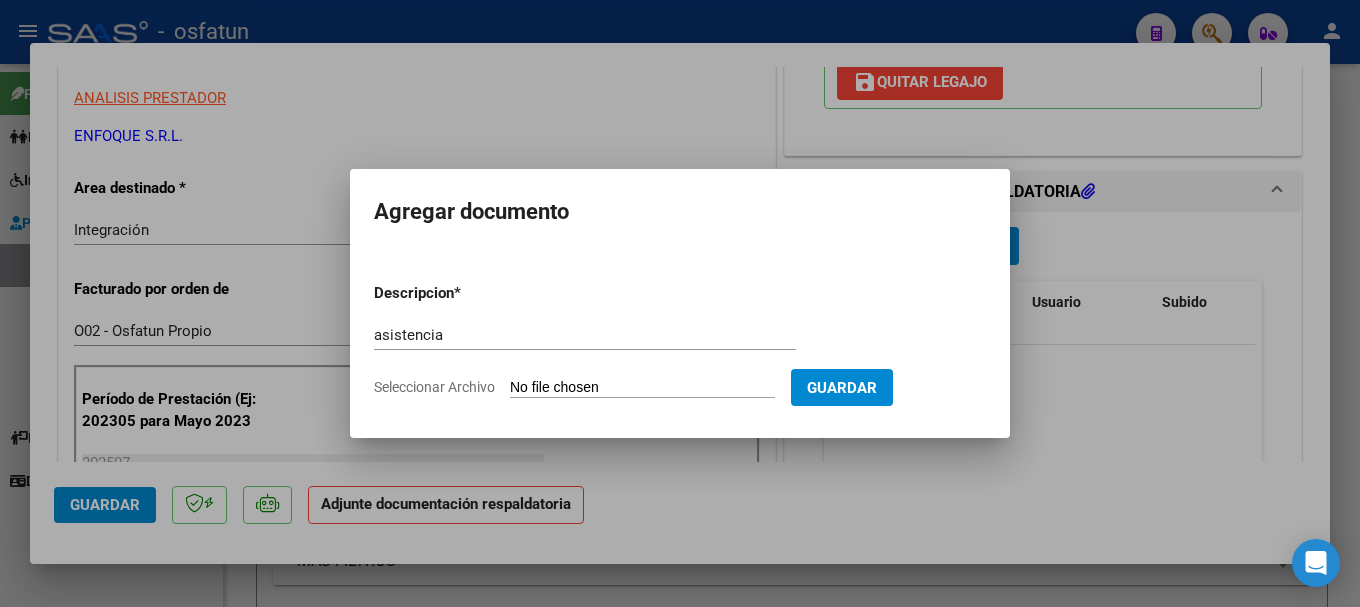 type on "C:\fakepath\[FILENAME].pdf" 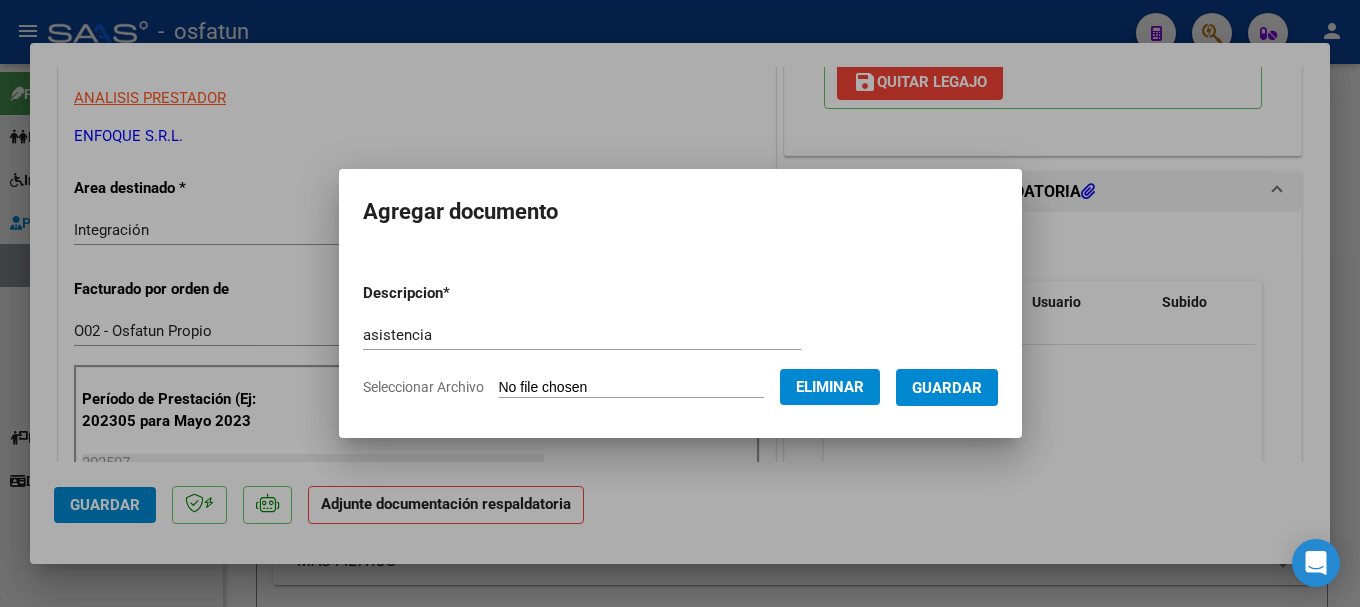 click on "Guardar" at bounding box center (947, 388) 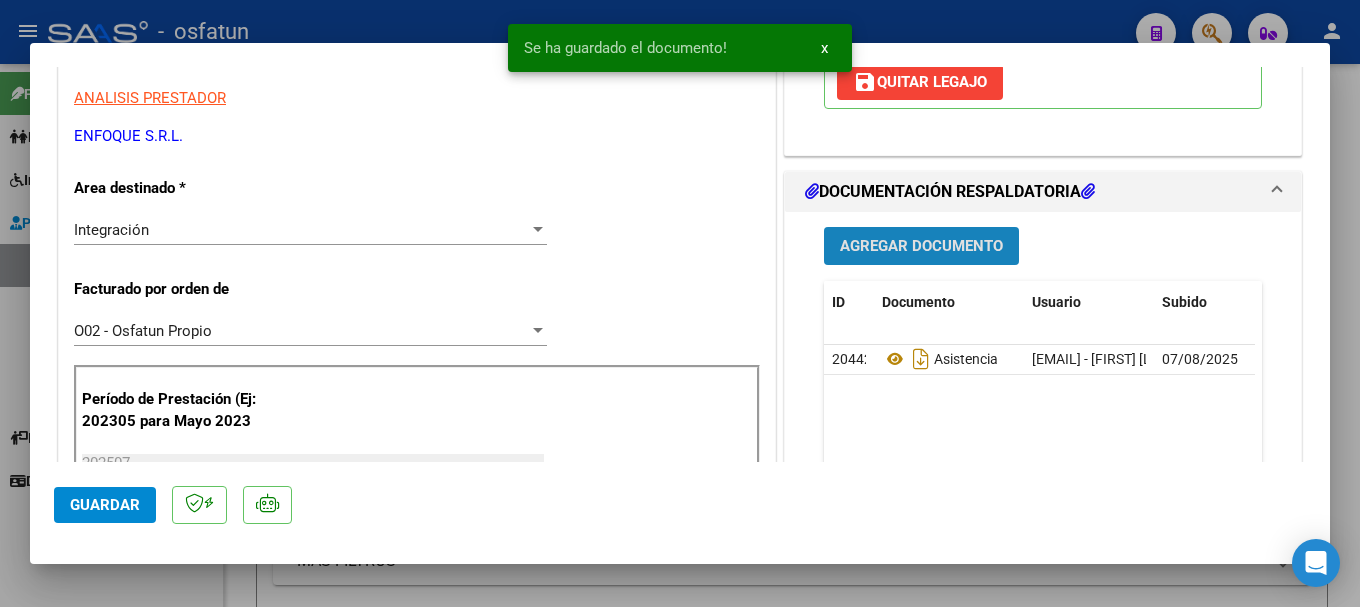 click on "Agregar Documento" at bounding box center [921, 247] 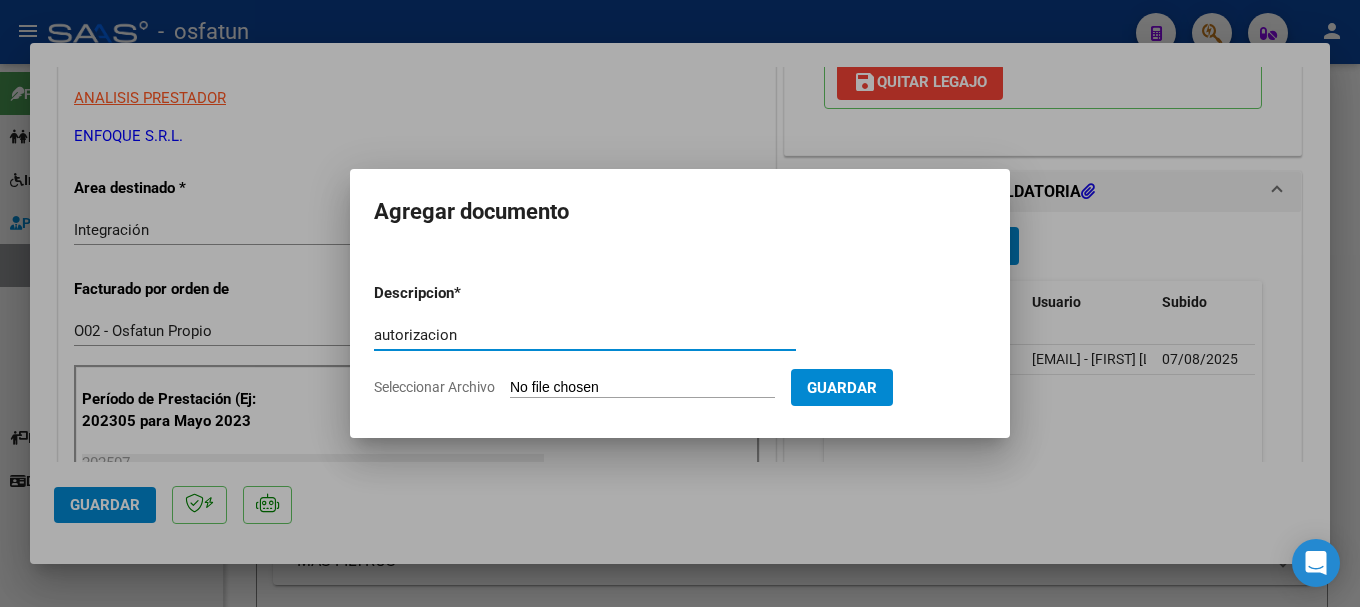 type on "autorizacion" 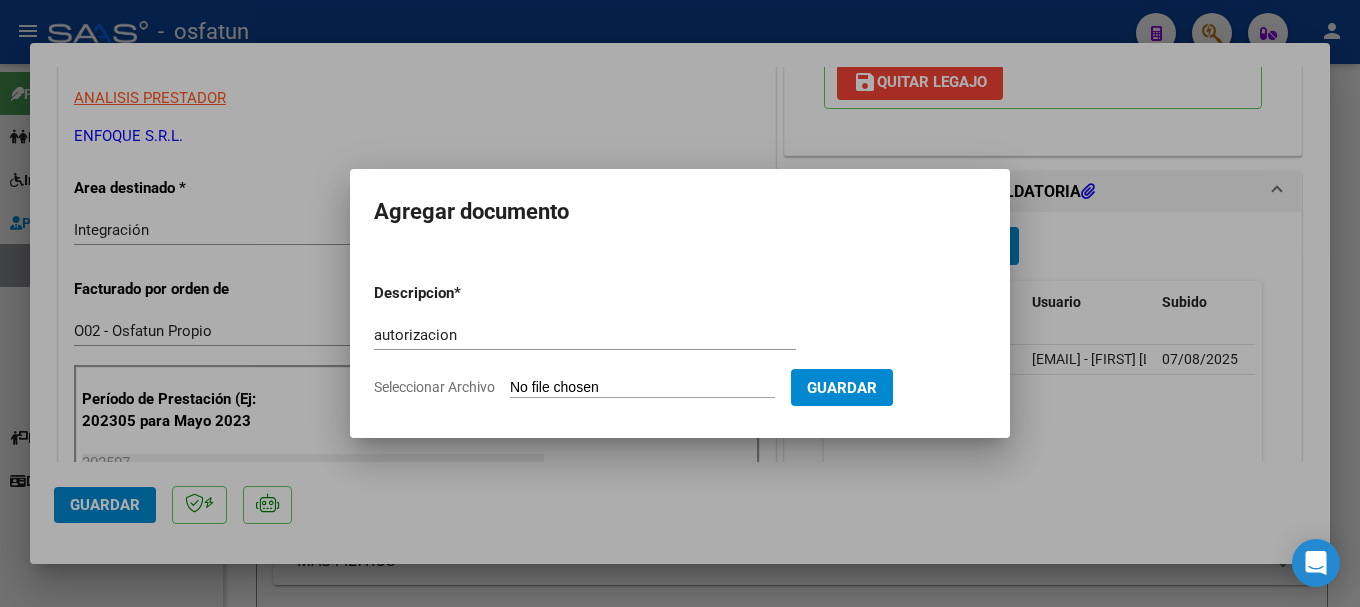 click on "Seleccionar Archivo" at bounding box center (642, 388) 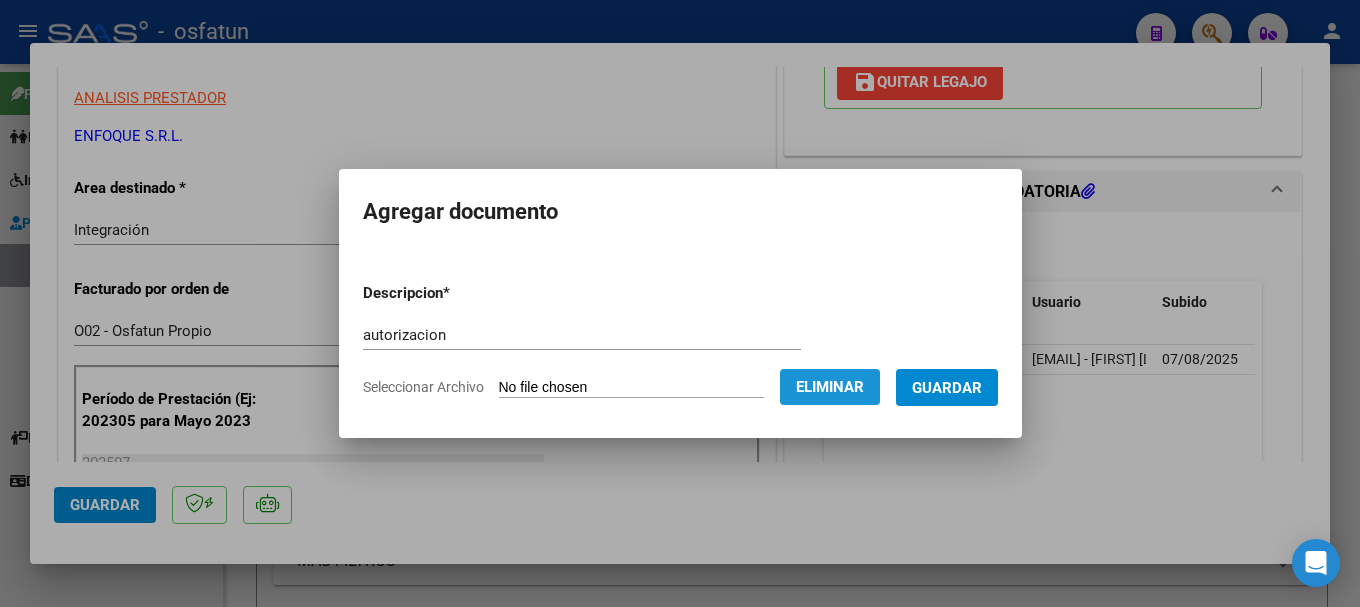 click on "Eliminar" 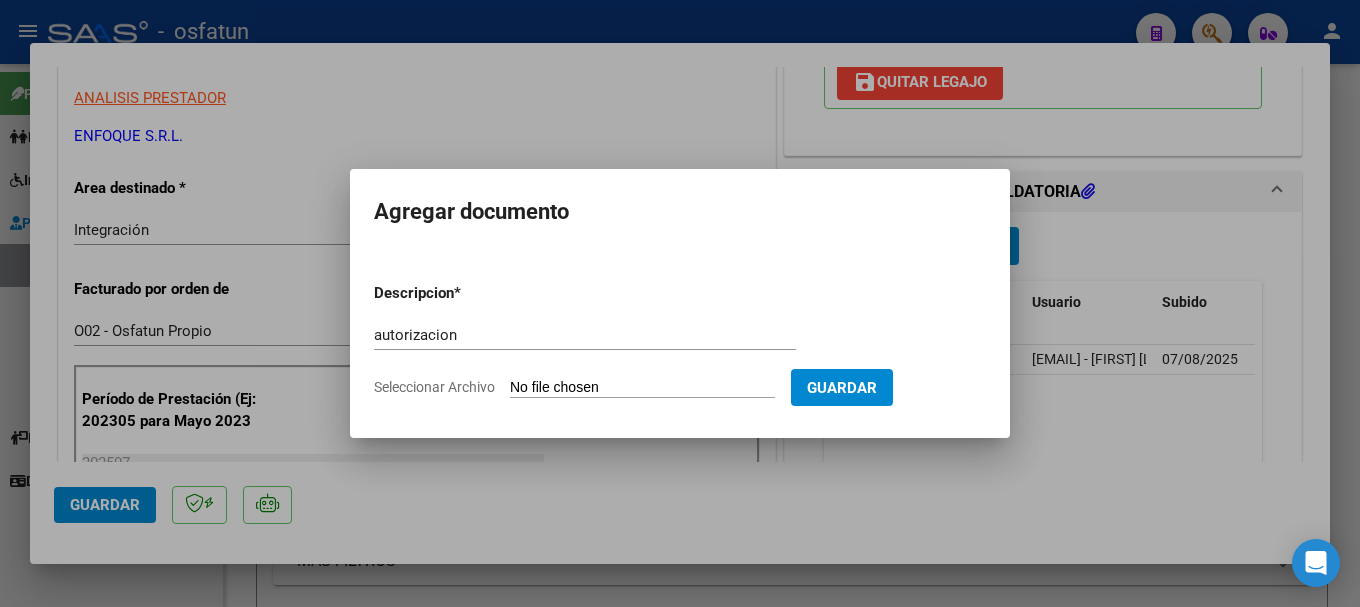 click at bounding box center (680, 303) 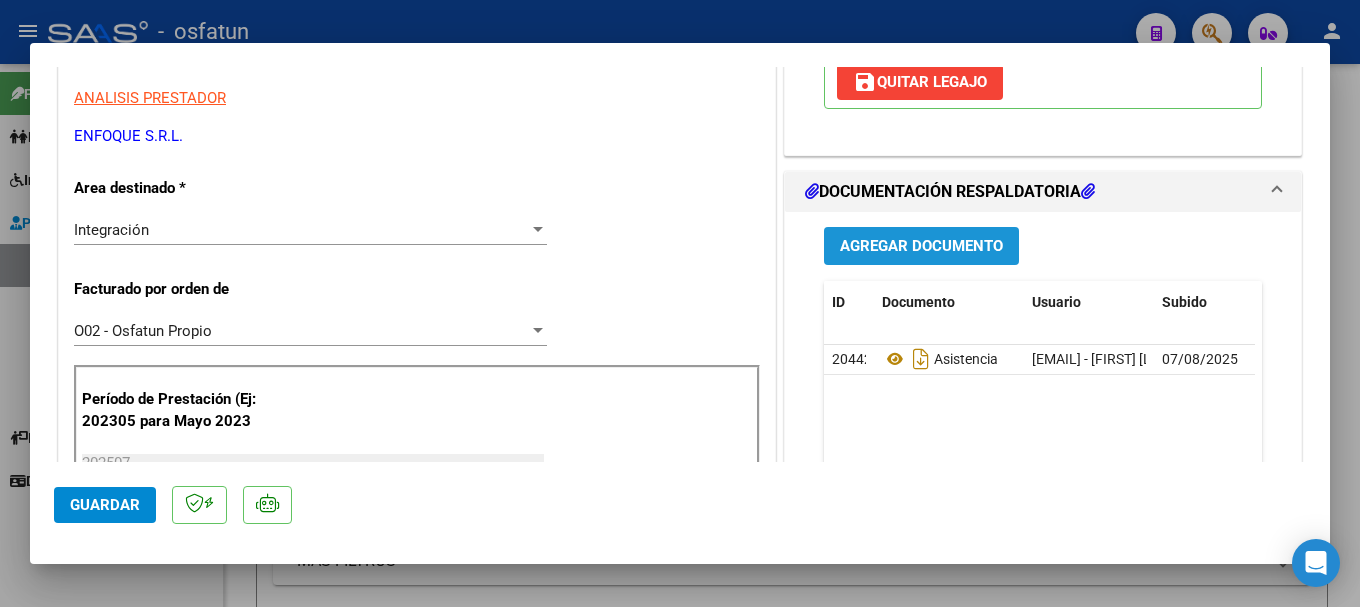 click on "Agregar Documento" at bounding box center (921, 247) 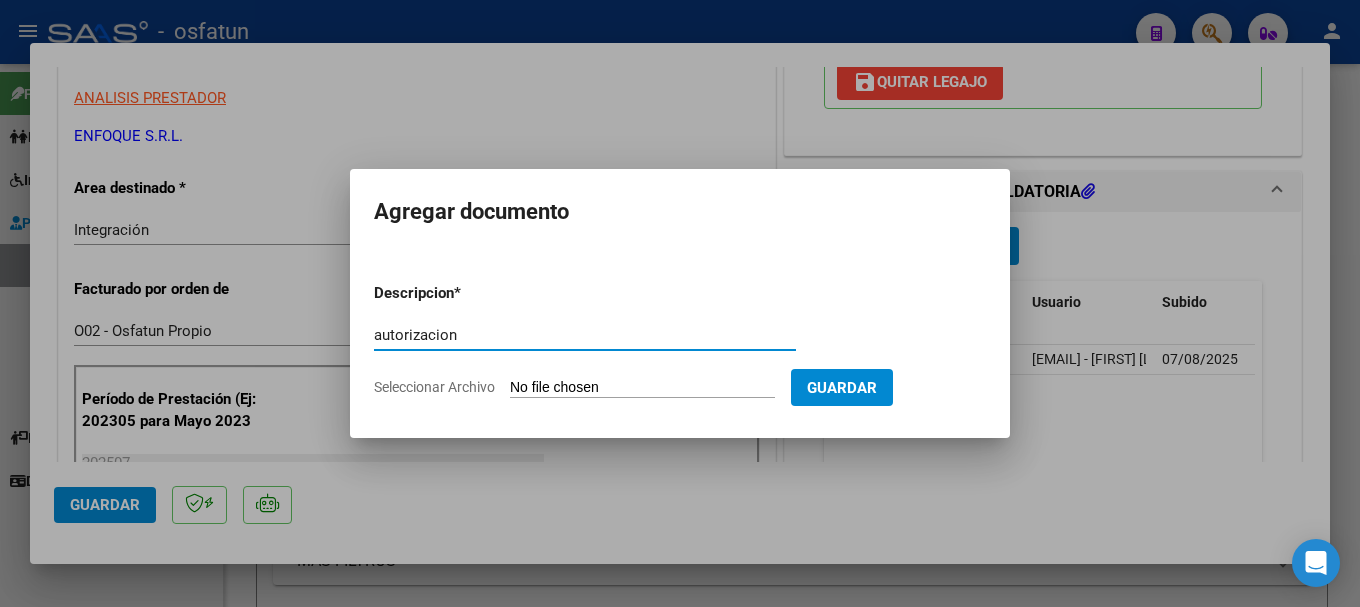 type on "autorizacion" 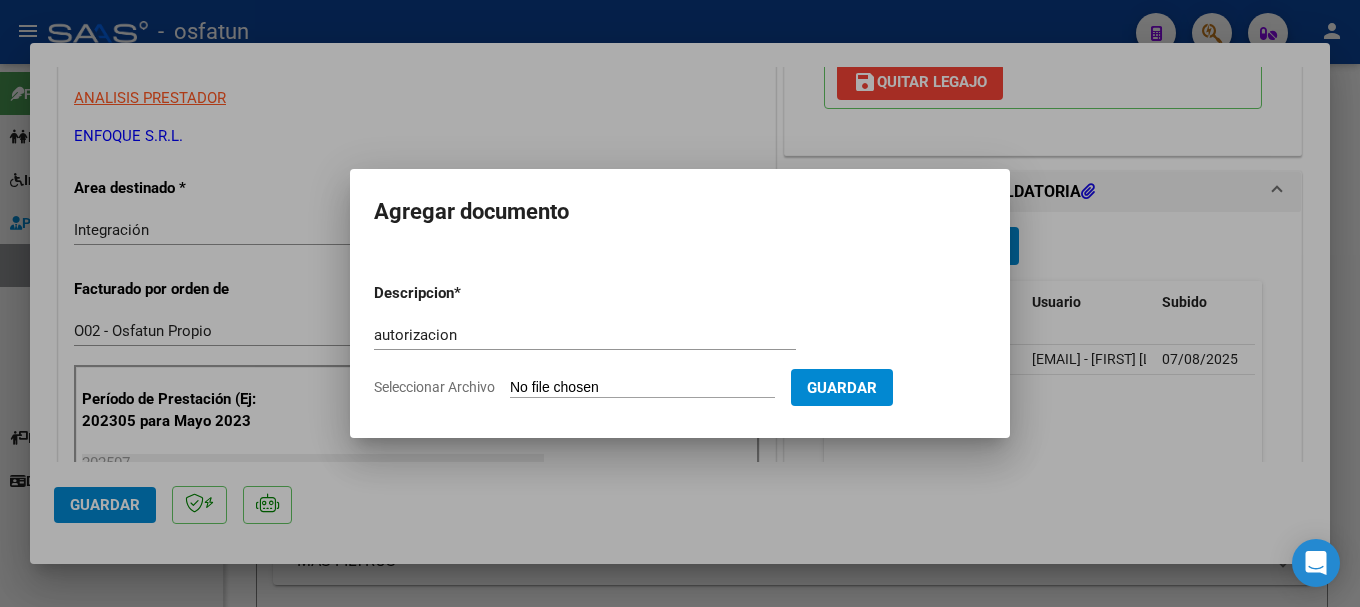 click on "Seleccionar Archivo" at bounding box center (642, 388) 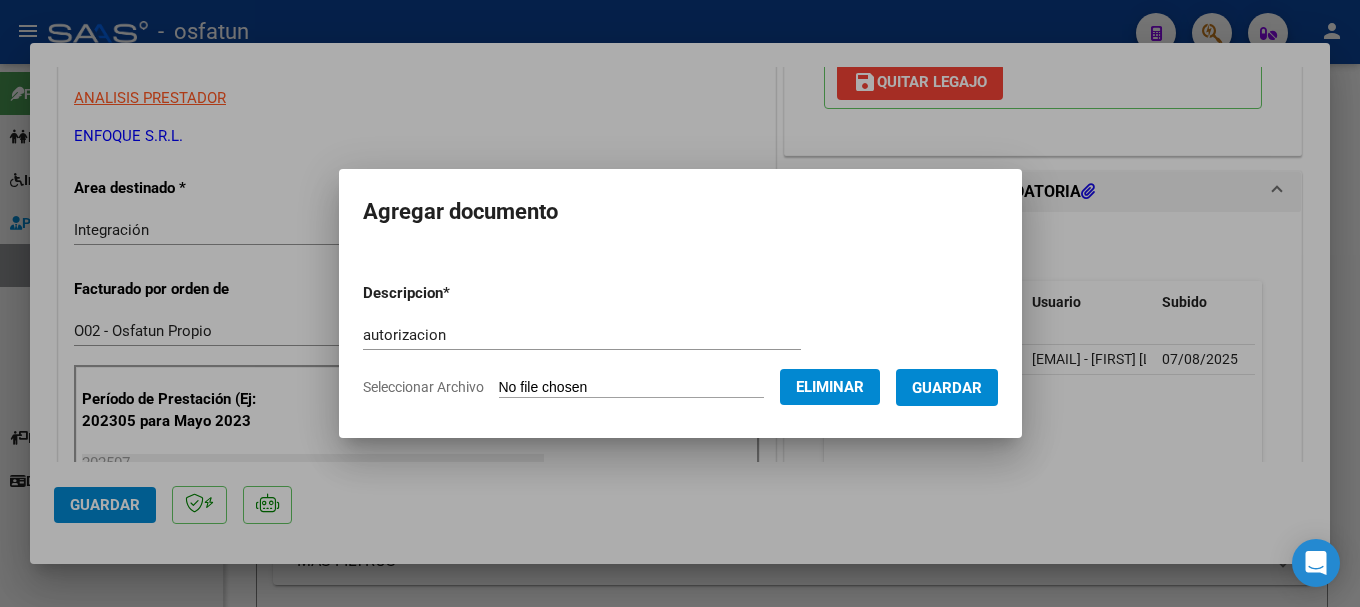click on "Guardar" at bounding box center (947, 388) 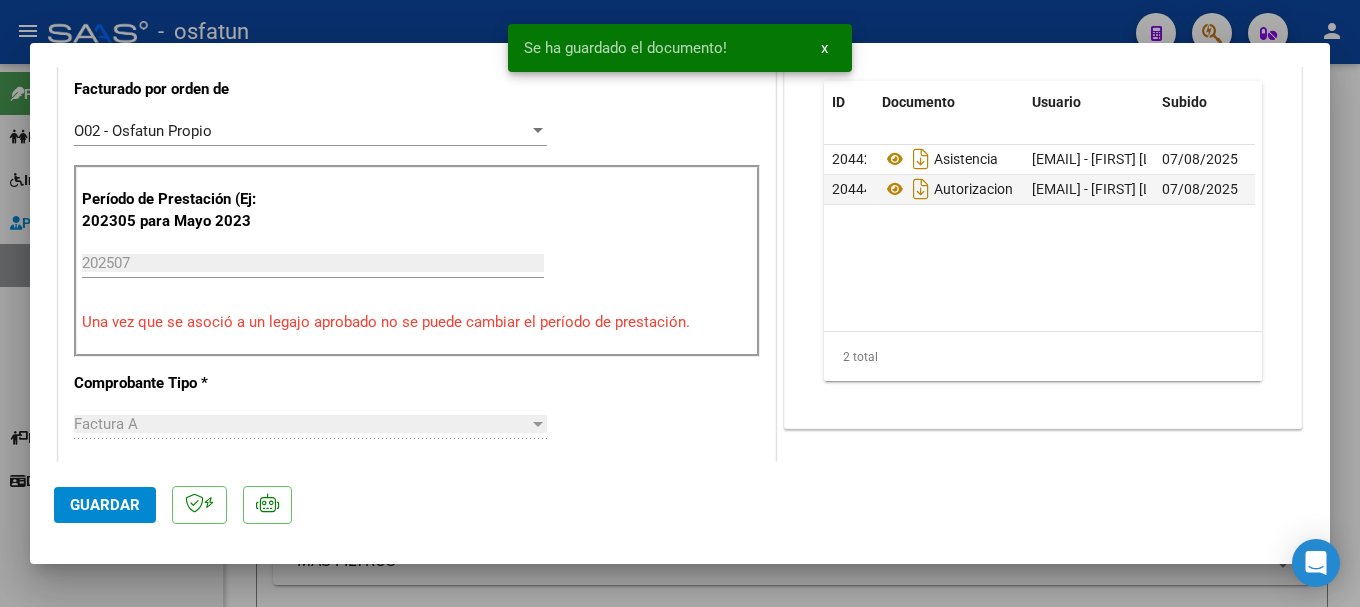 scroll, scrollTop: 0, scrollLeft: 0, axis: both 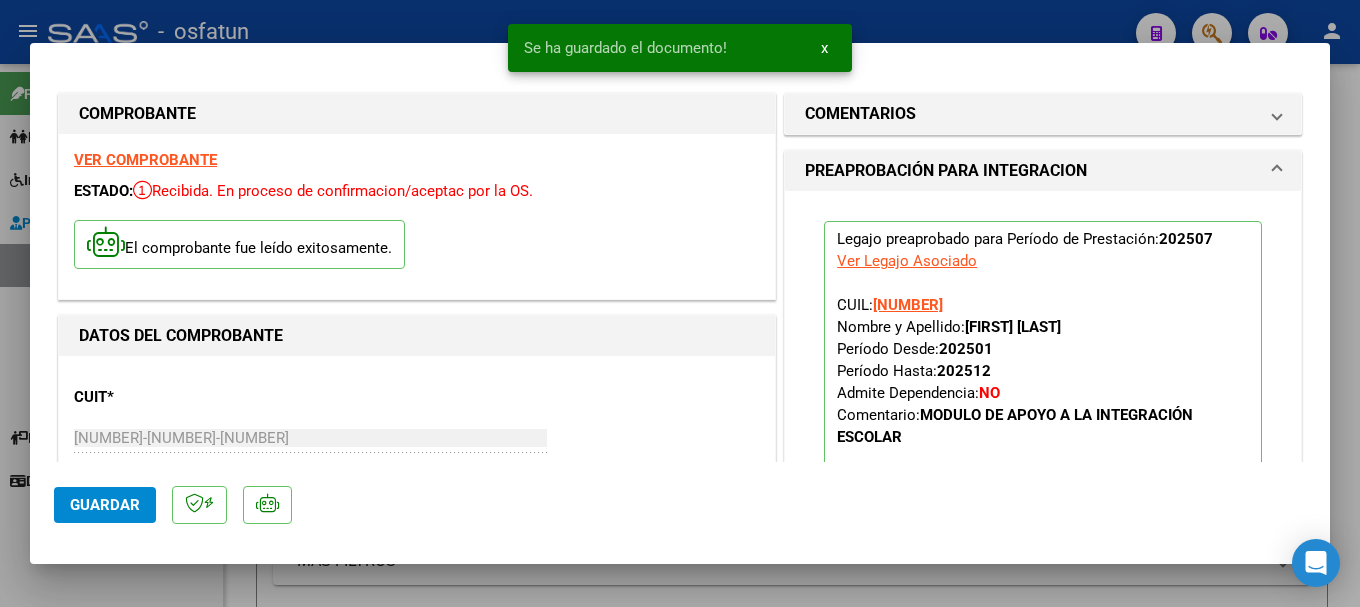 click on "Guardar" 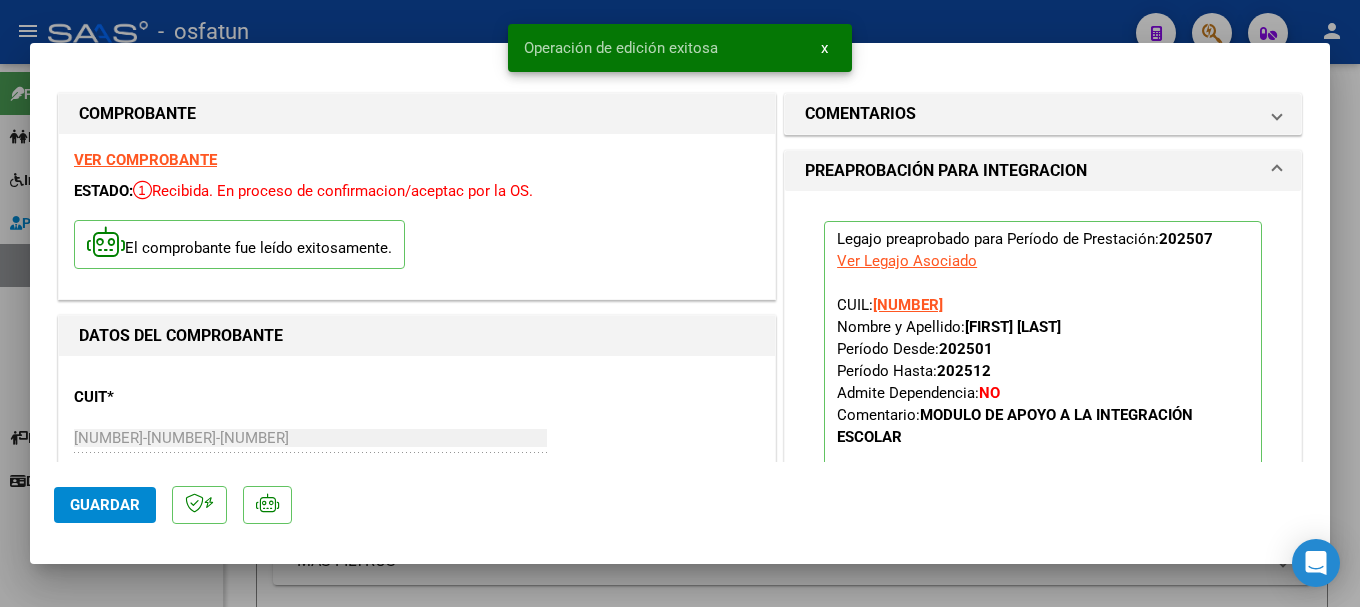click at bounding box center [680, 303] 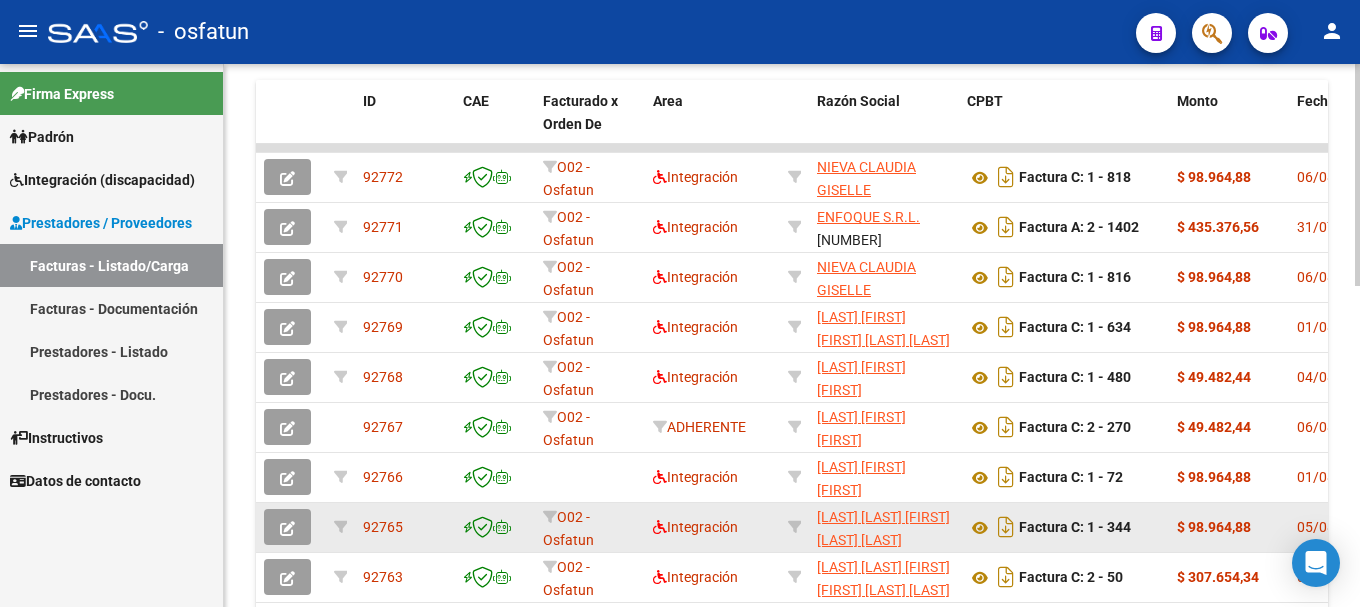 scroll, scrollTop: 783, scrollLeft: 0, axis: vertical 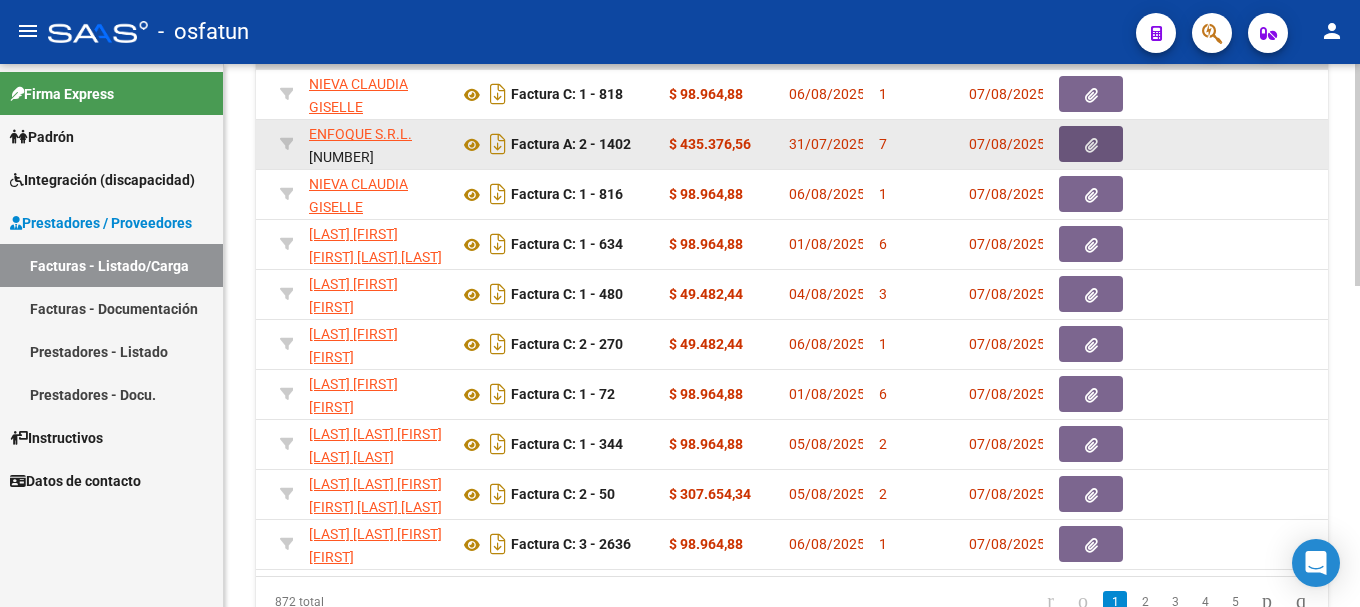 click 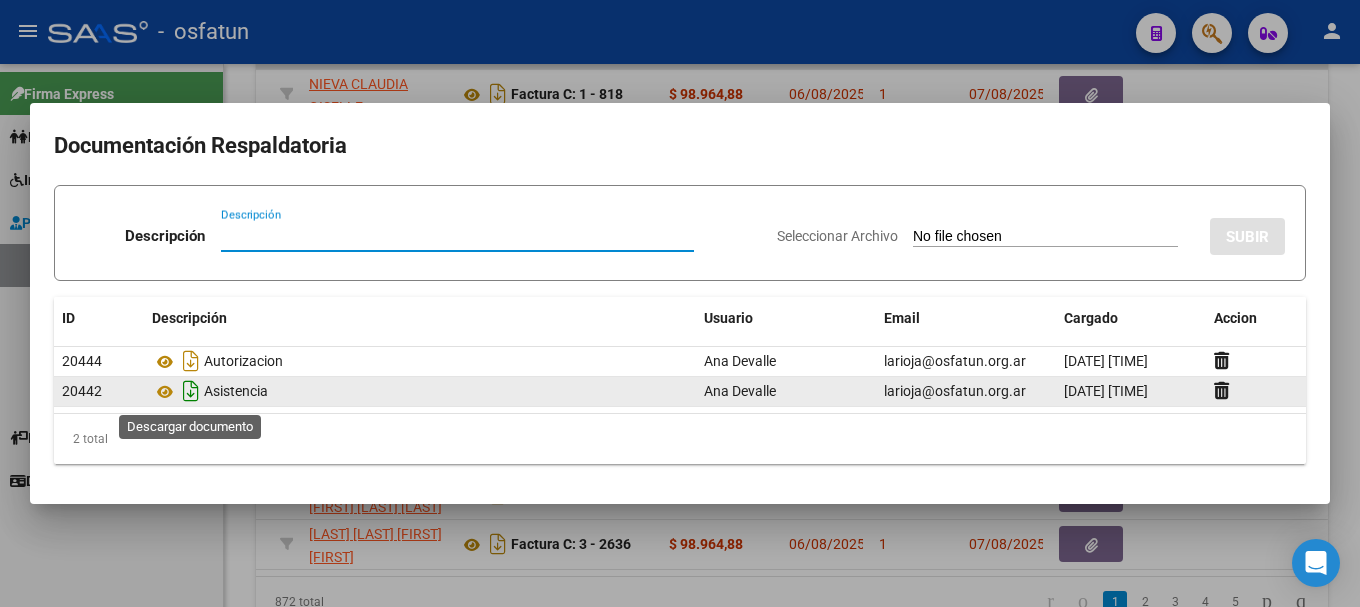 click 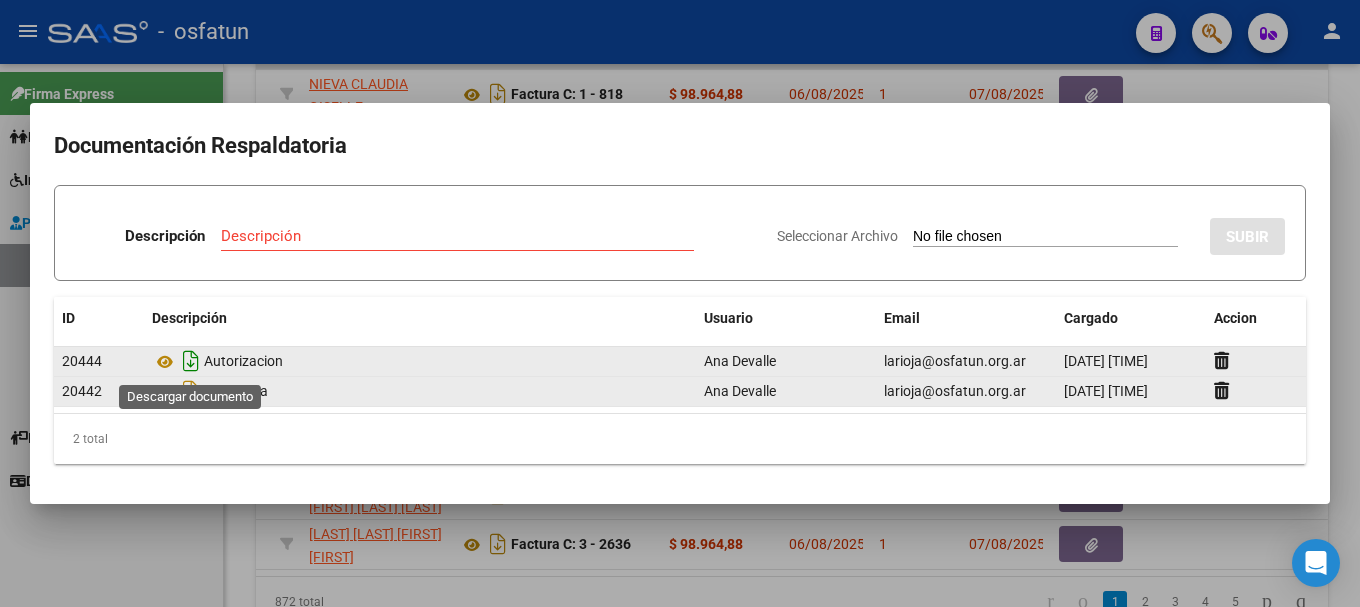 click 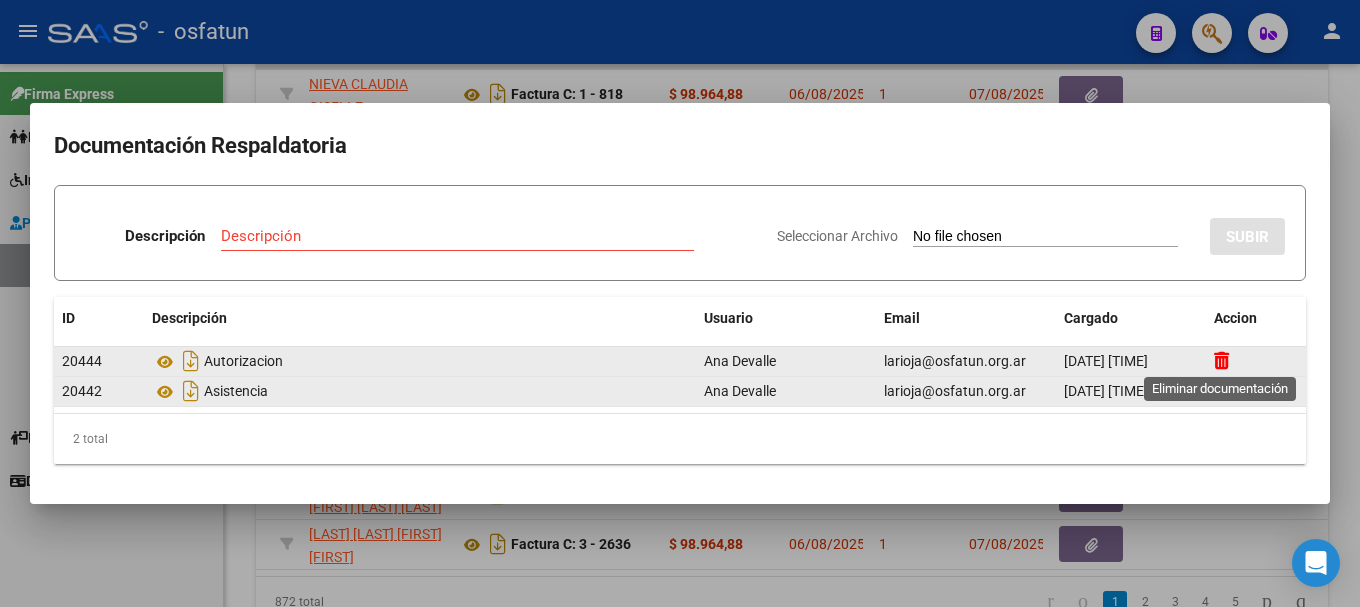 click 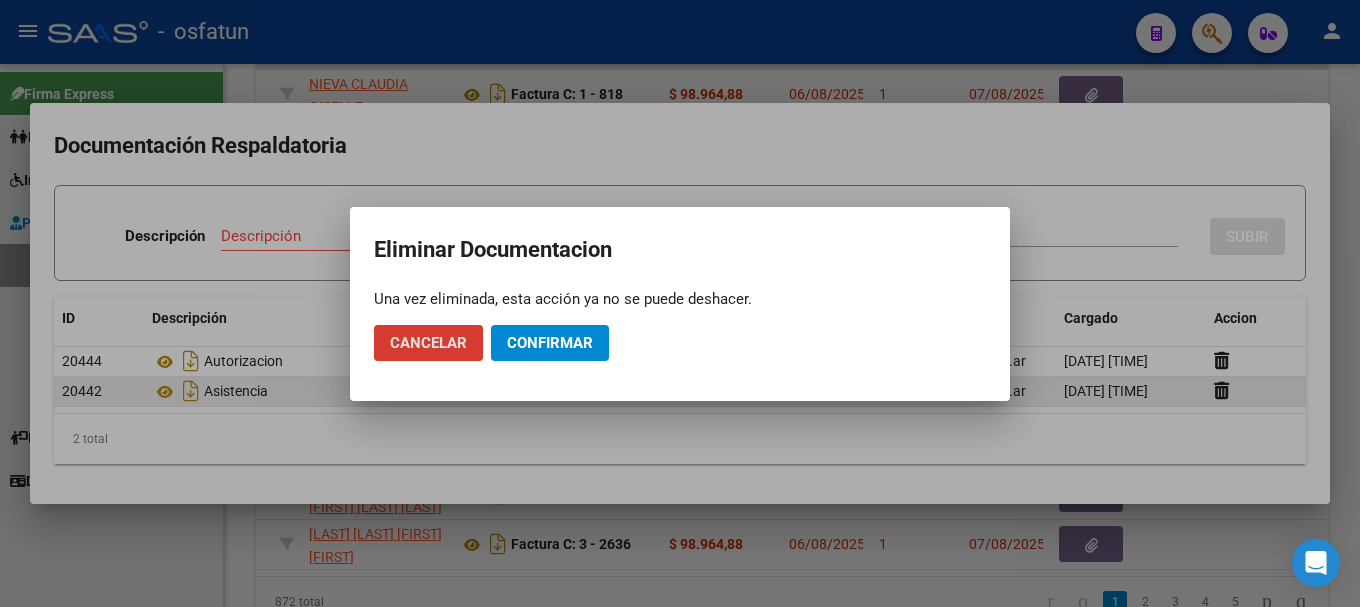 click on "Confirmar" 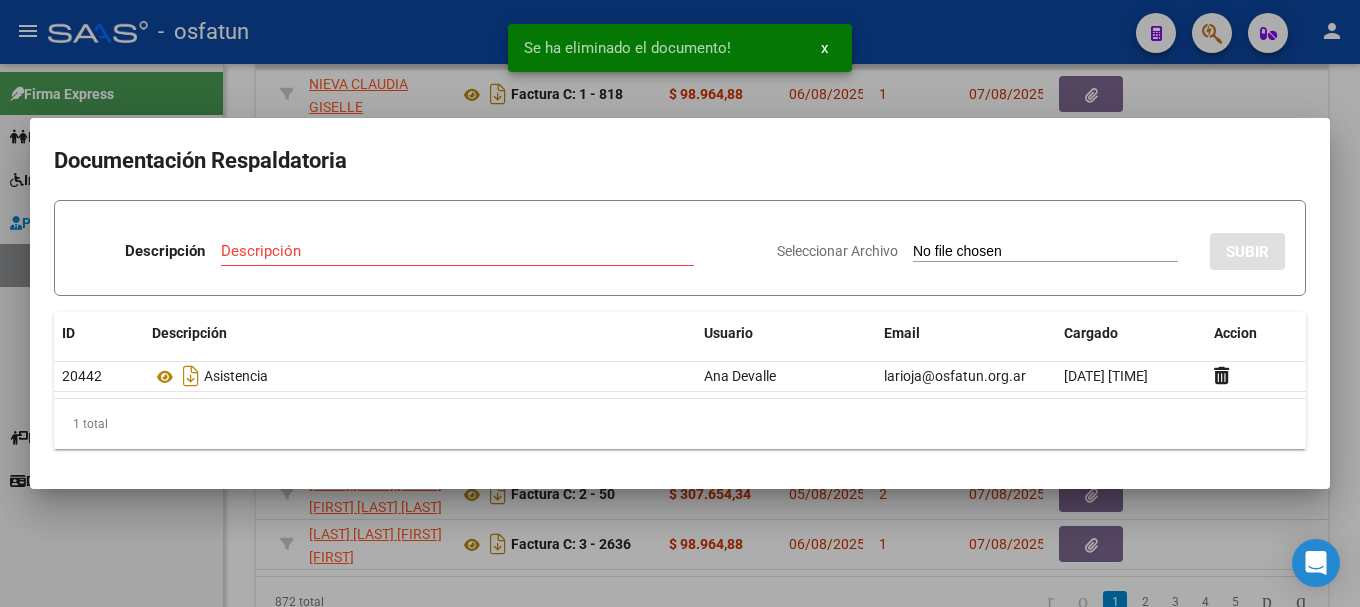 click on "Descripción" at bounding box center (457, 251) 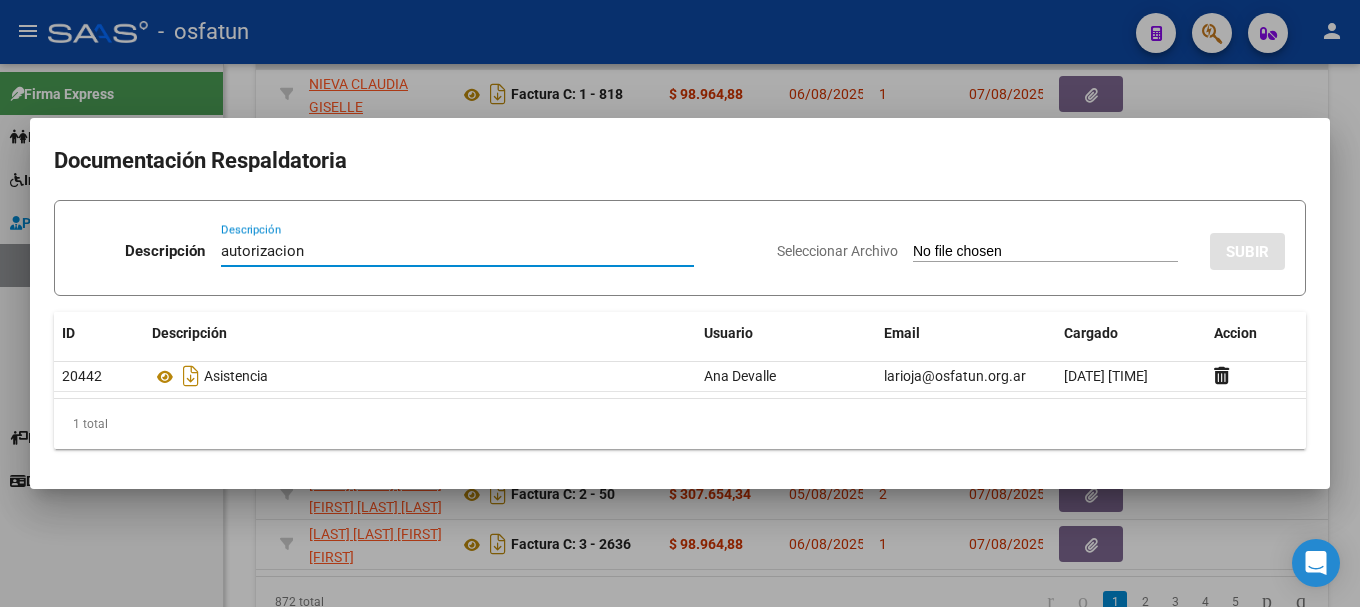 type on "autorizacion" 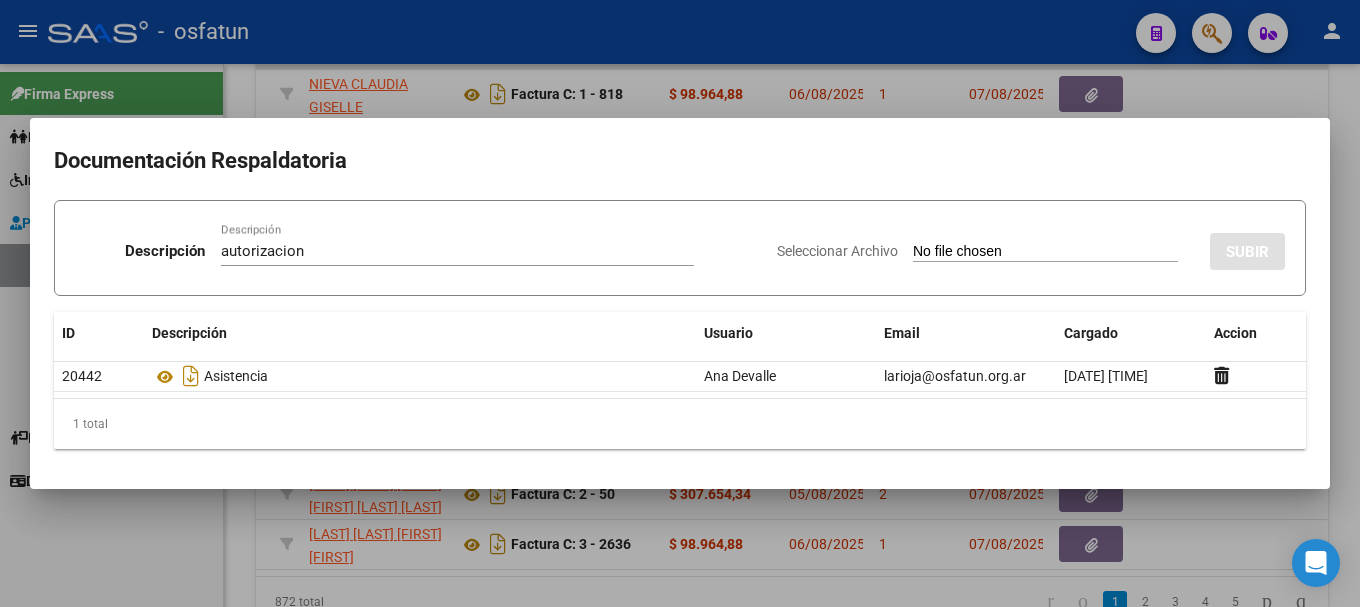 click on "Seleccionar Archivo" at bounding box center (1045, 252) 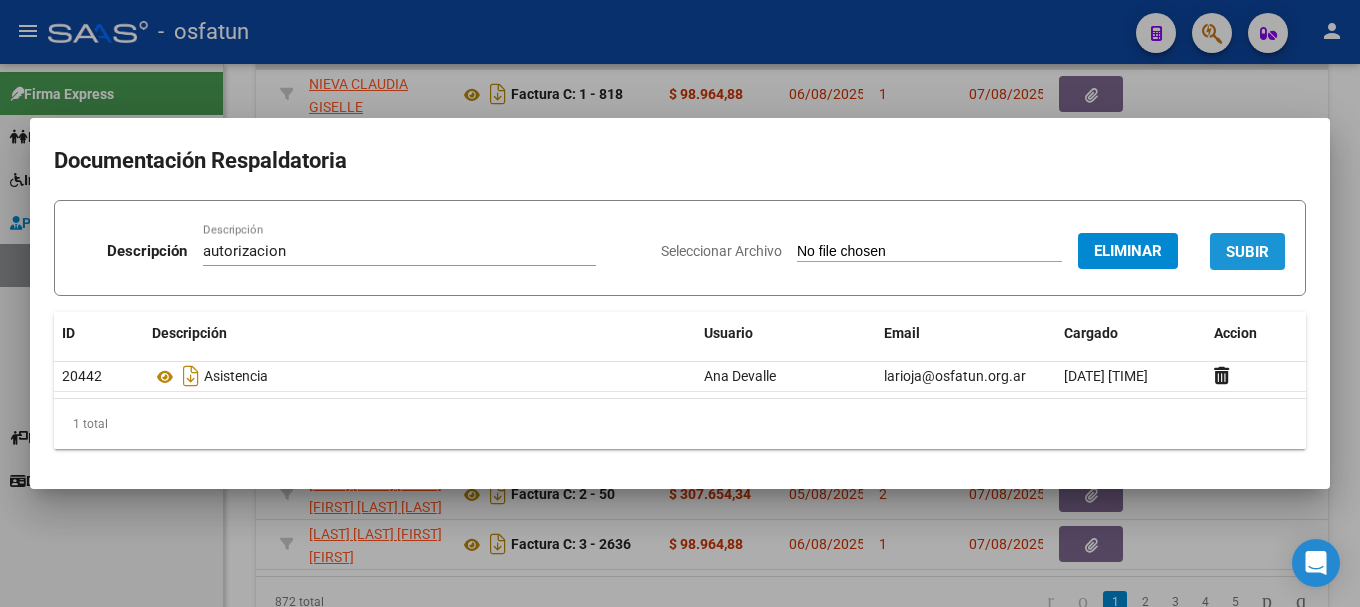 click on "SUBIR" at bounding box center (1247, 252) 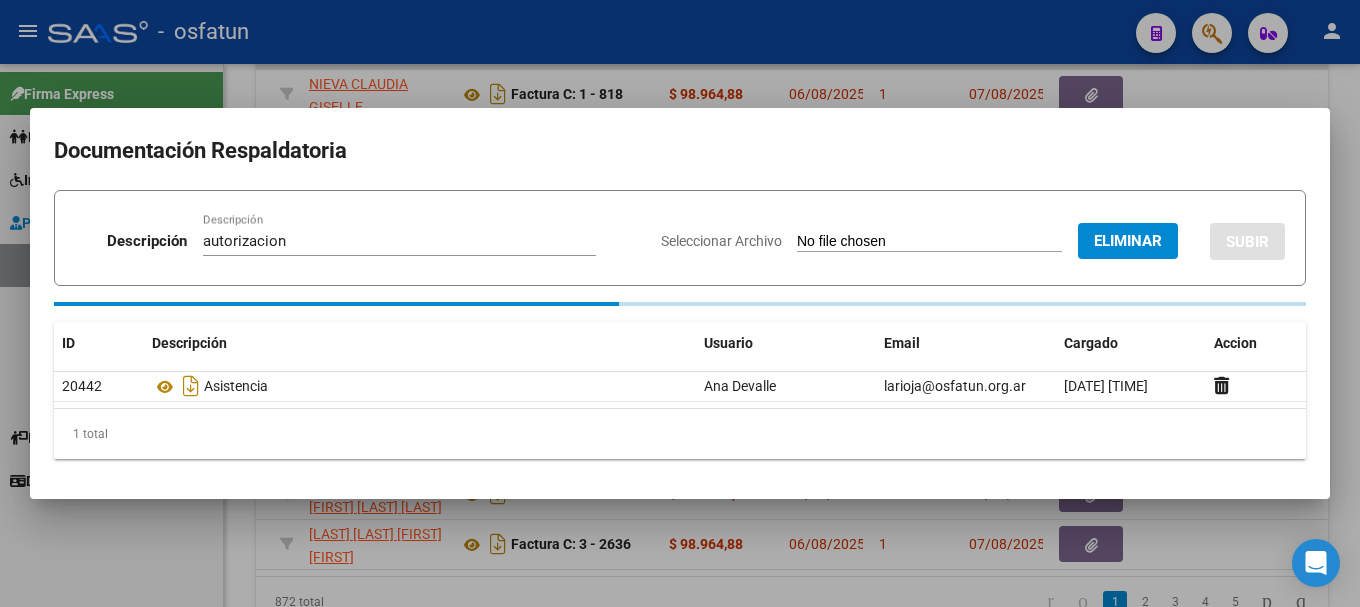 type 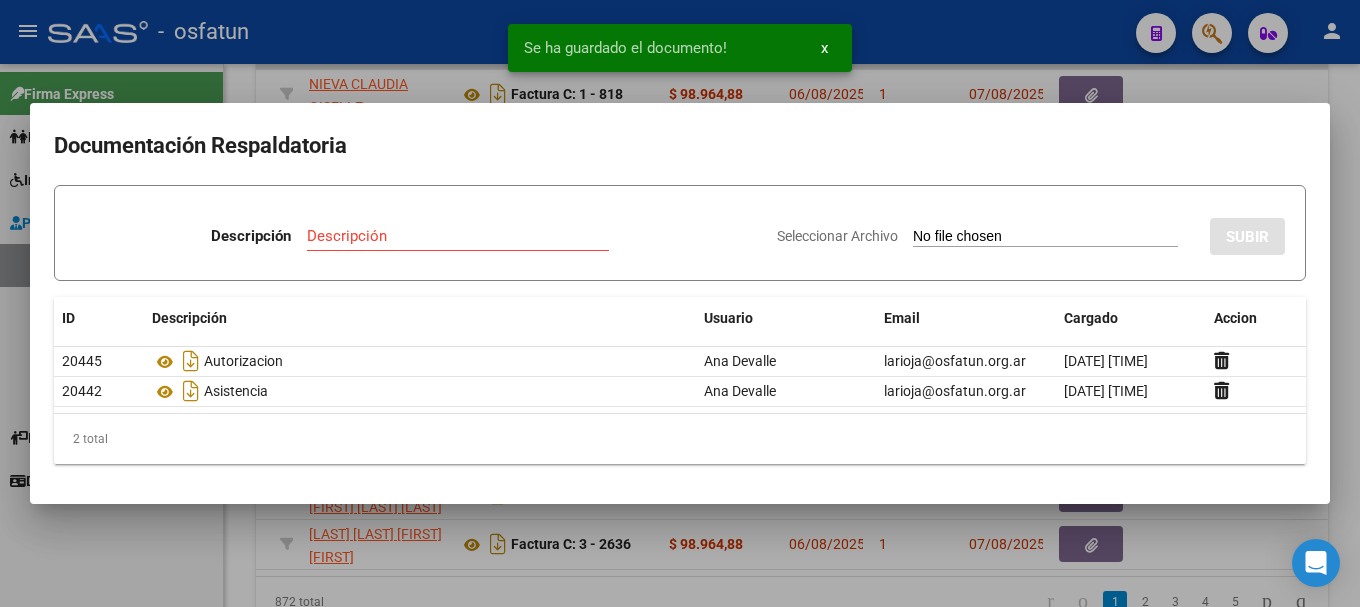 click at bounding box center (680, 303) 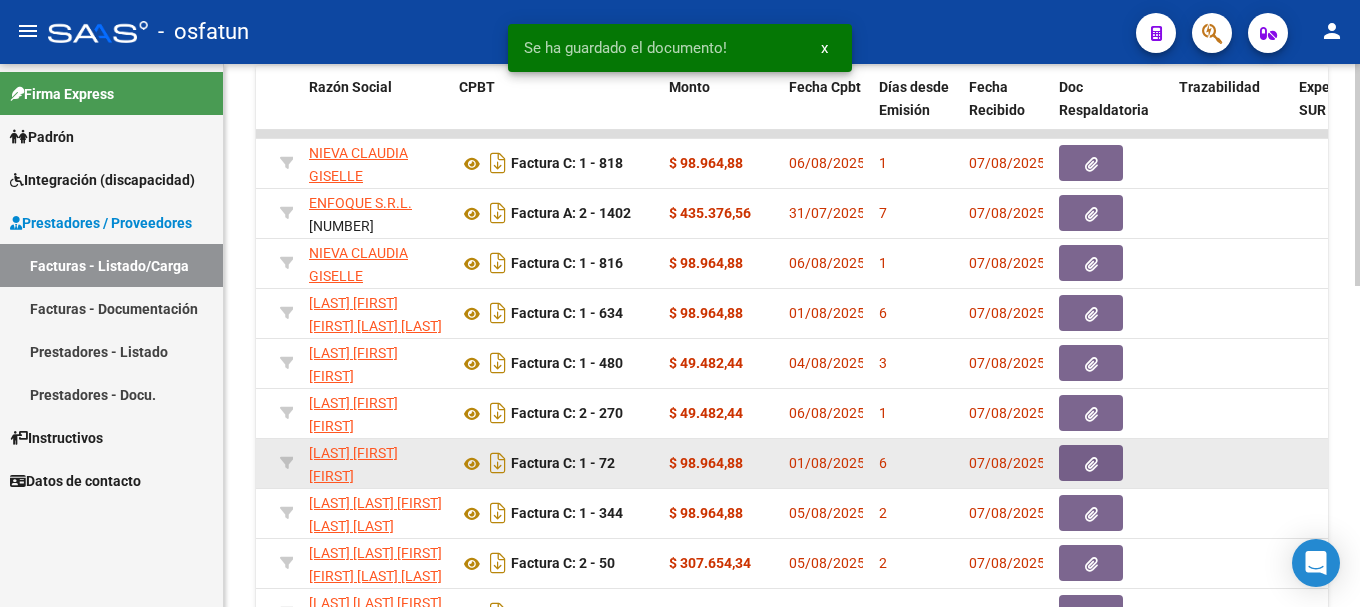 scroll, scrollTop: 583, scrollLeft: 0, axis: vertical 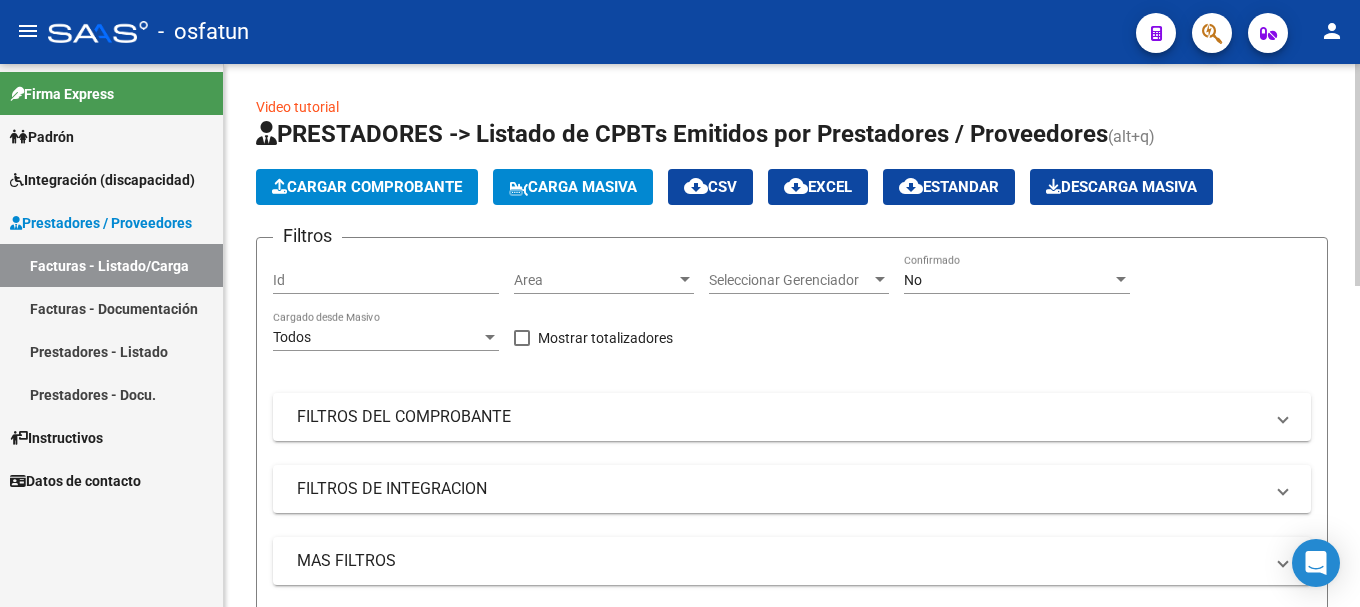 click on "Cargar Comprobante" 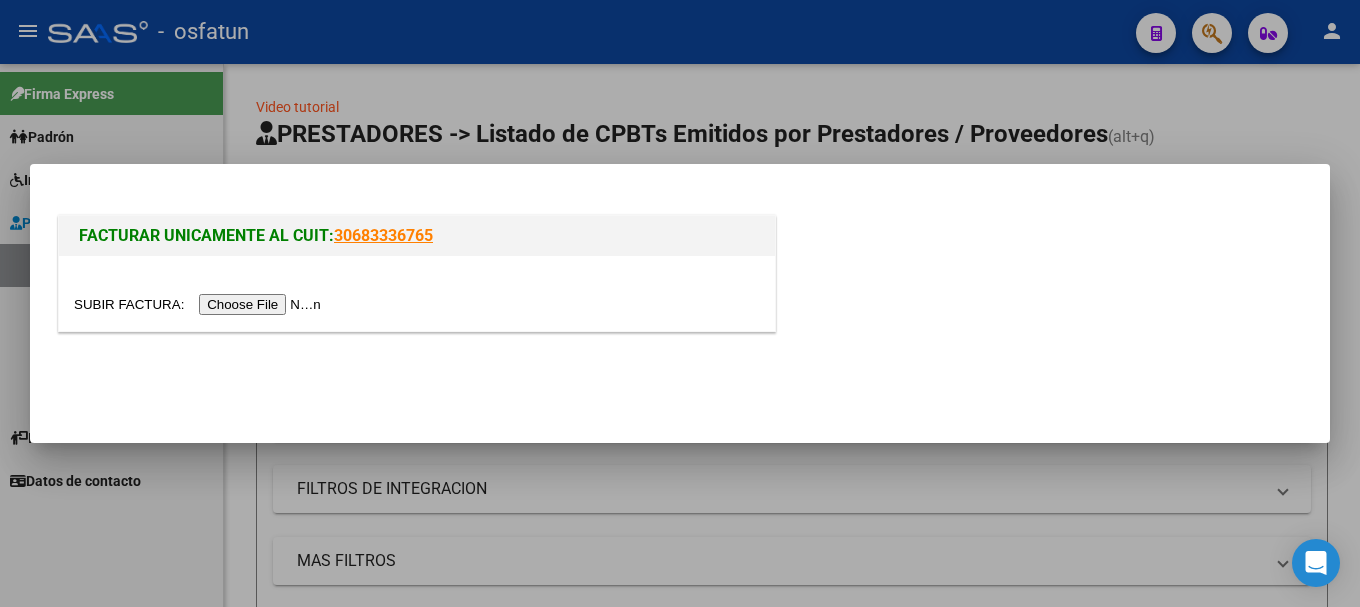 click at bounding box center [200, 304] 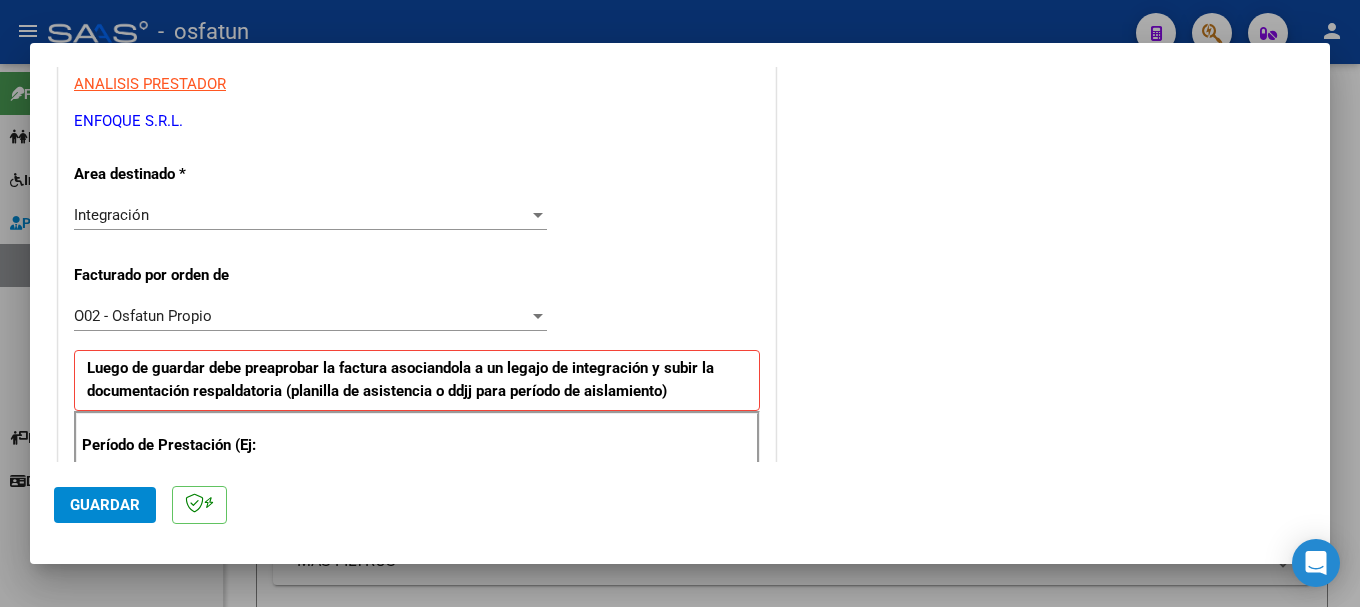 scroll, scrollTop: 500, scrollLeft: 0, axis: vertical 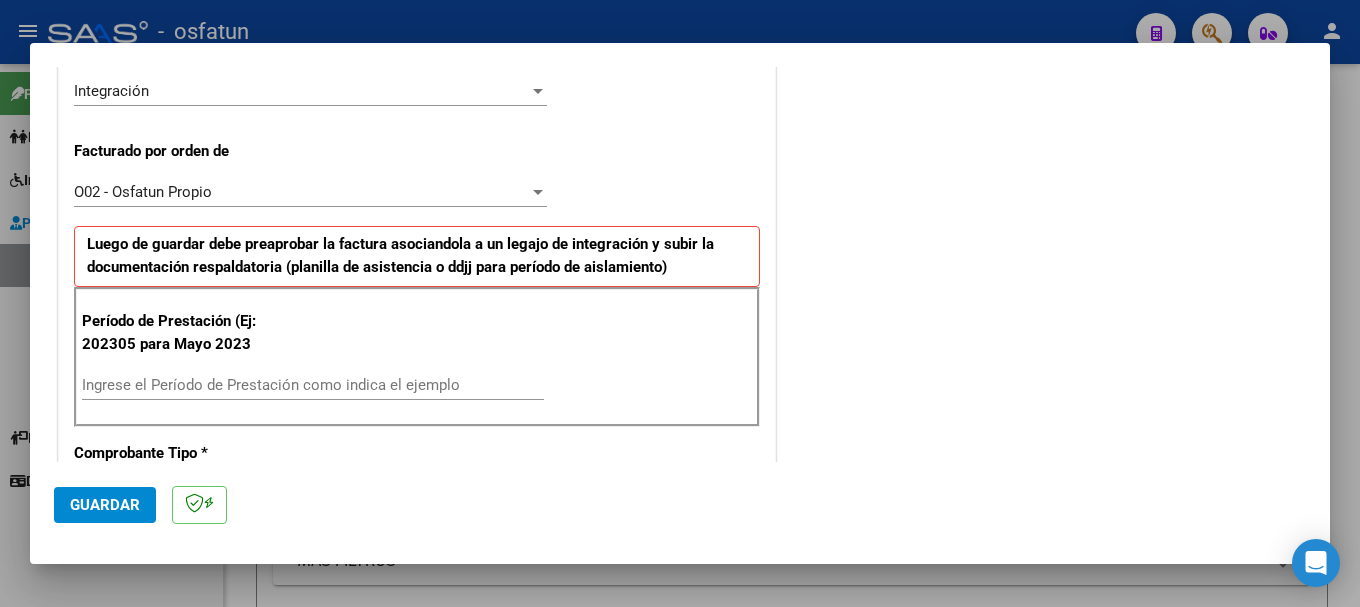 click on "Ingrese el Período de Prestación como indica el ejemplo" at bounding box center [313, 385] 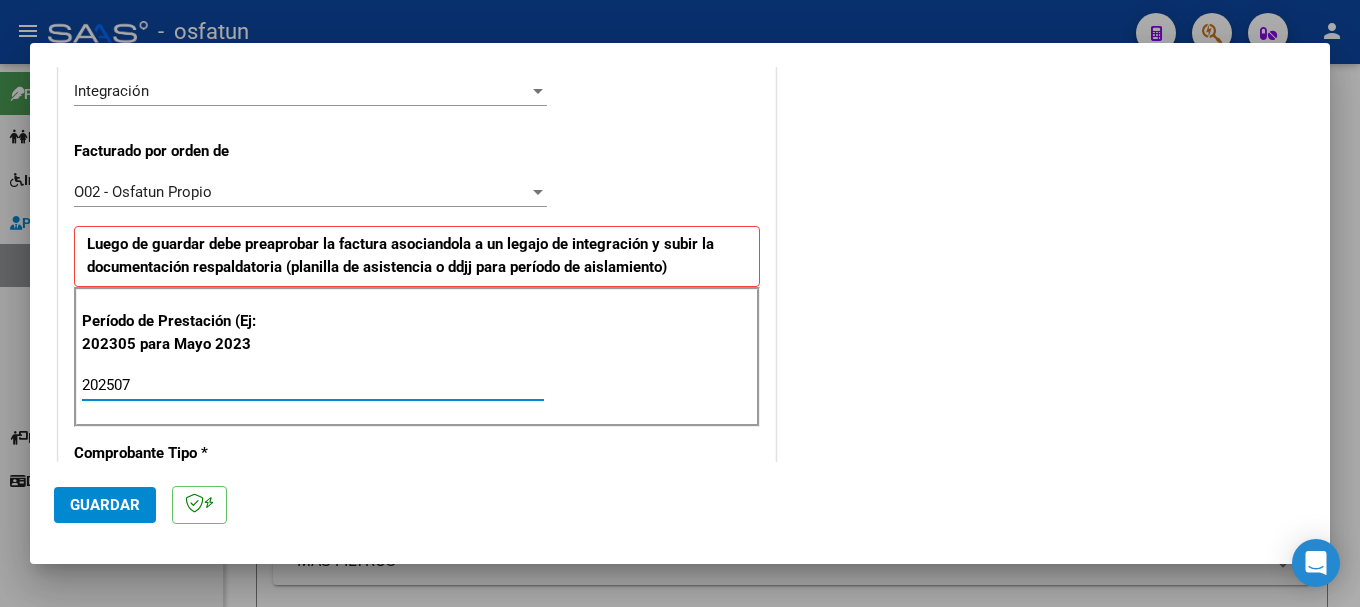 type on "202507" 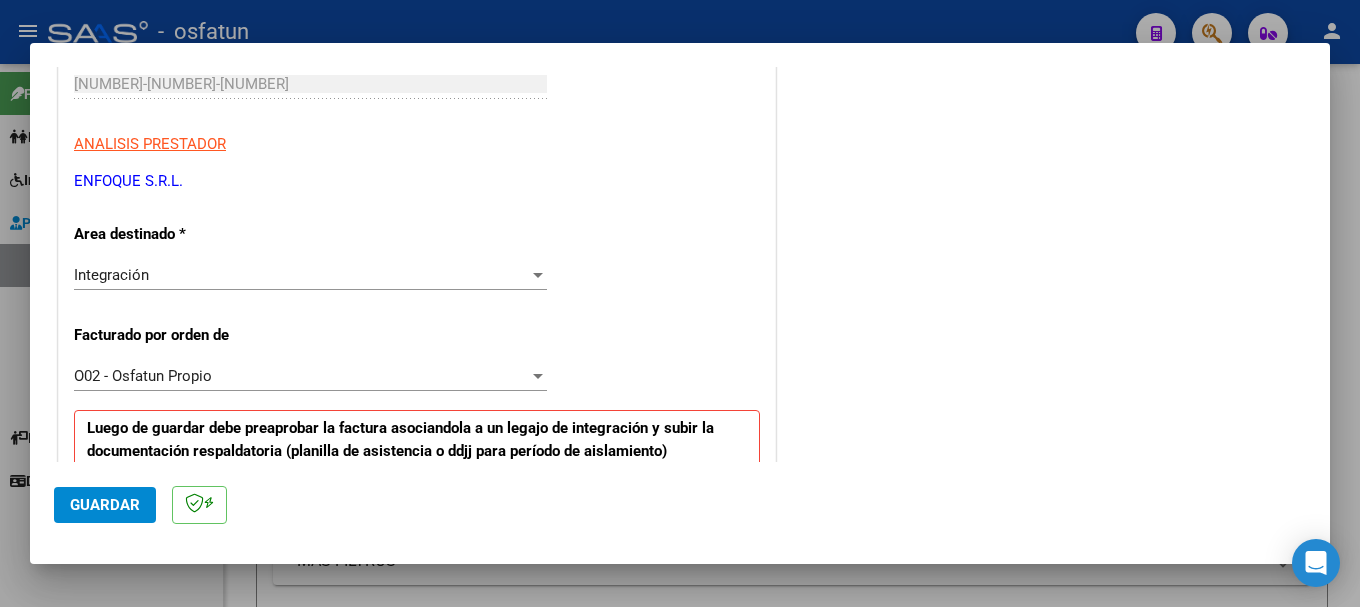 scroll, scrollTop: 300, scrollLeft: 0, axis: vertical 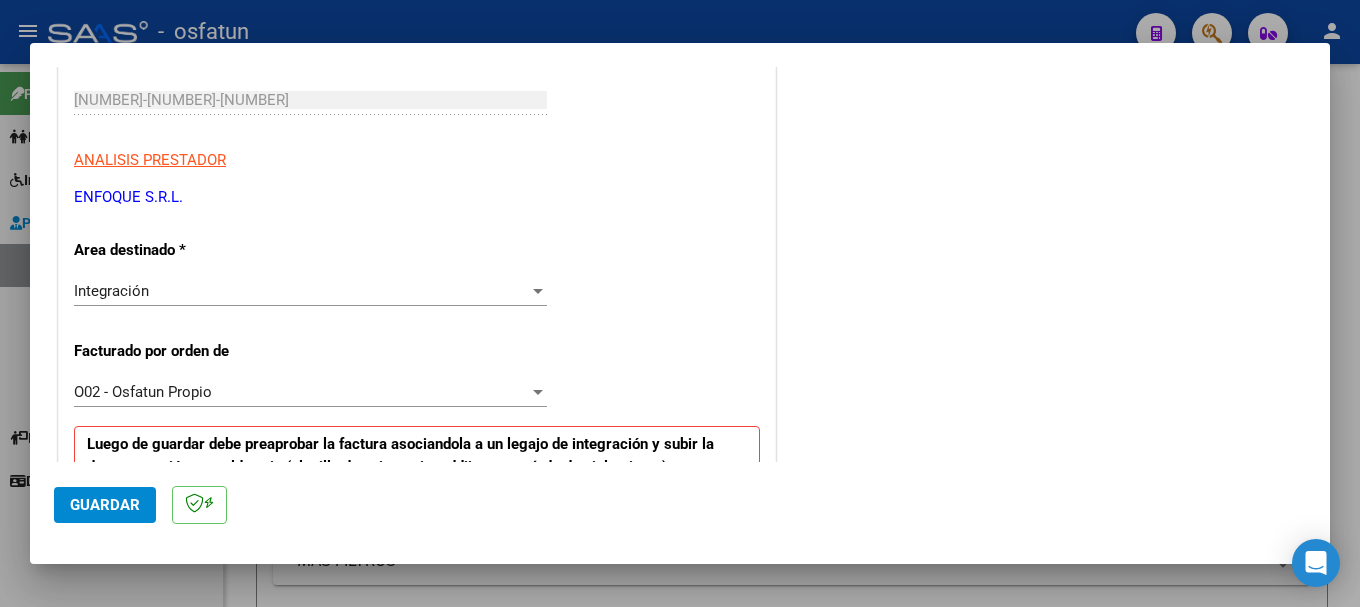 click on "Guardar" 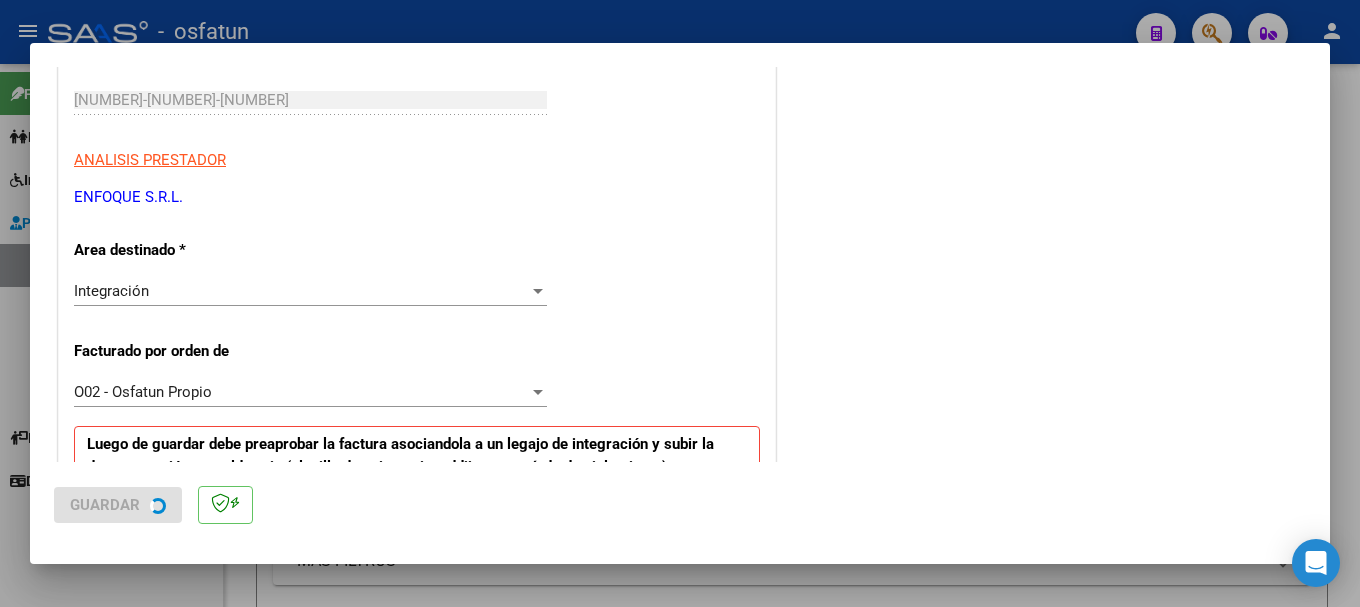 scroll, scrollTop: 0, scrollLeft: 0, axis: both 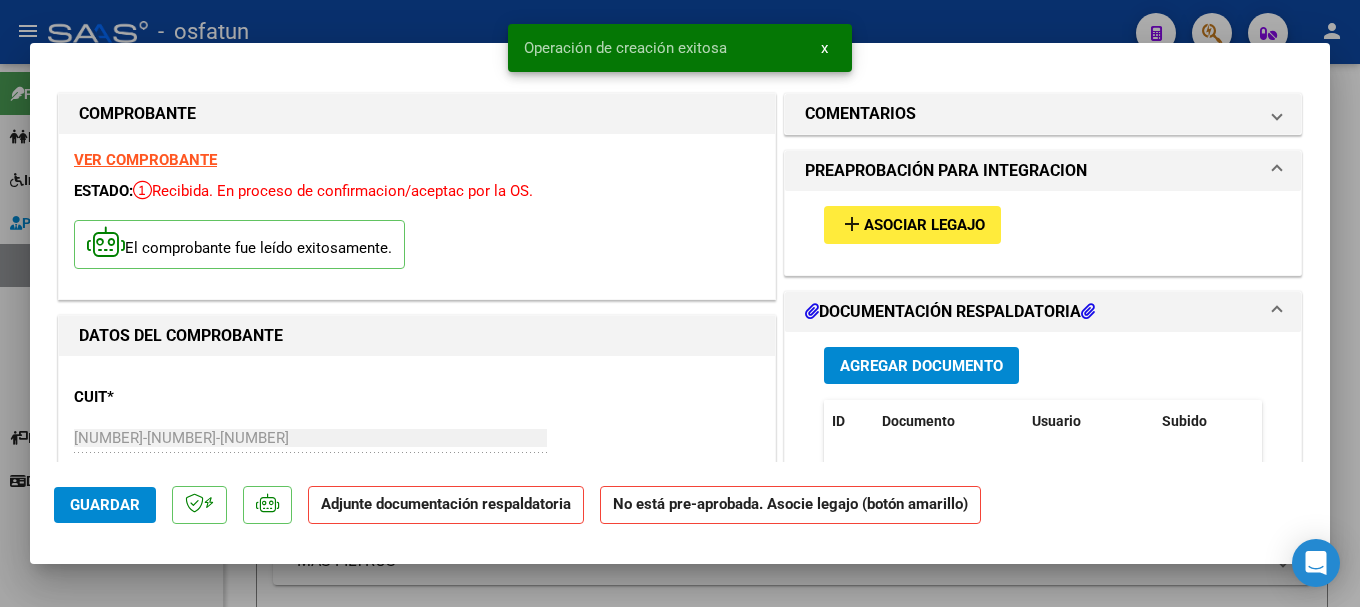 click on "add Asociar Legajo" at bounding box center [912, 224] 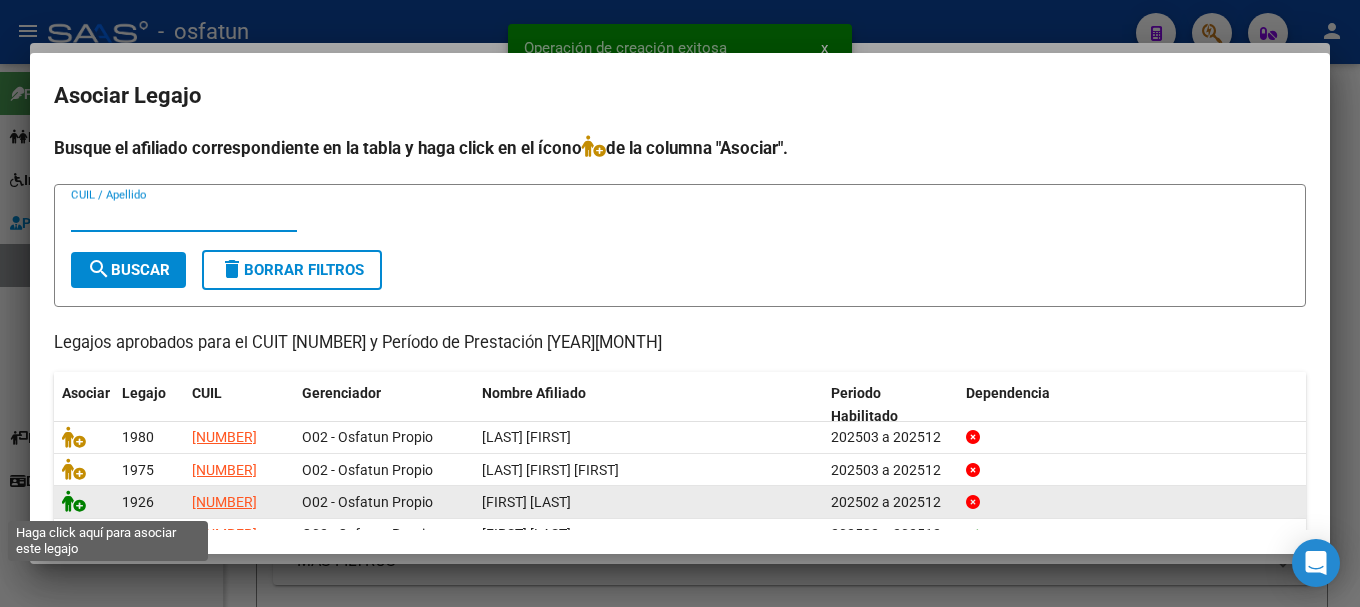 click 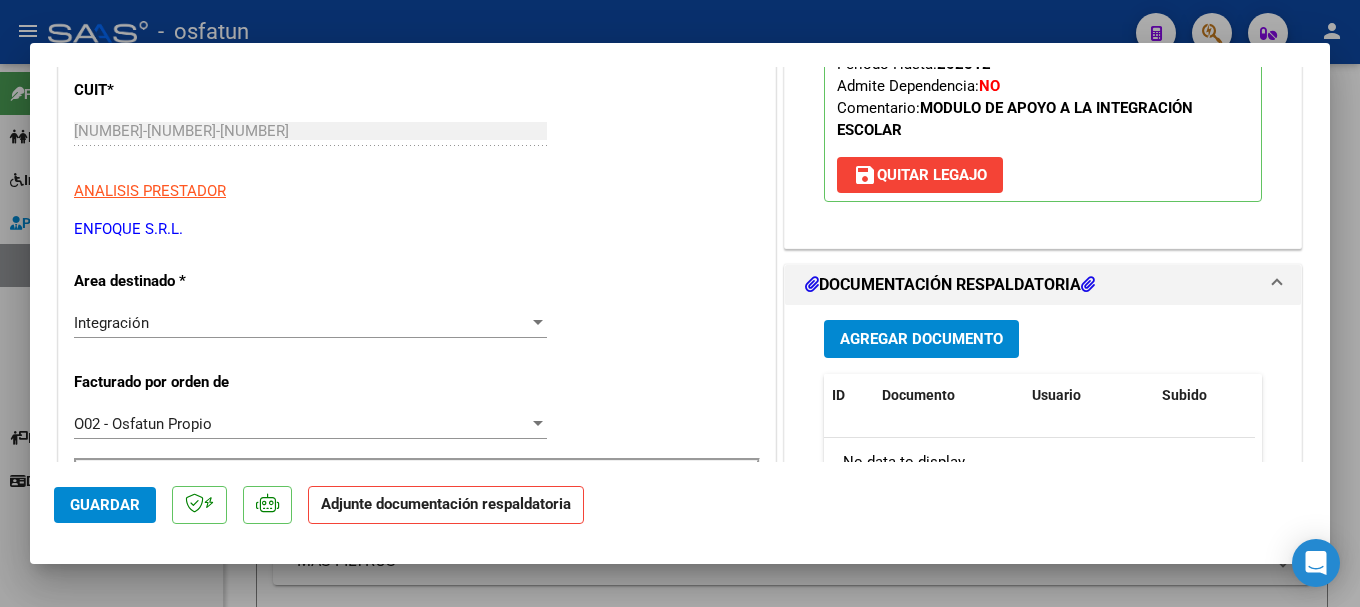 scroll, scrollTop: 400, scrollLeft: 0, axis: vertical 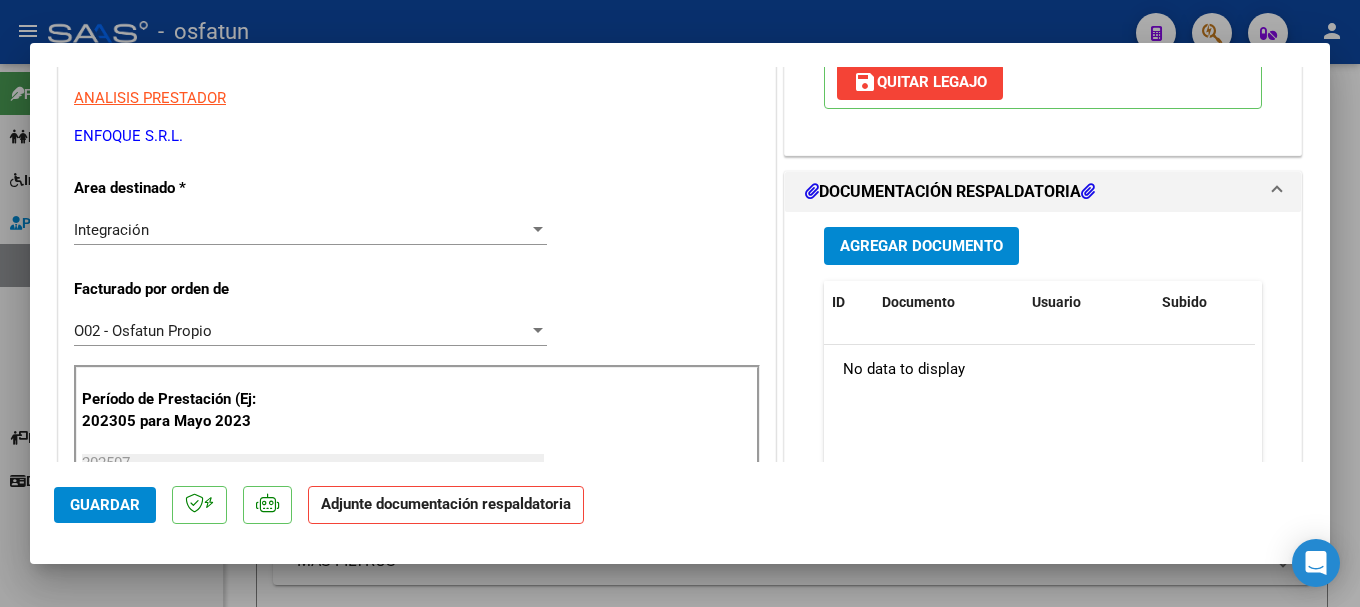 click on "Agregar Documento" at bounding box center (921, 247) 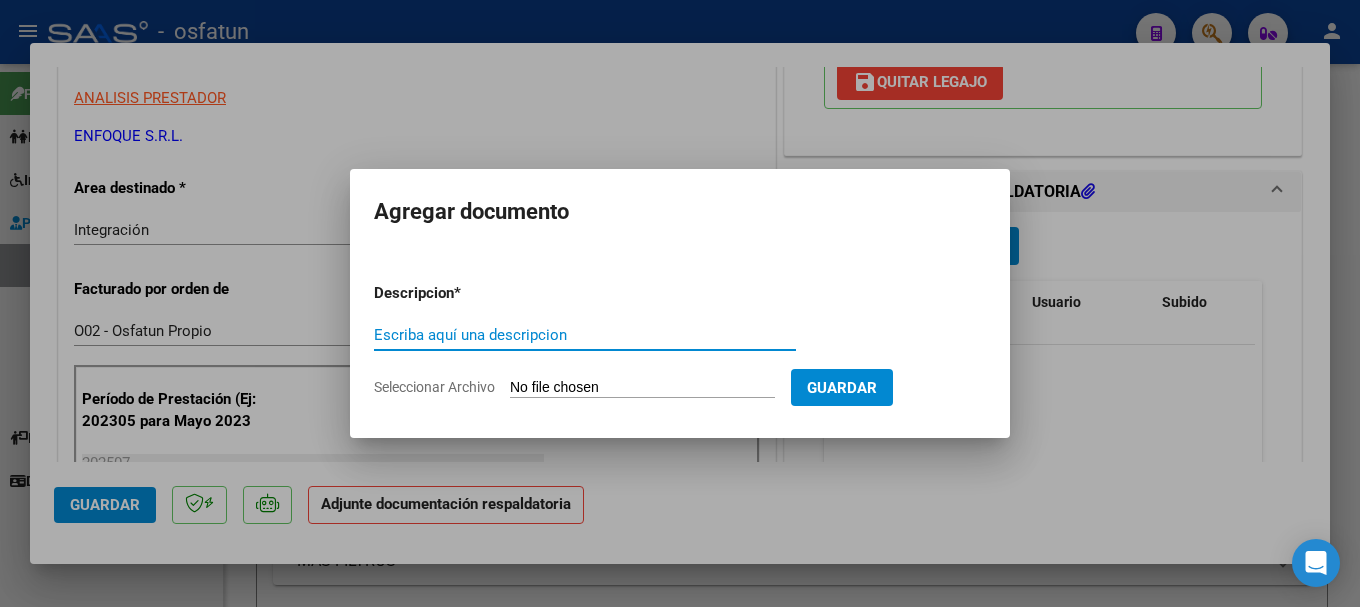 click on "Escriba aquí una descripcion" at bounding box center [585, 335] 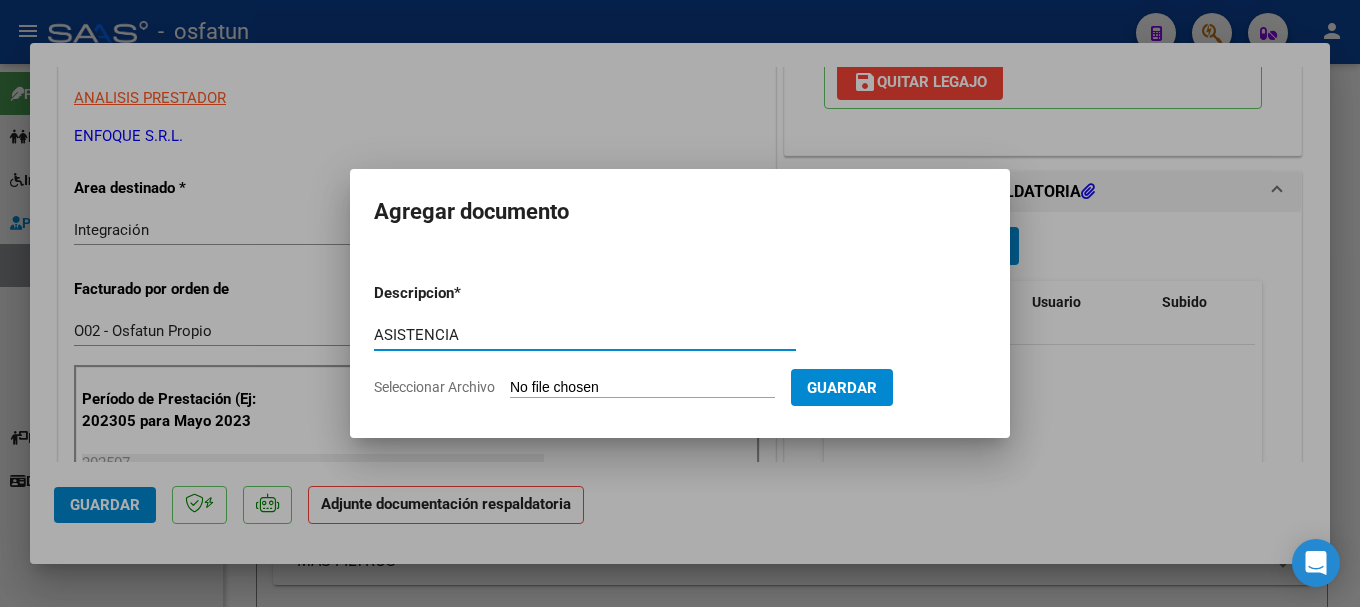 type on "ASISTENCIA" 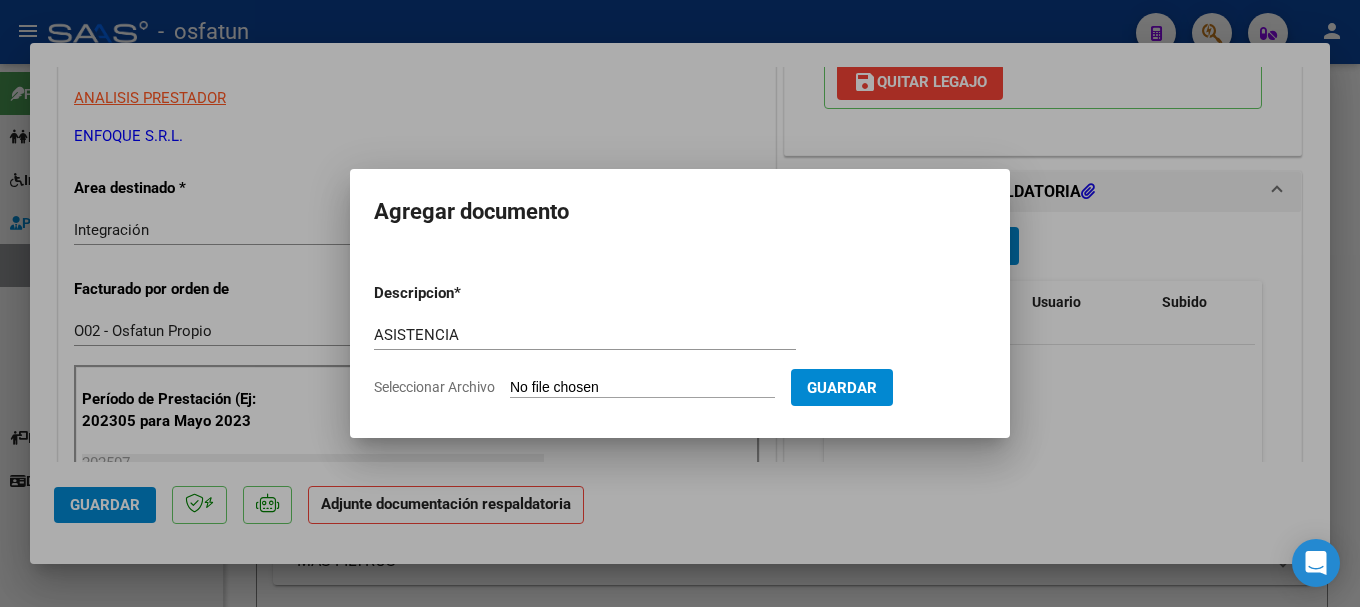 type on "C:\fakepath\[FILENAME] ([NUMBER]).pdf" 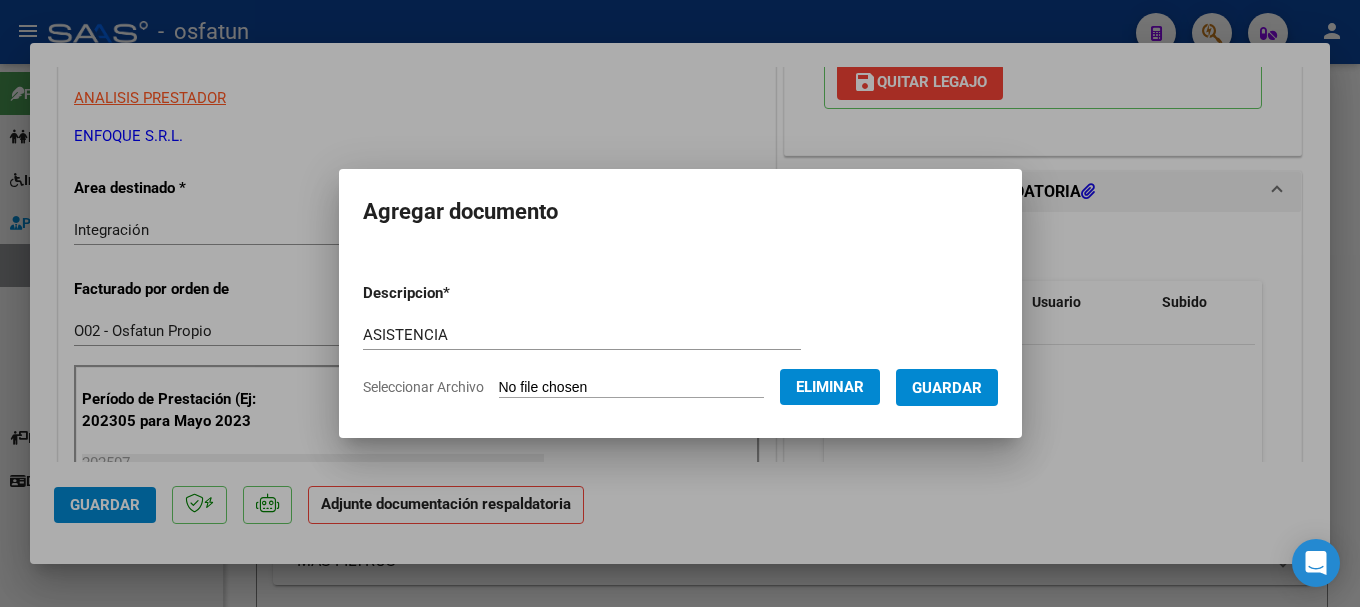 click on "Guardar" at bounding box center [947, 388] 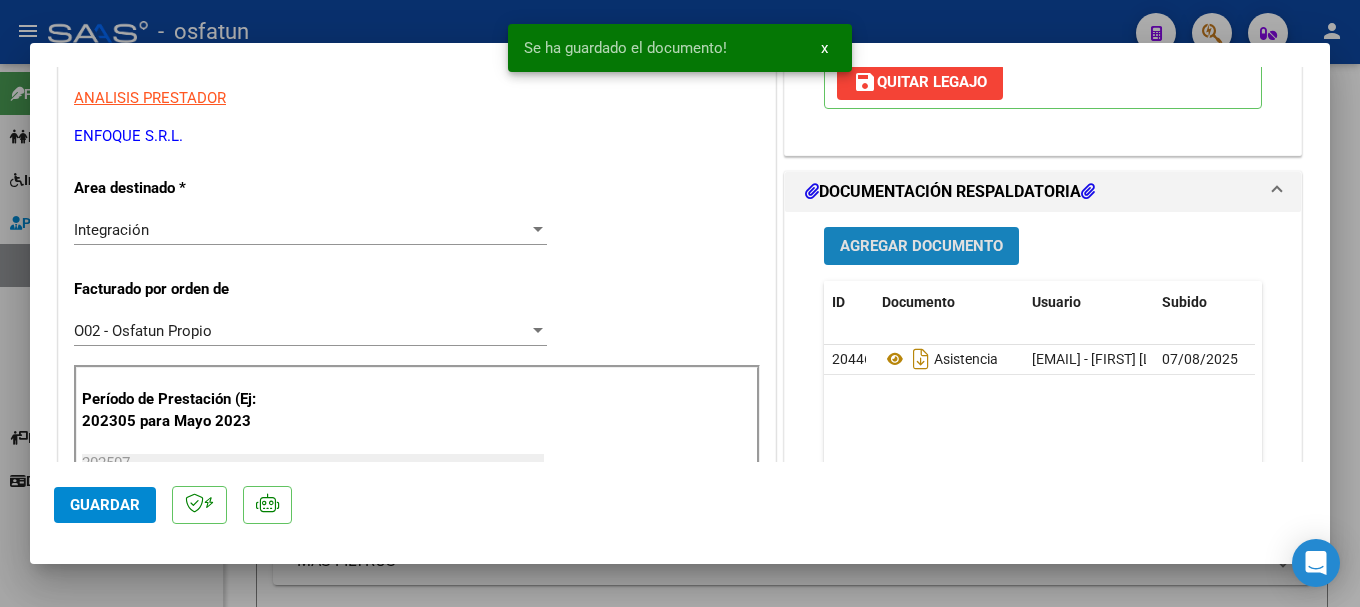 click on "Agregar Documento" at bounding box center [921, 245] 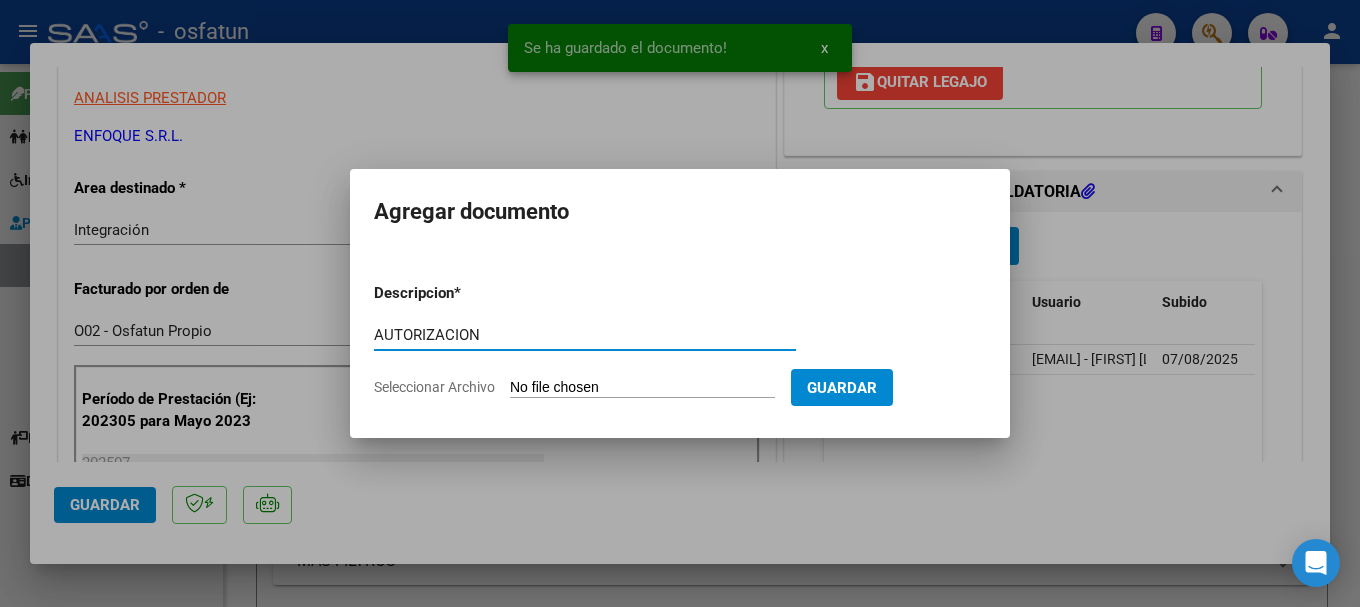 type on "AUTORIZACION" 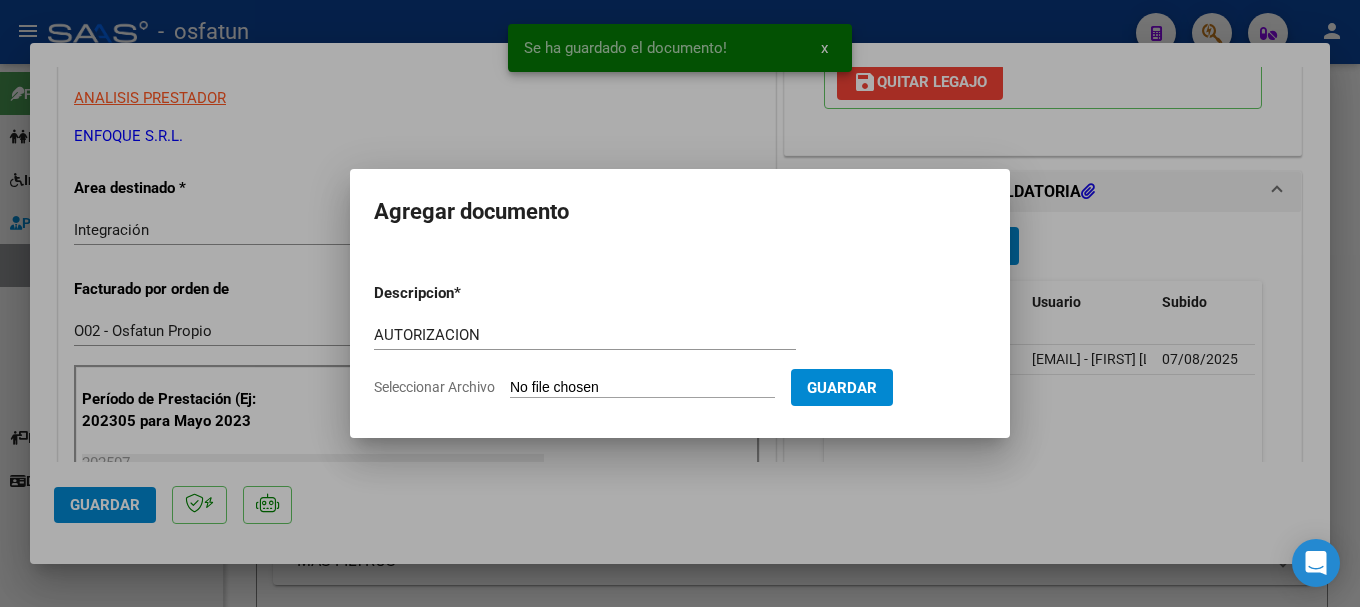 click on "Seleccionar Archivo" at bounding box center [642, 388] 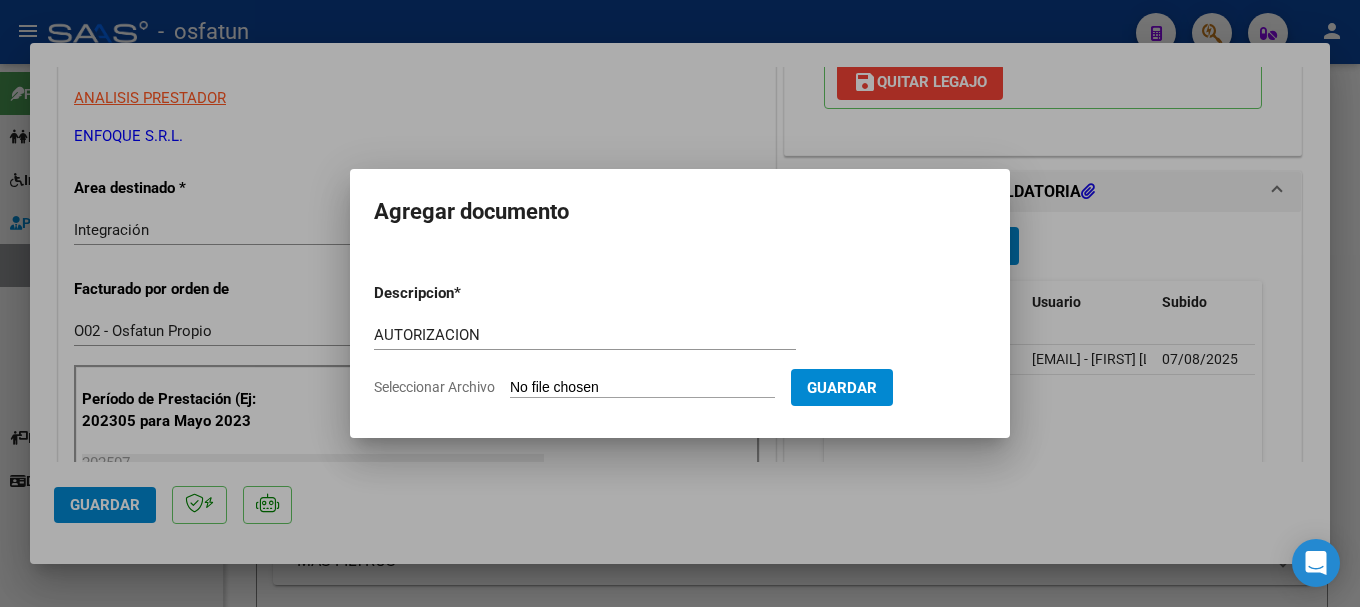 type on "C:\fakepath\[FILENAME].pdf" 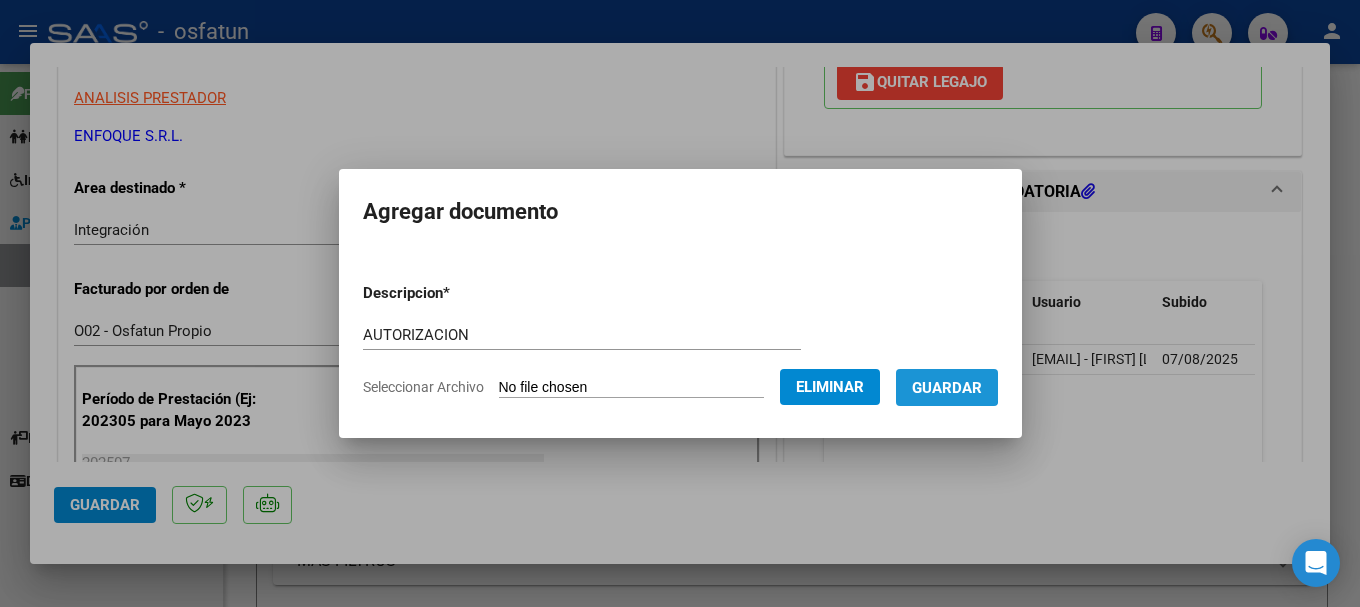 click on "Guardar" at bounding box center (947, 388) 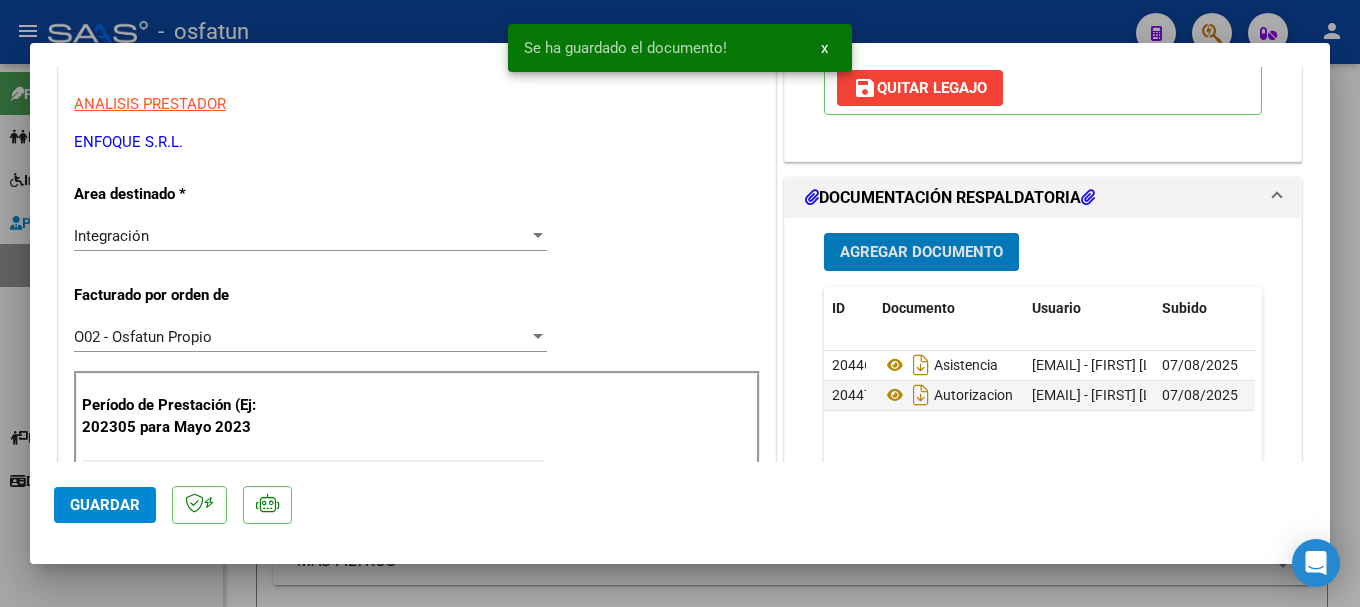 scroll, scrollTop: 400, scrollLeft: 0, axis: vertical 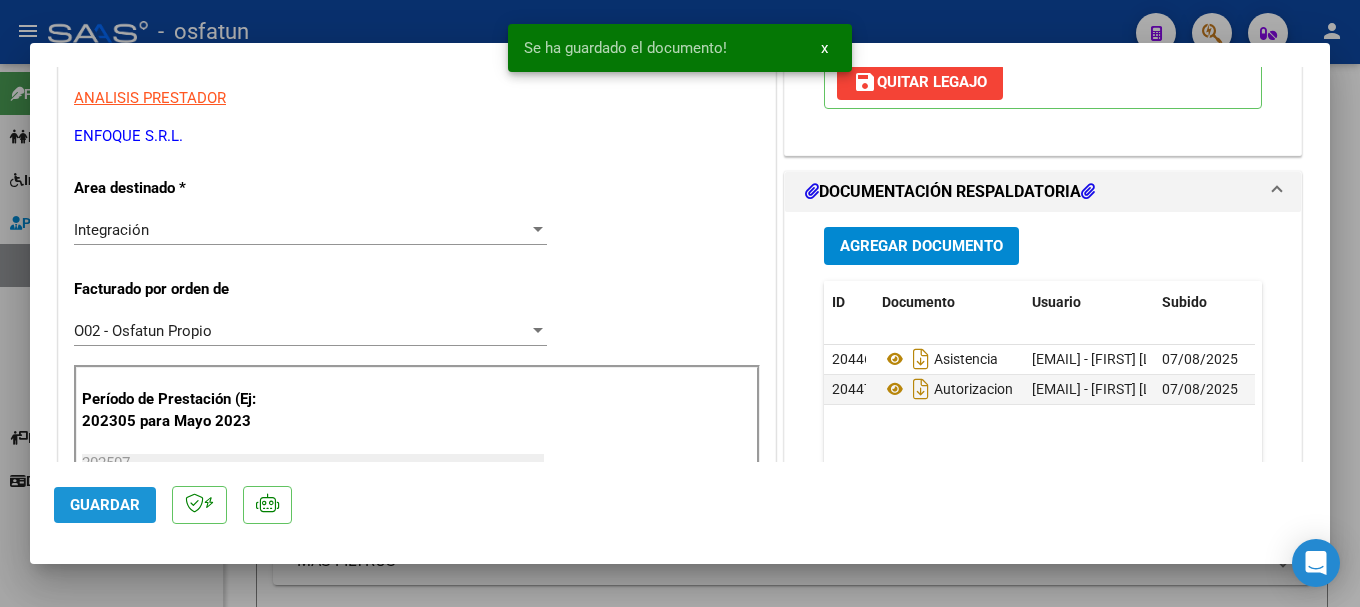 click on "Guardar" 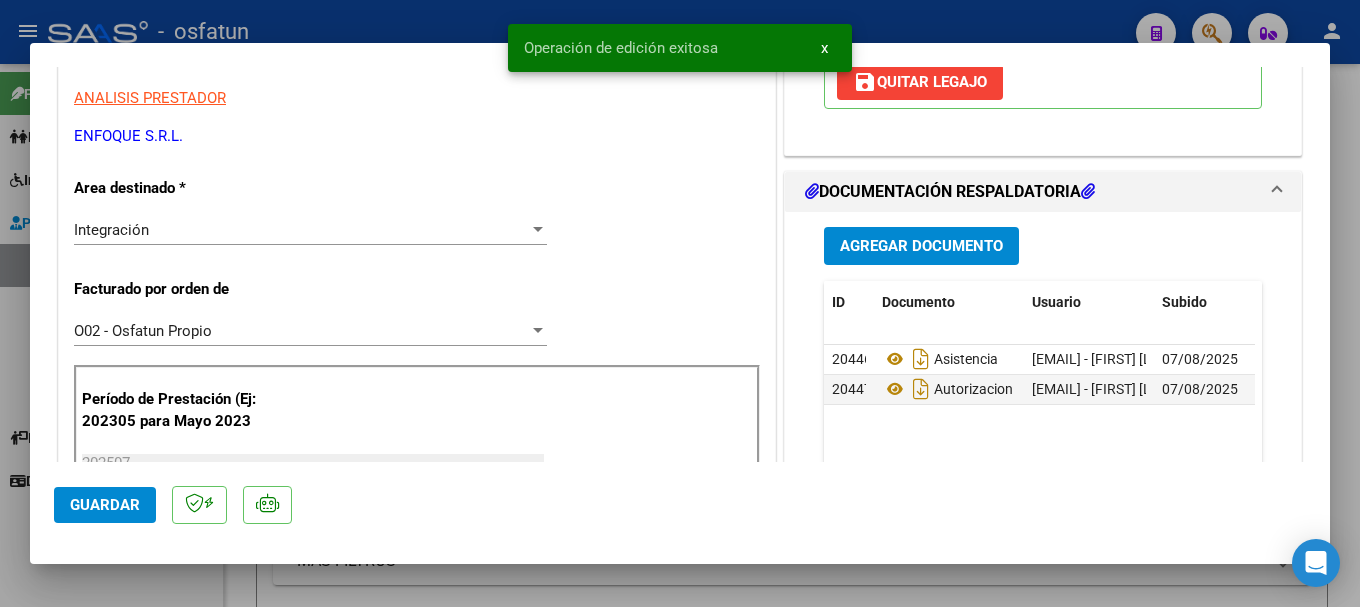 click at bounding box center [680, 303] 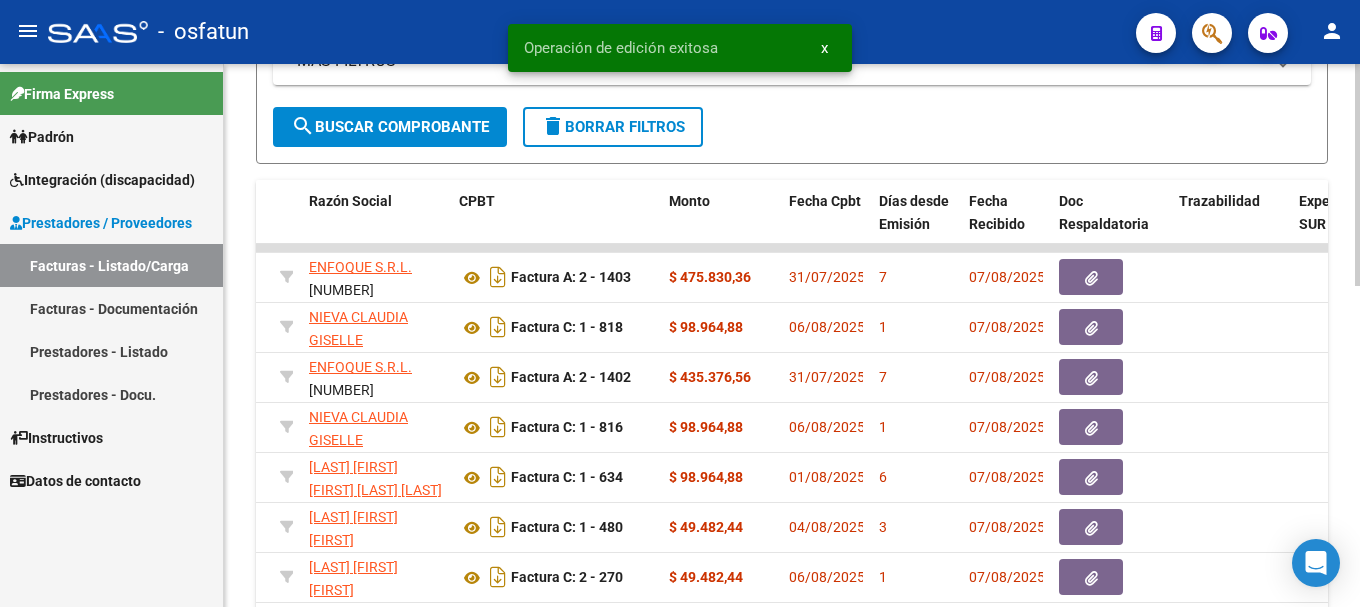 scroll, scrollTop: 600, scrollLeft: 0, axis: vertical 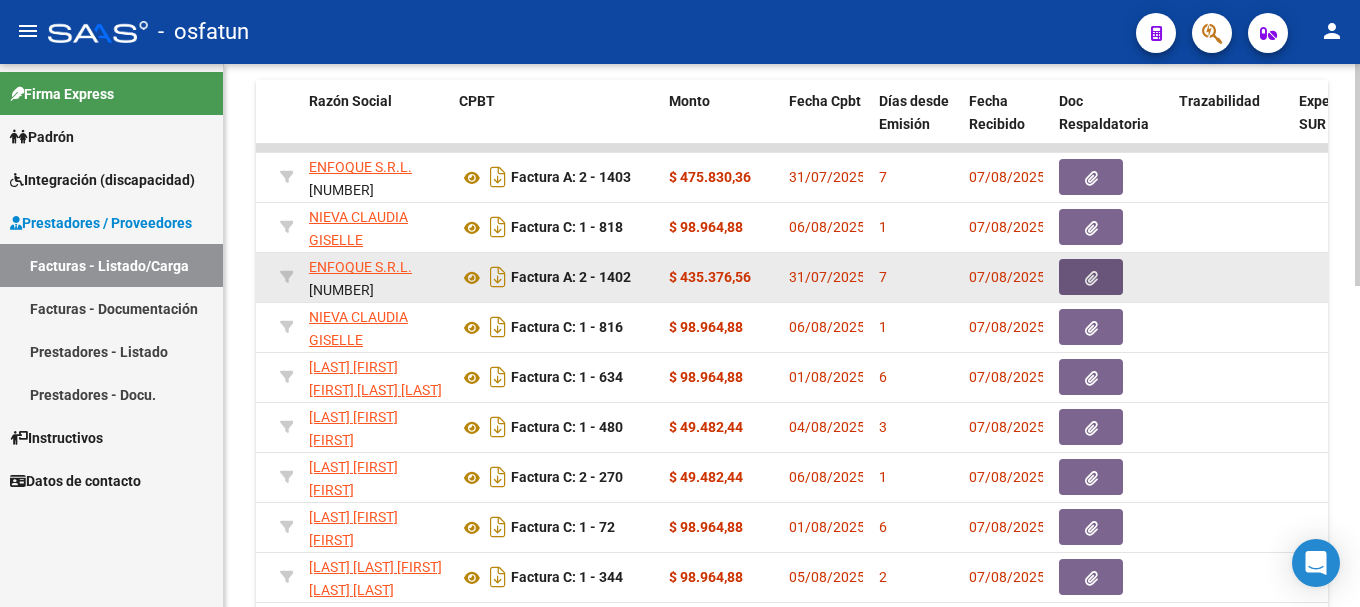 click 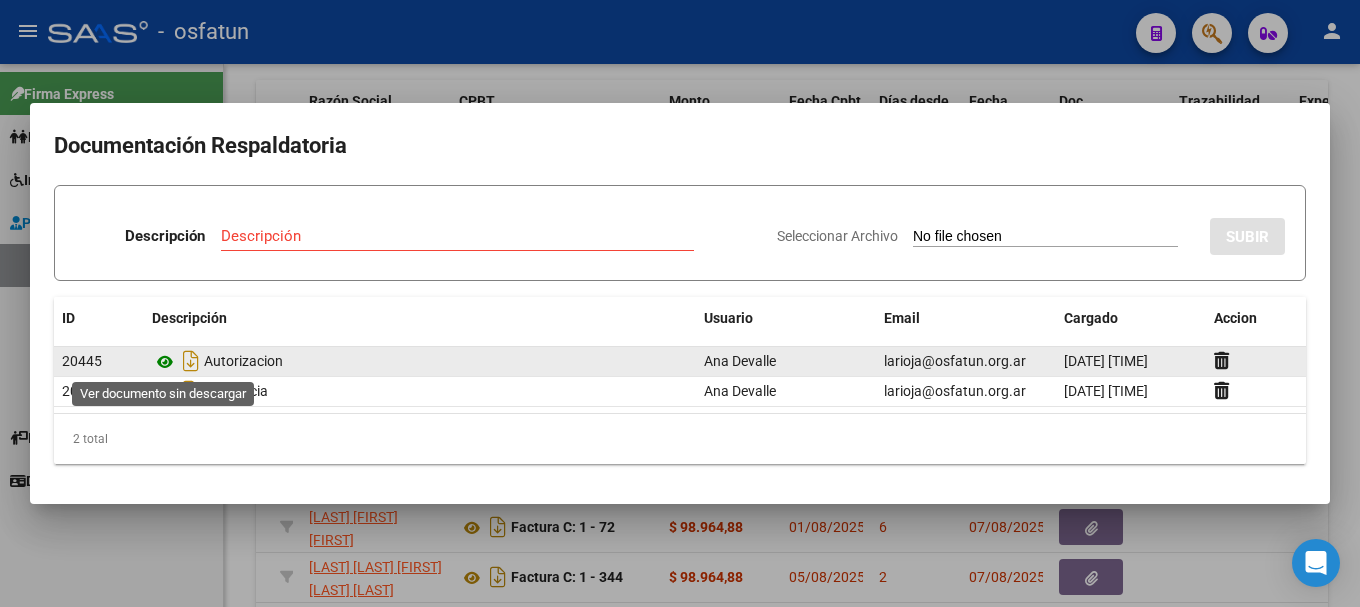 click 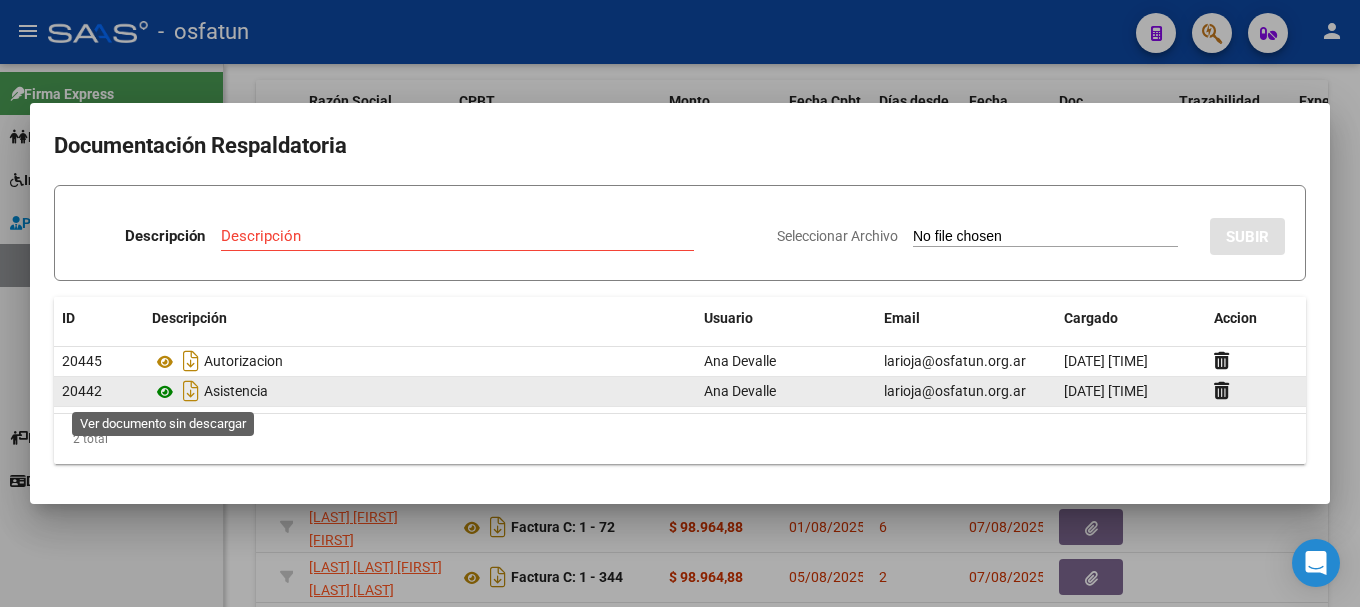click 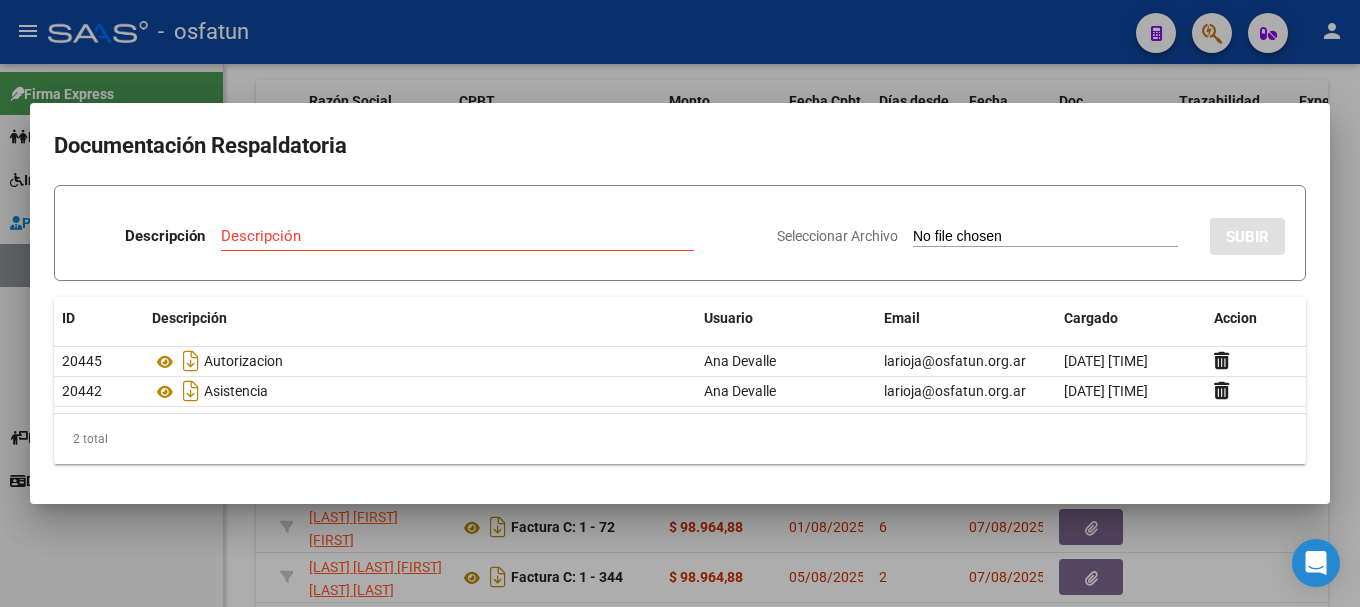 click at bounding box center [680, 303] 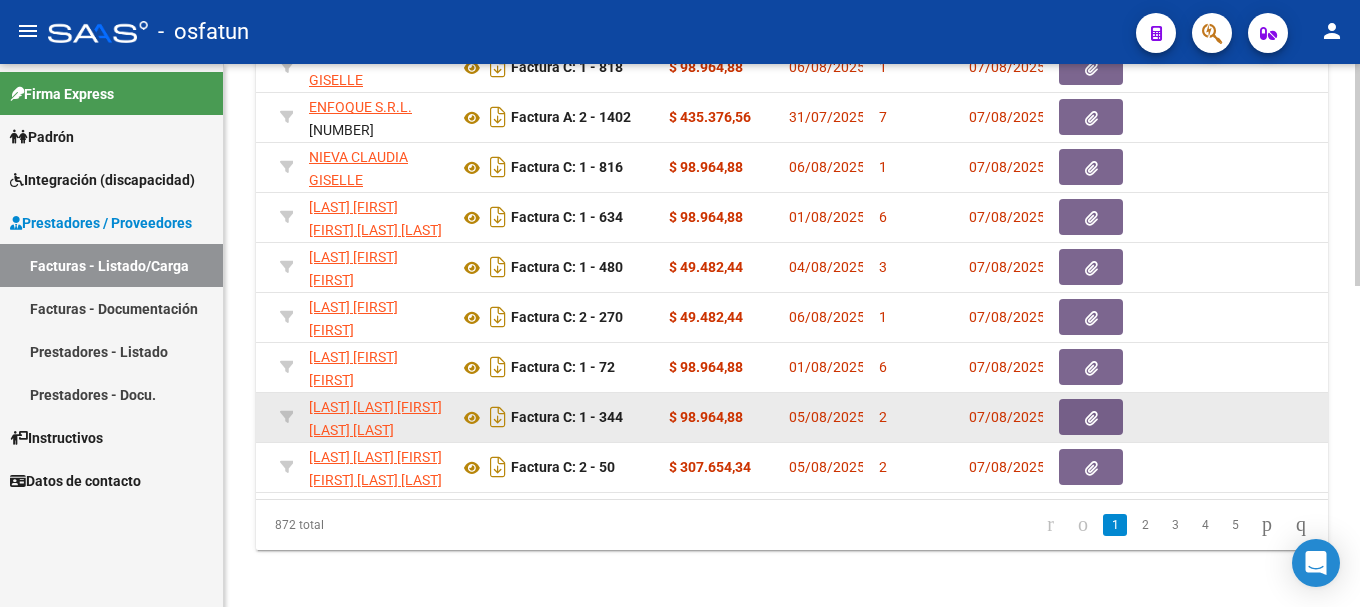 scroll, scrollTop: 783, scrollLeft: 0, axis: vertical 